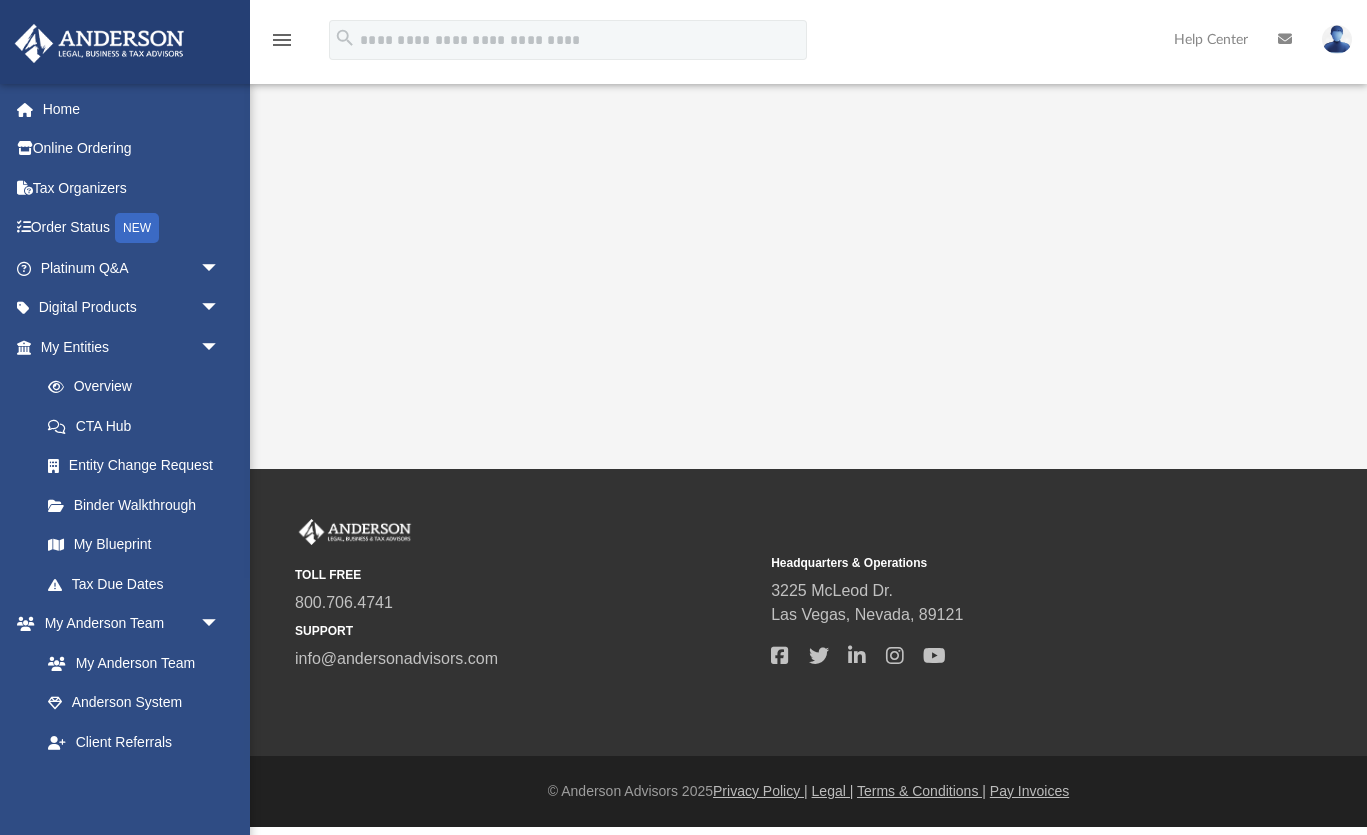 scroll, scrollTop: 0, scrollLeft: 0, axis: both 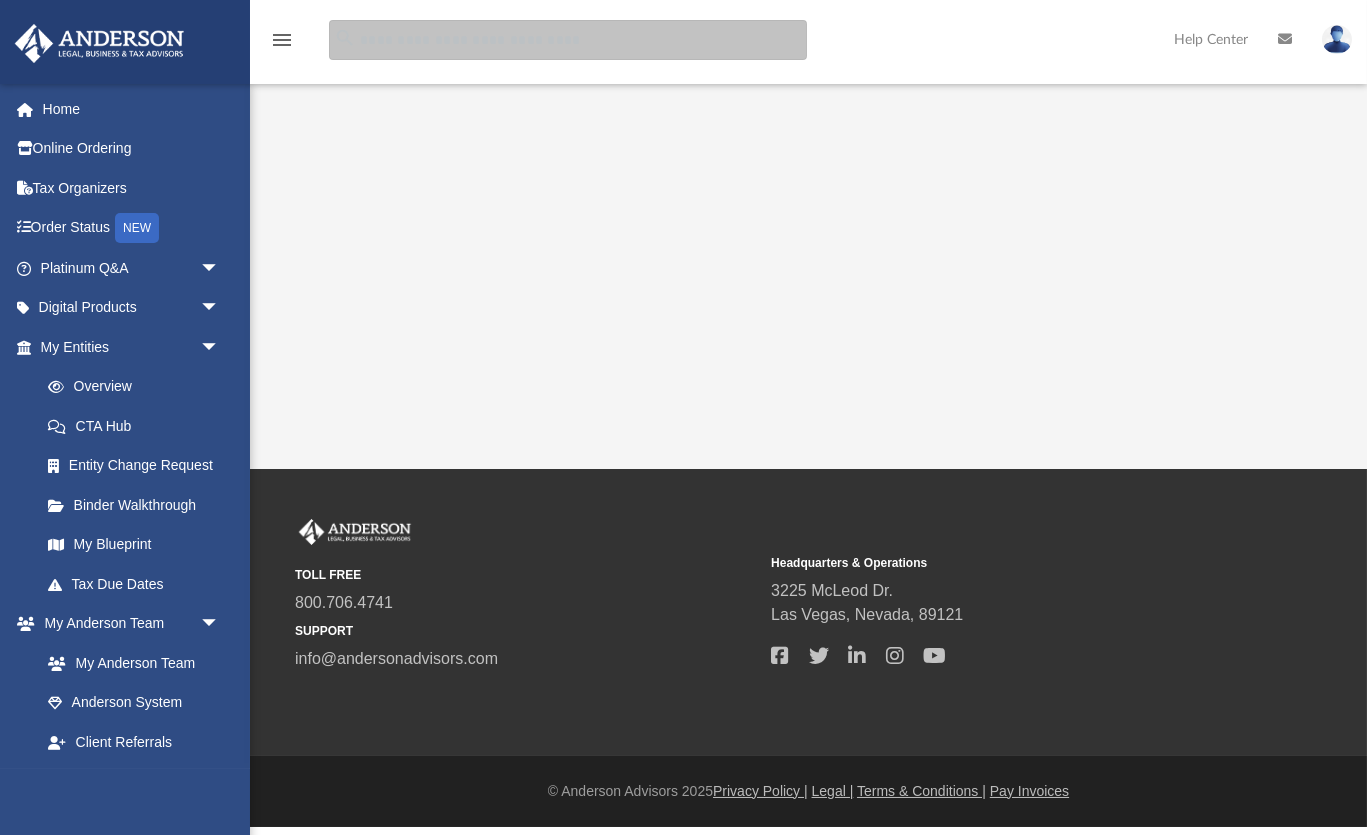 click at bounding box center (568, 40) 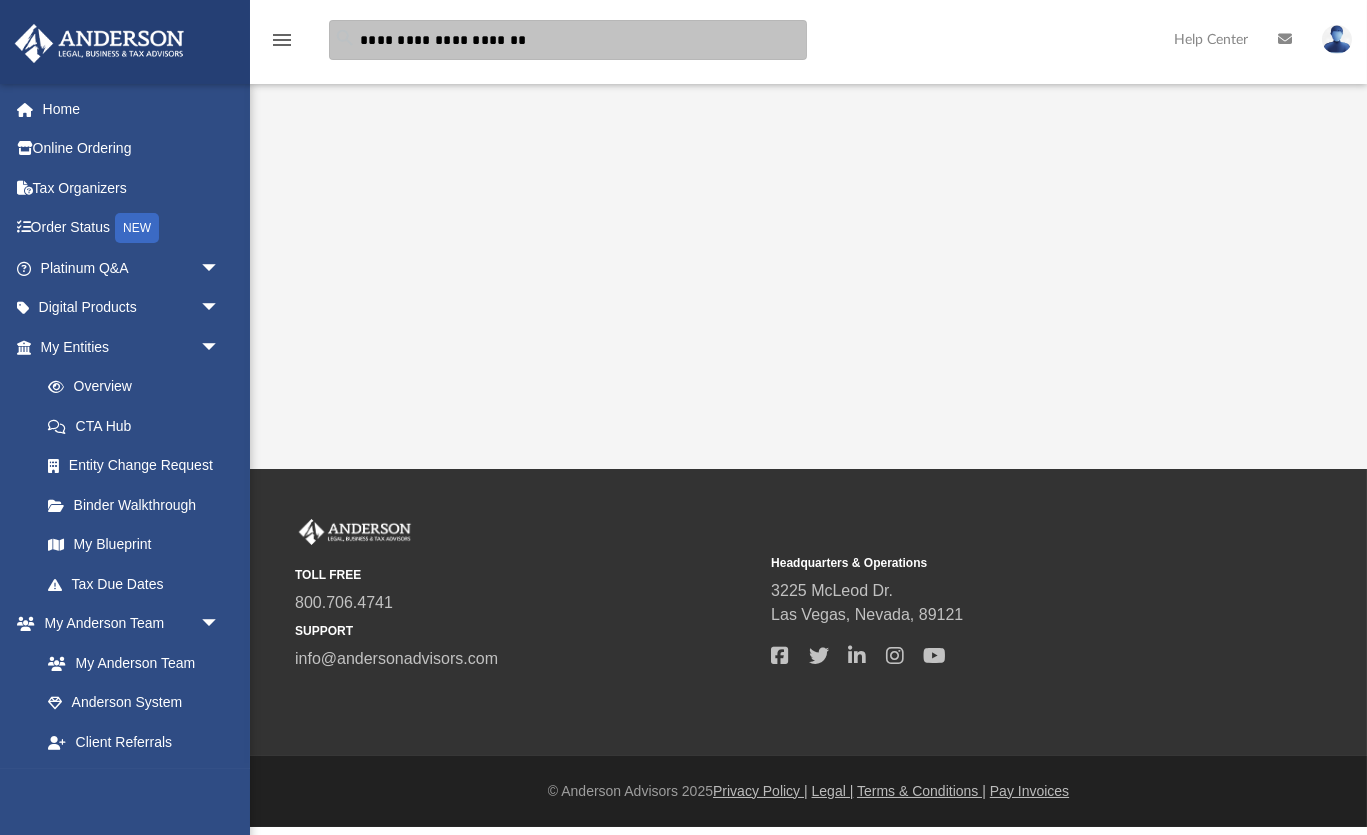 type on "**********" 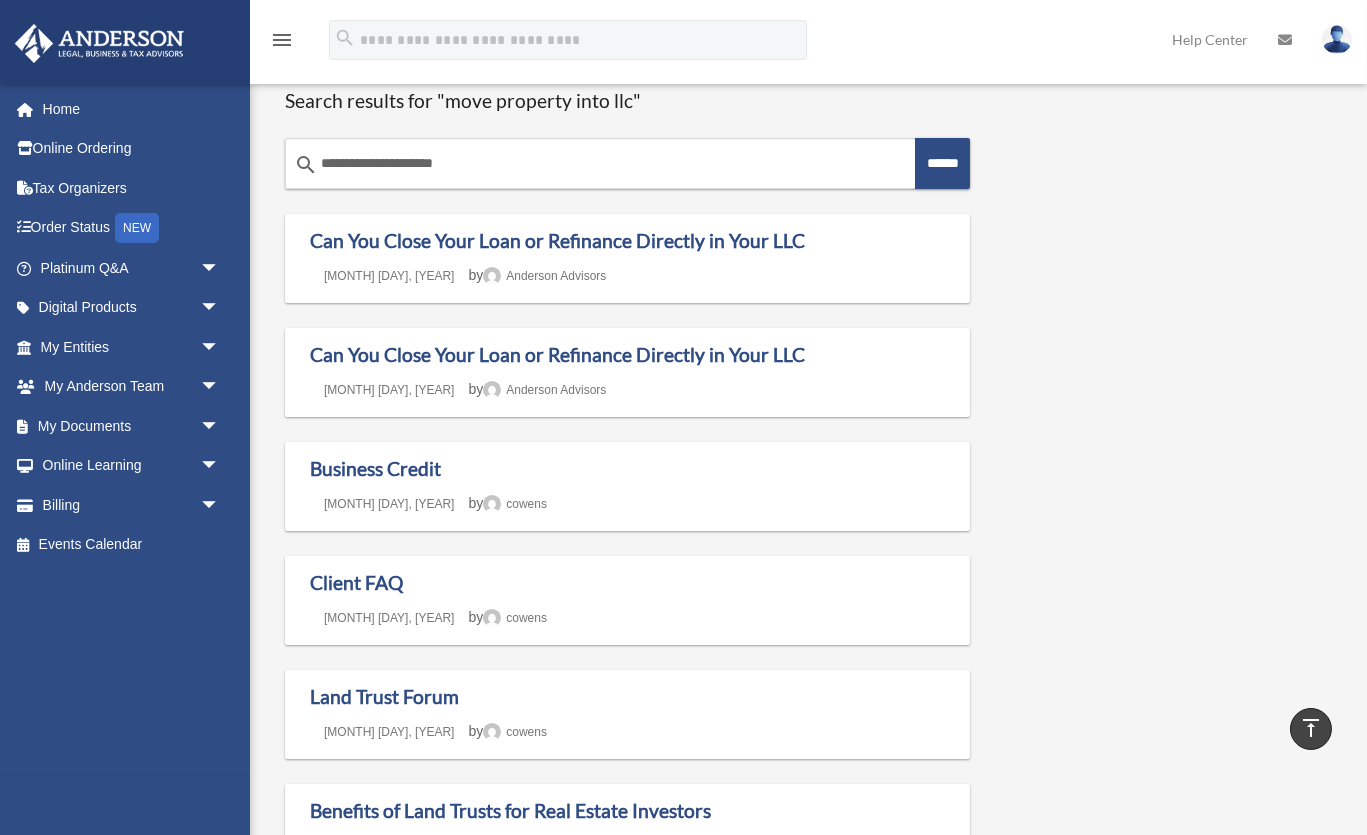 scroll, scrollTop: 0, scrollLeft: 0, axis: both 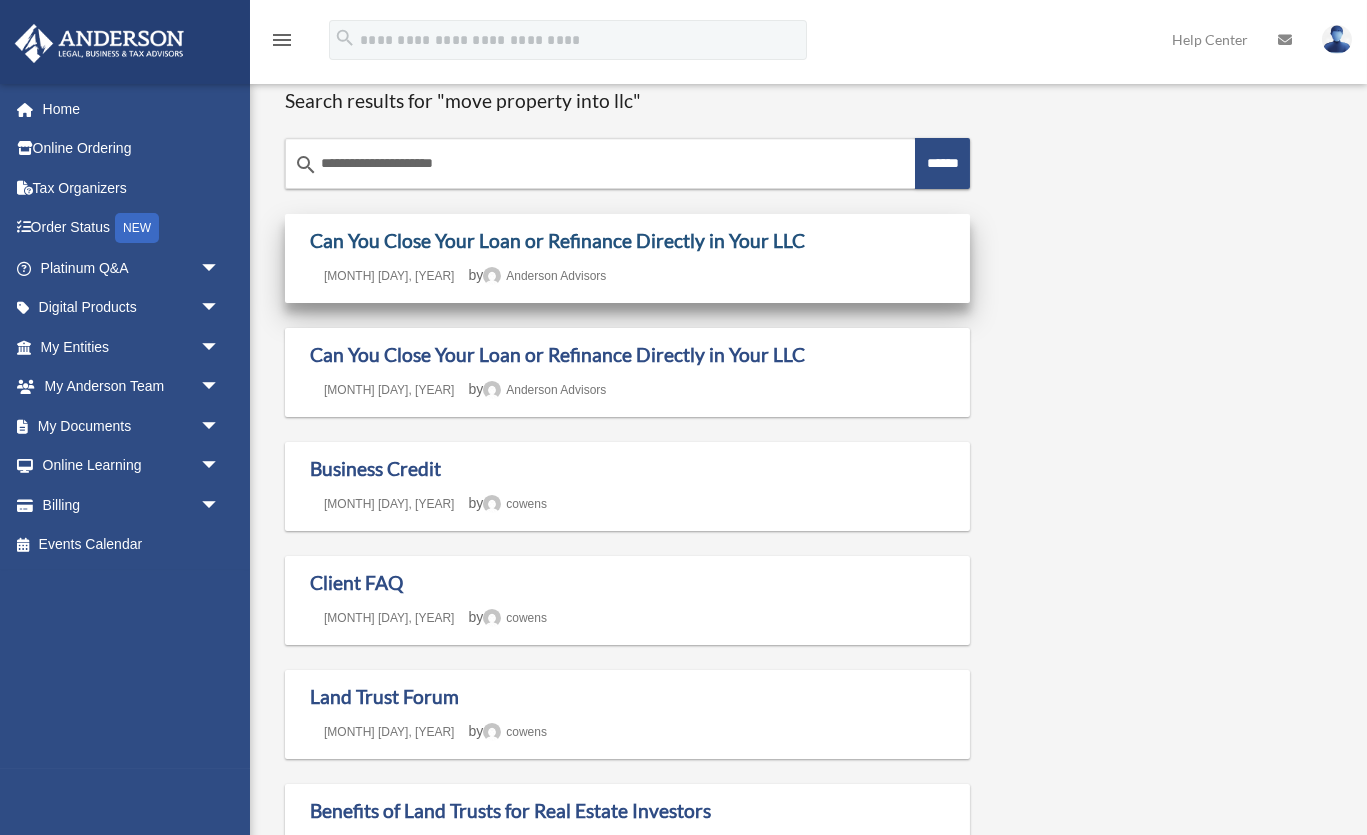 click on "Can You Close Your Loan or Refinance Directly in Your LLC" at bounding box center (557, 240) 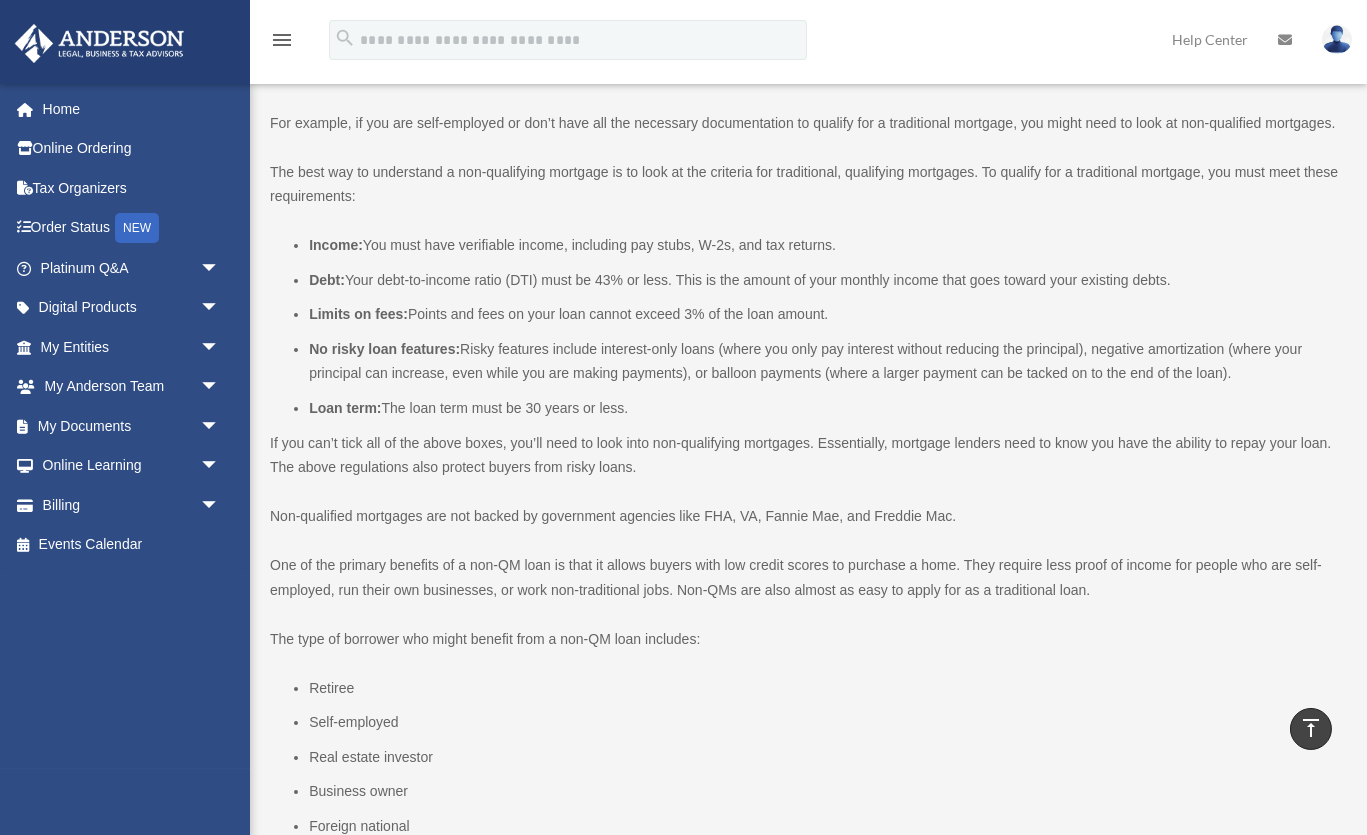 scroll, scrollTop: 1725, scrollLeft: 0, axis: vertical 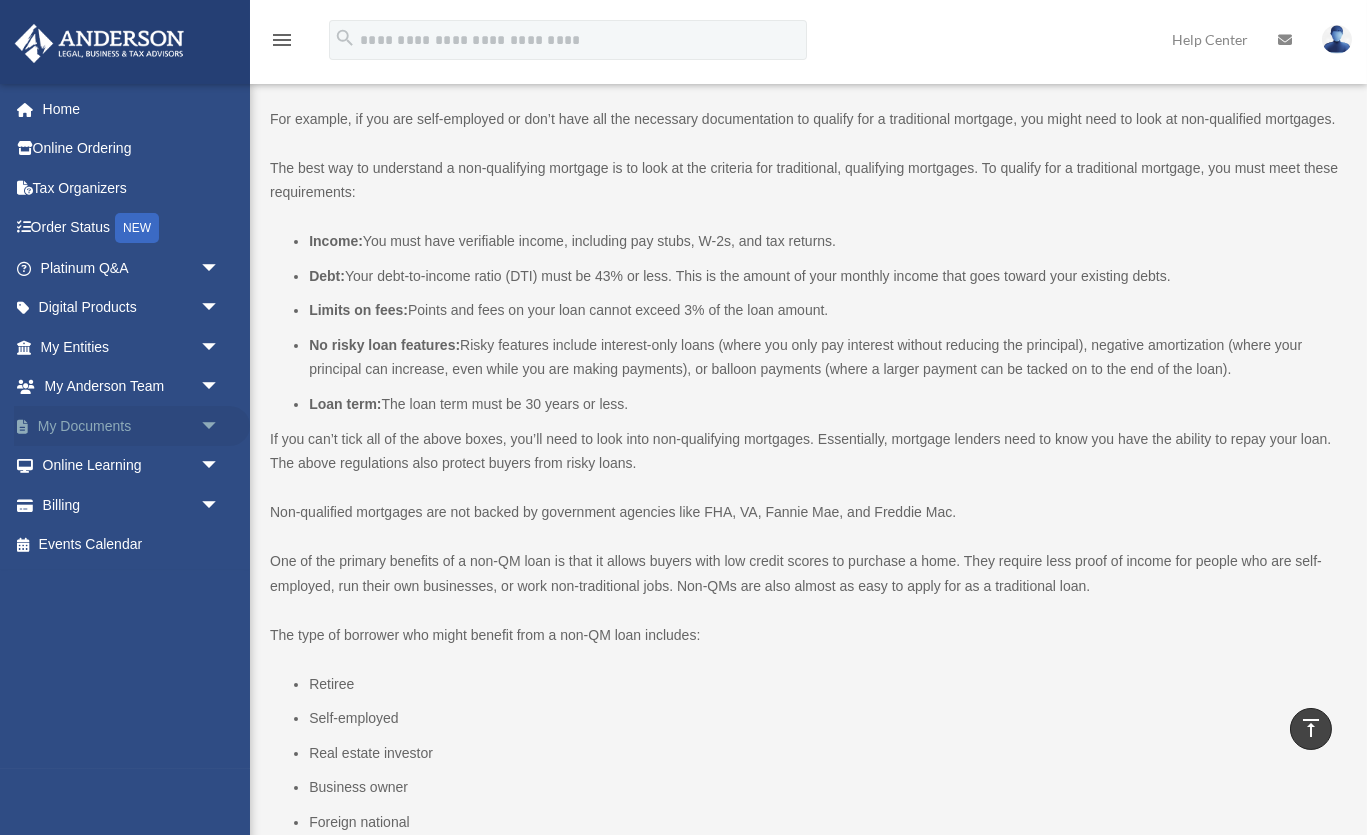 click on "arrow_drop_down" at bounding box center [220, 426] 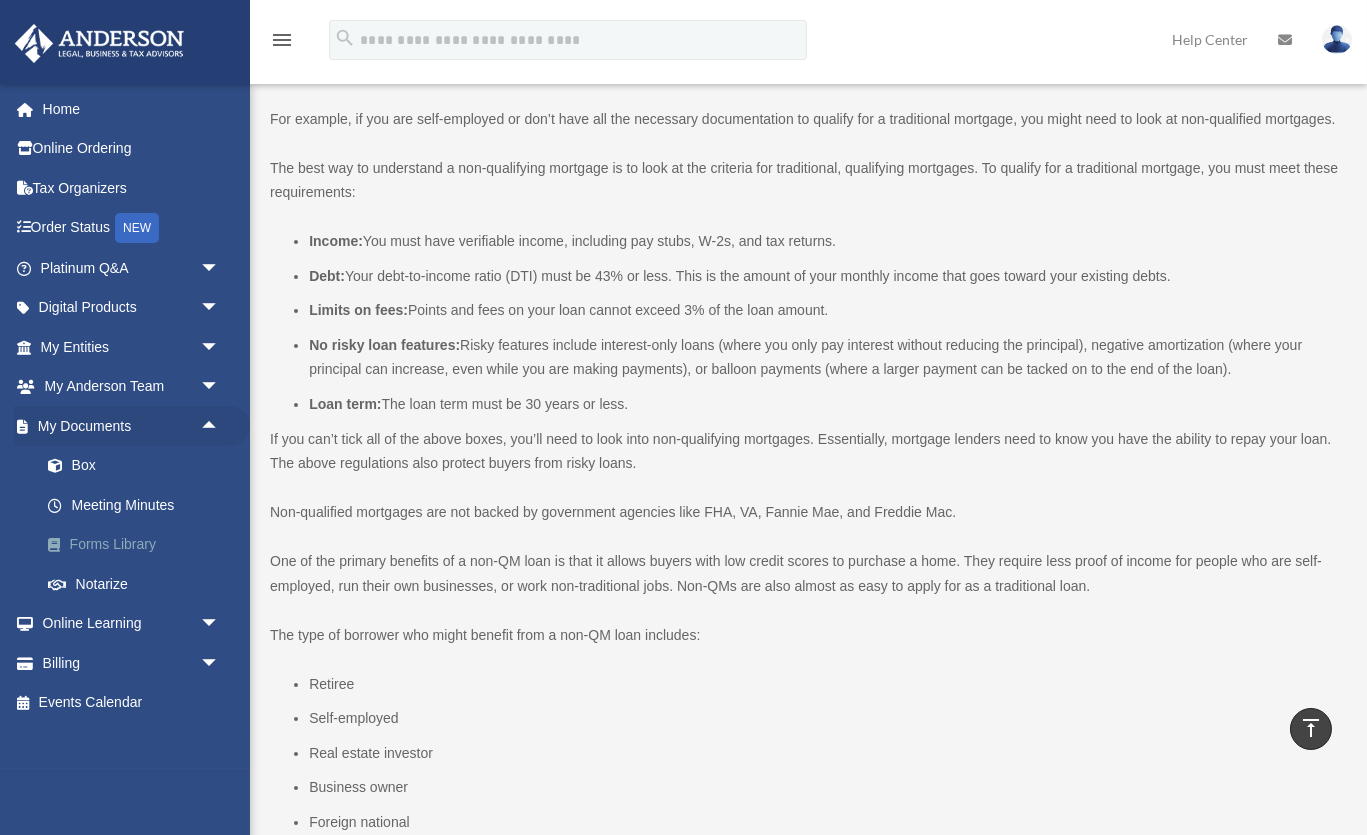 click on "Forms Library" at bounding box center (139, 545) 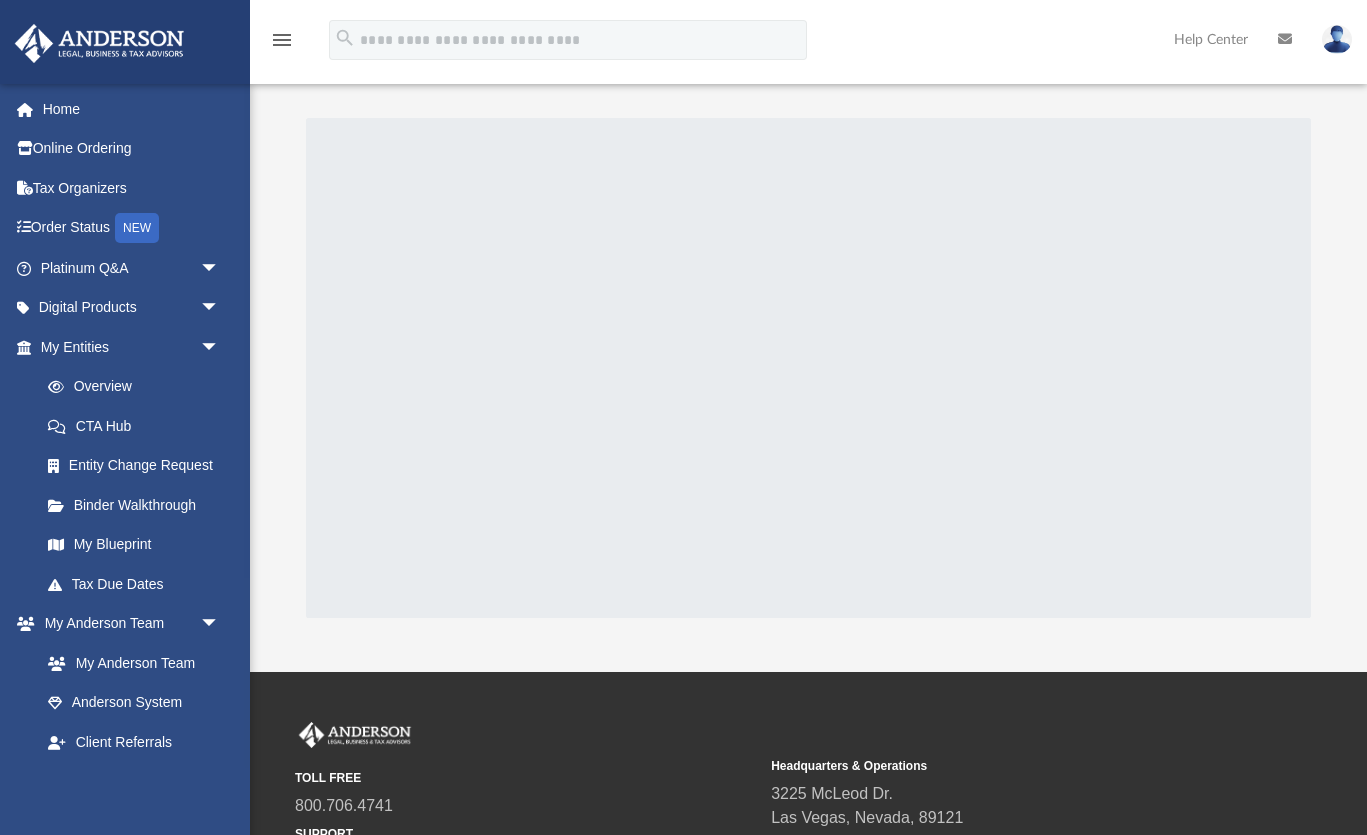scroll, scrollTop: 0, scrollLeft: 0, axis: both 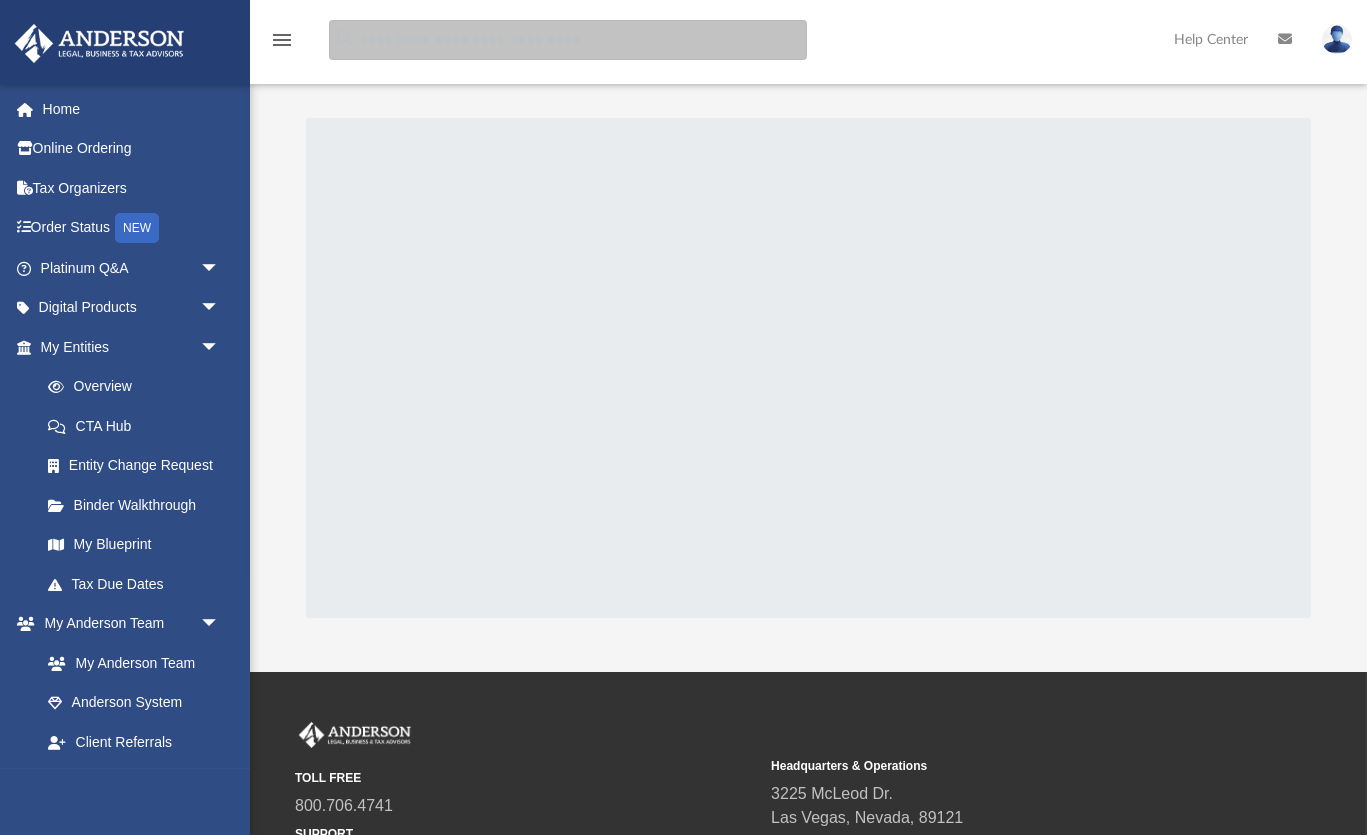 click at bounding box center (568, 40) 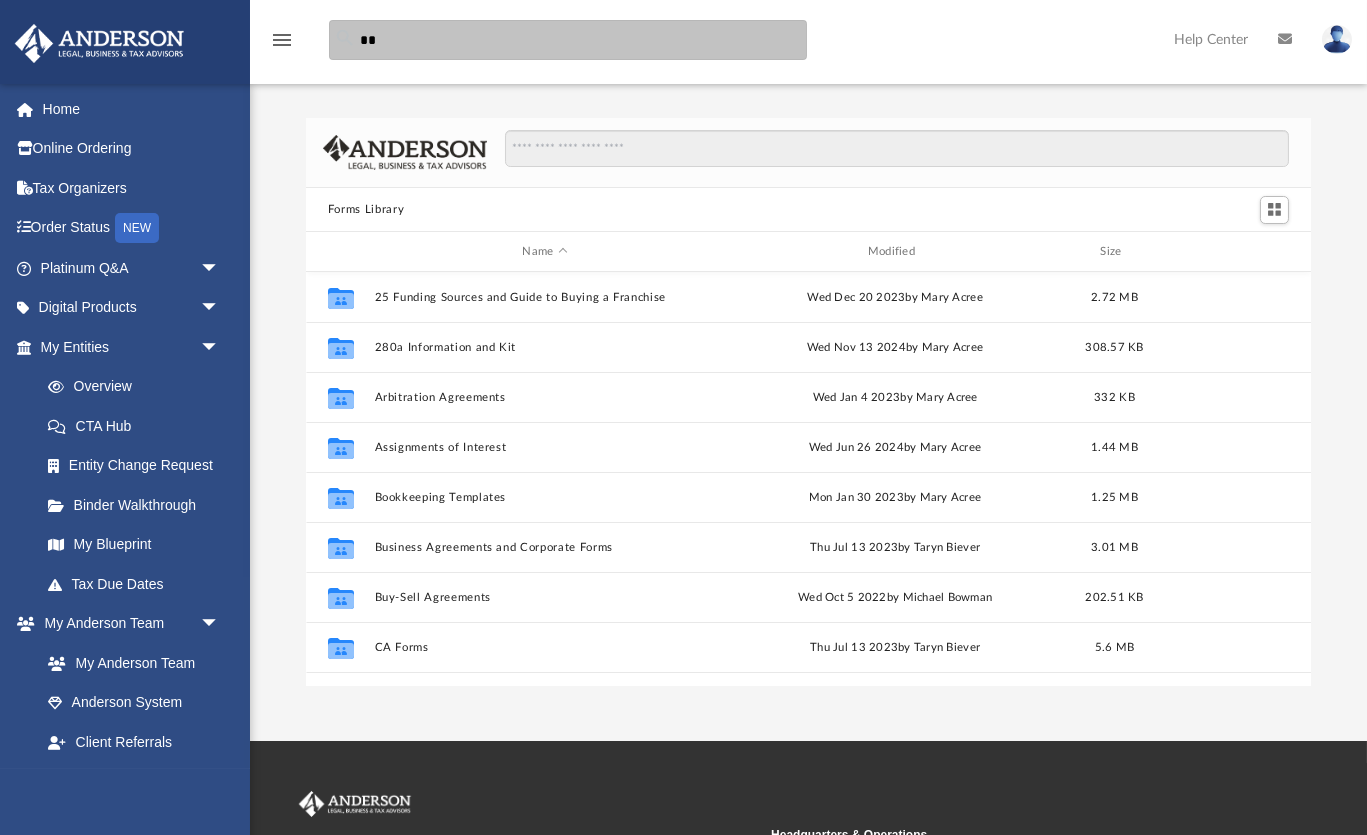 scroll, scrollTop: 1, scrollLeft: 1, axis: both 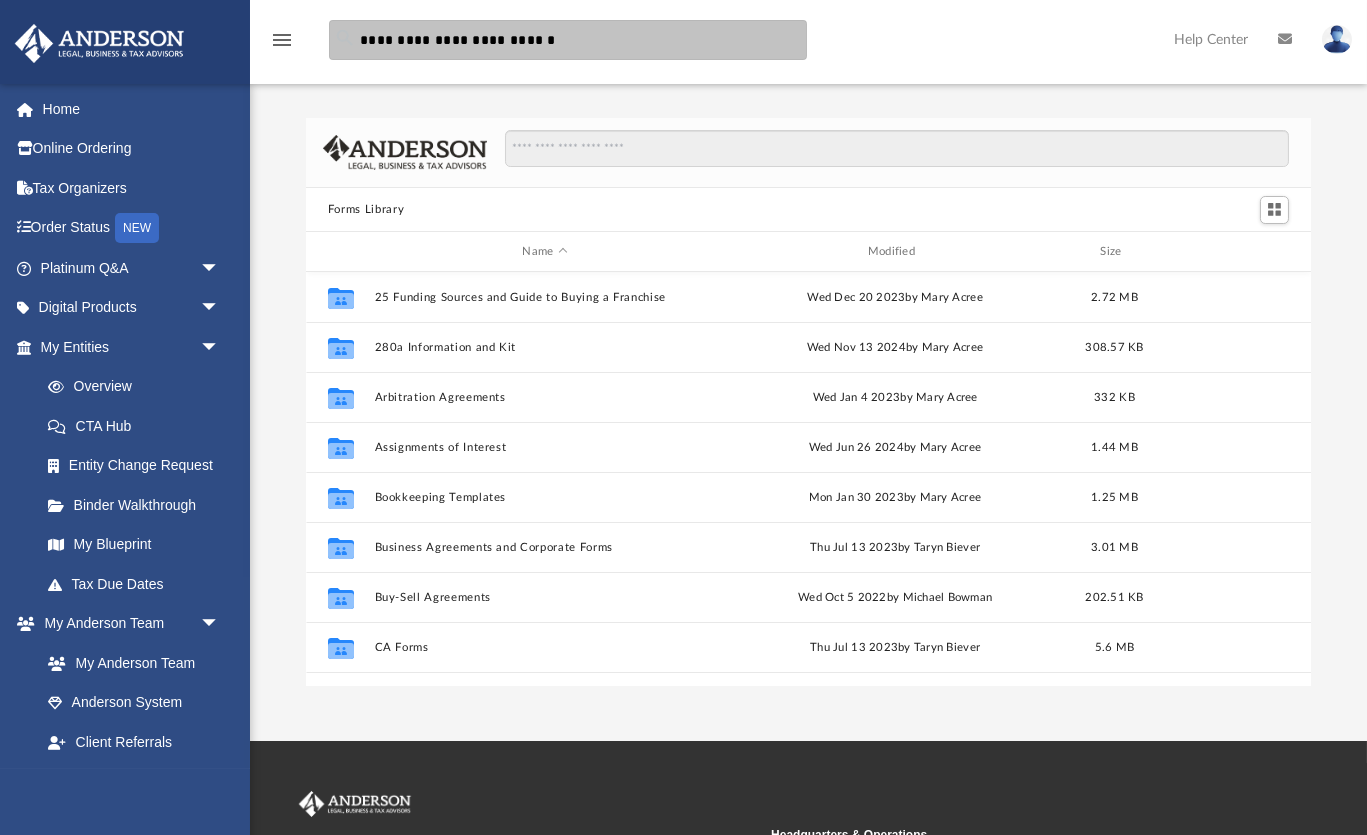 type on "**********" 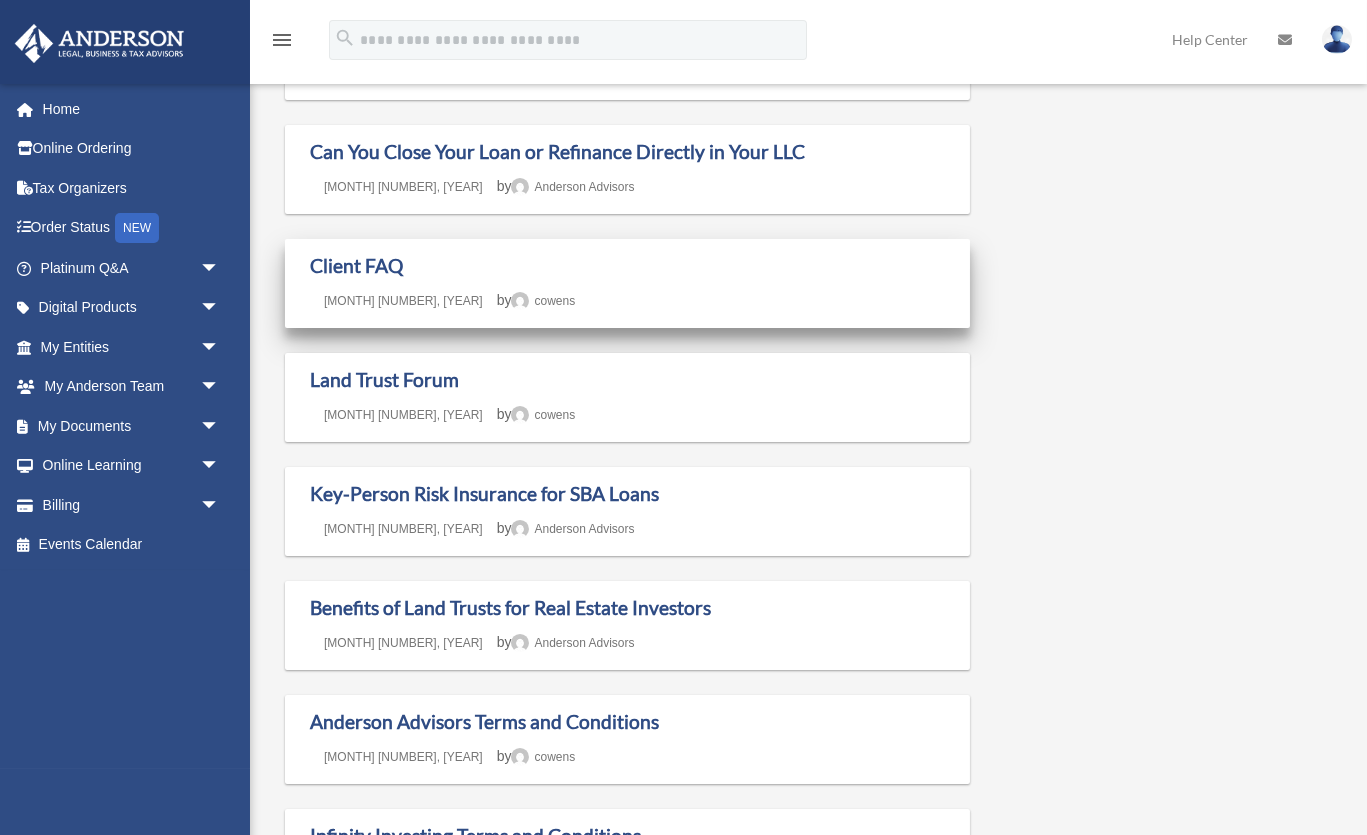 scroll, scrollTop: 205, scrollLeft: 0, axis: vertical 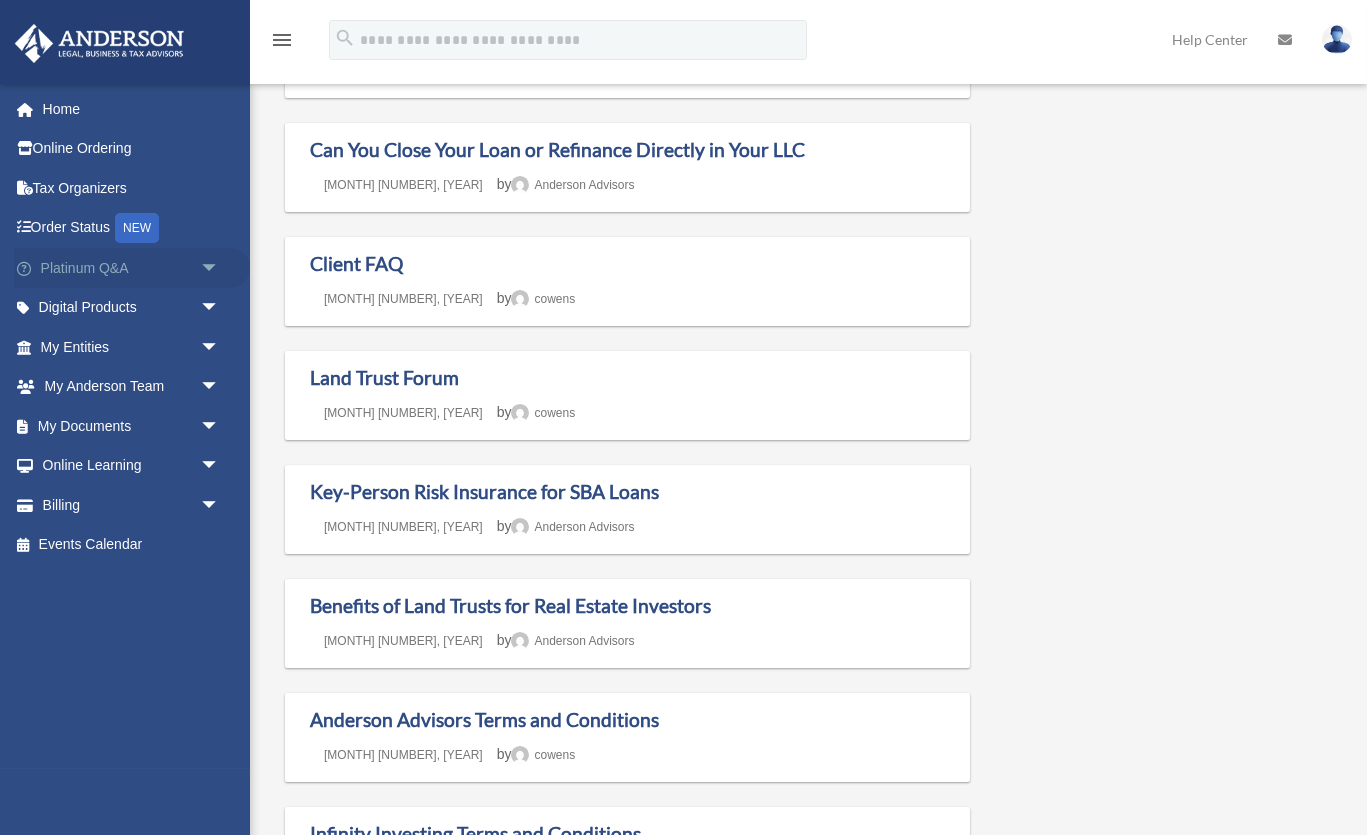 click on "arrow_drop_down" at bounding box center [220, 268] 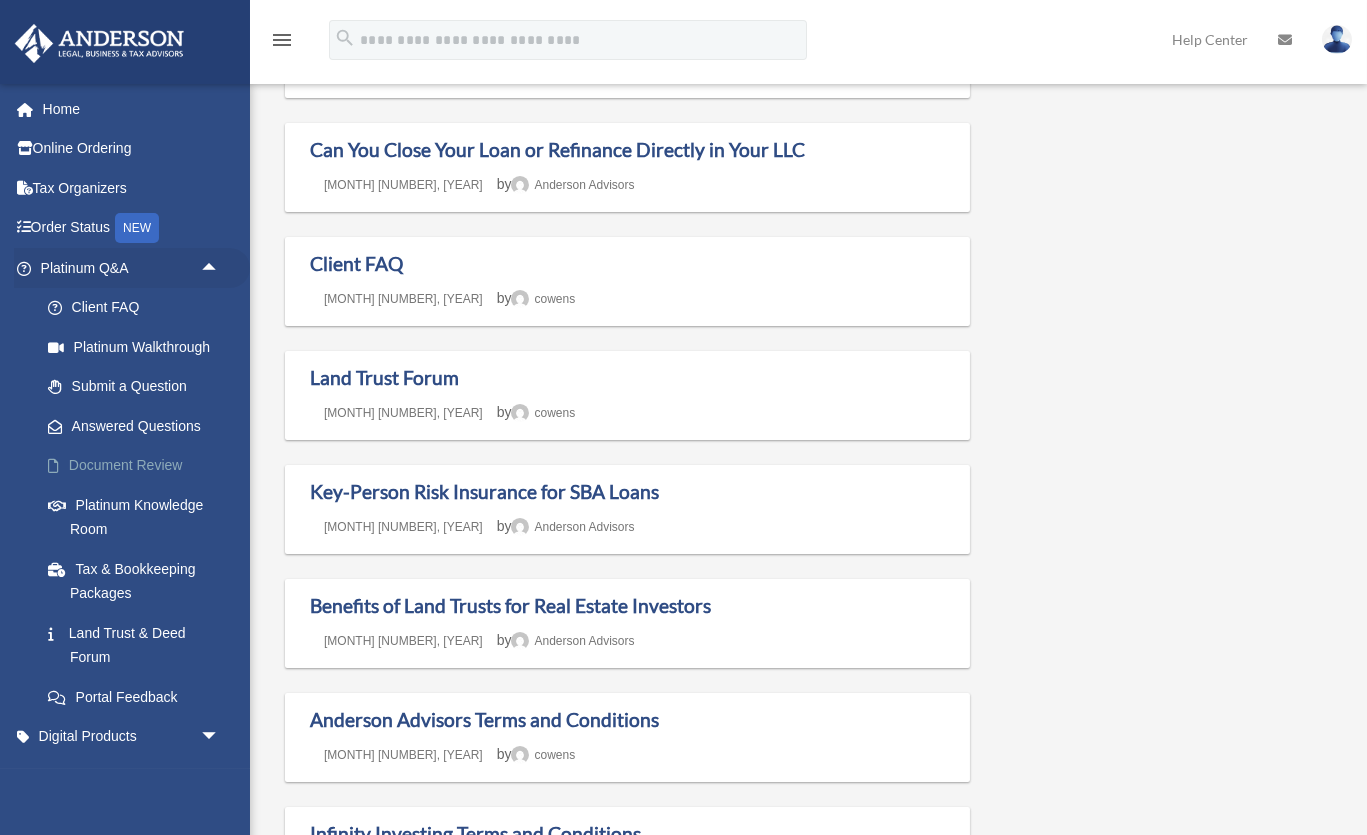click on "Document Review" at bounding box center [139, 466] 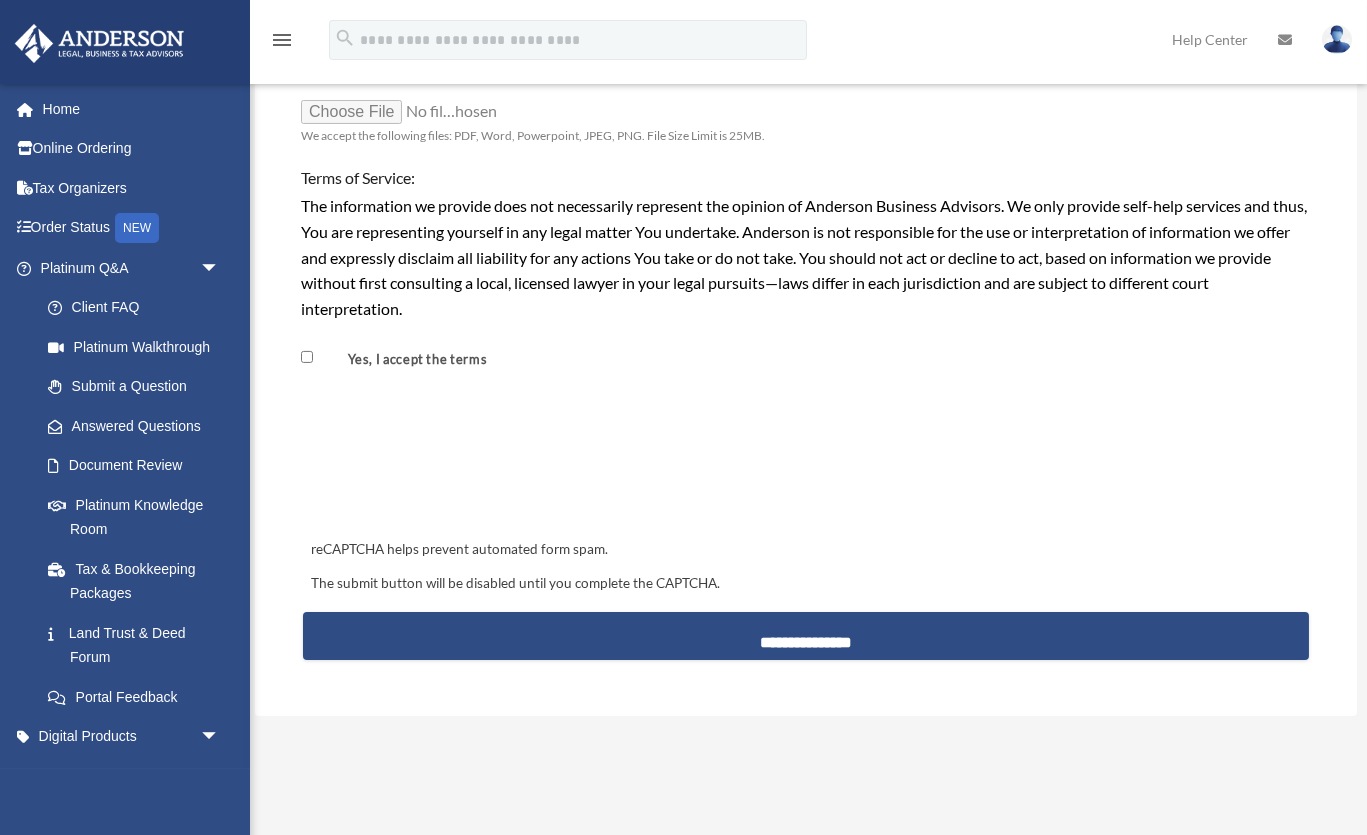 scroll, scrollTop: 1609, scrollLeft: 0, axis: vertical 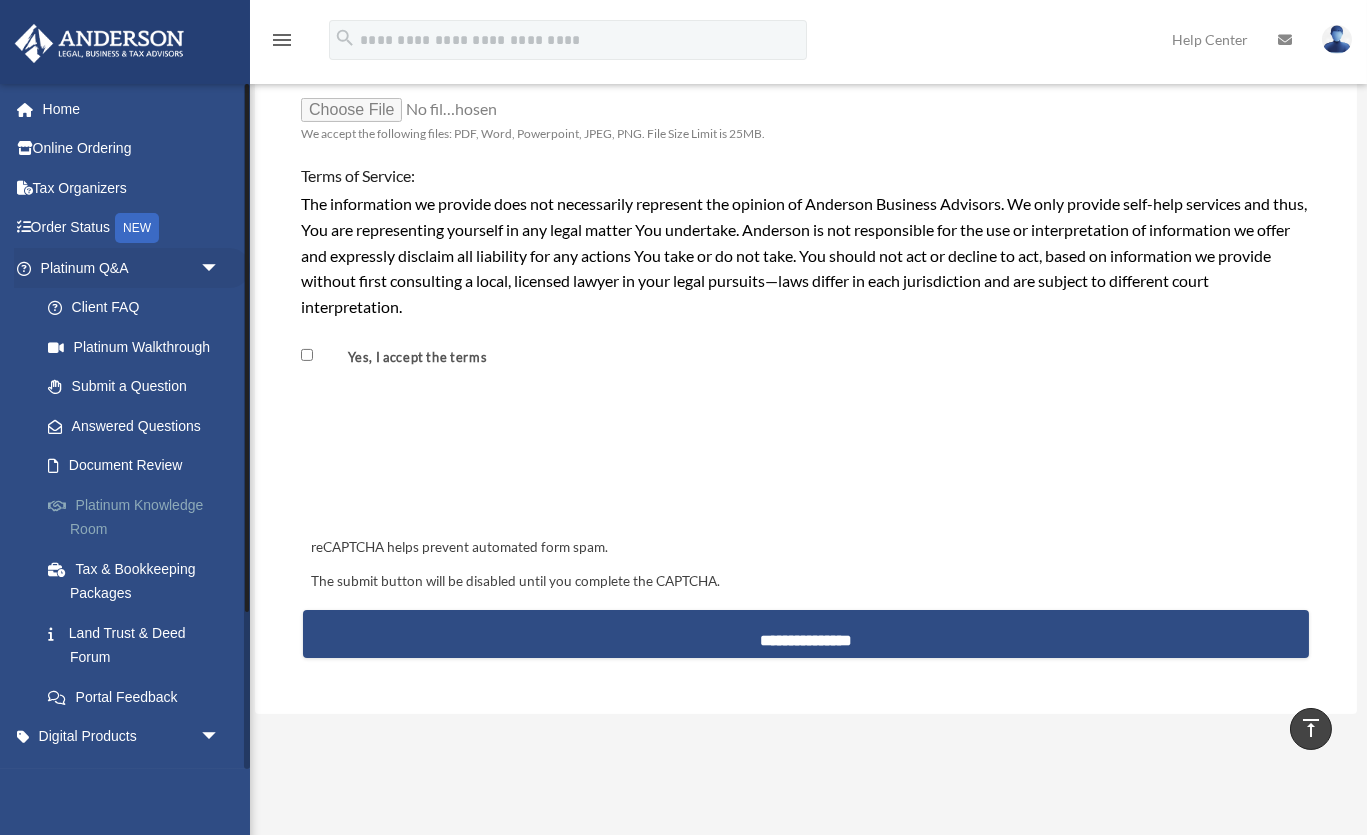 click on "Platinum Knowledge Room" at bounding box center (139, 517) 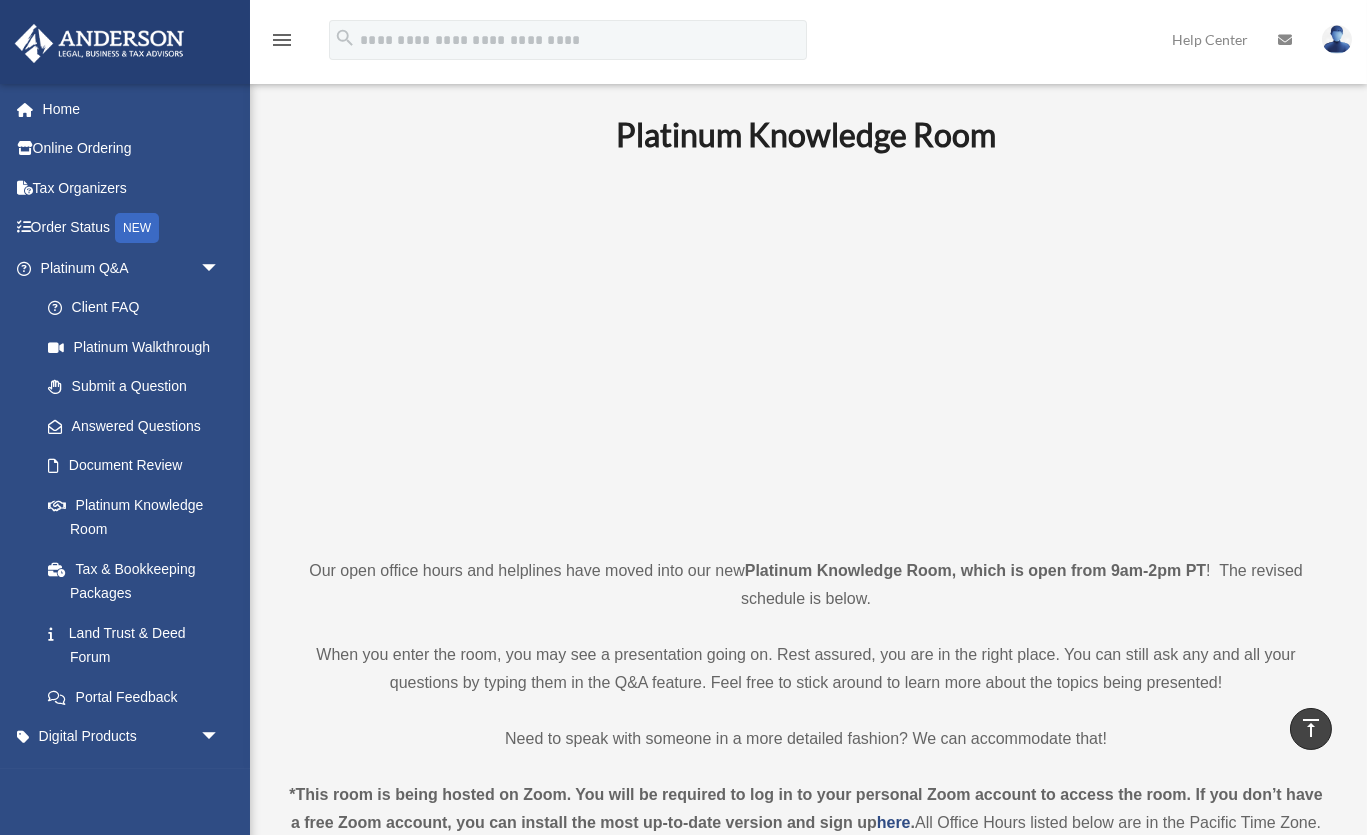 scroll, scrollTop: 0, scrollLeft: 0, axis: both 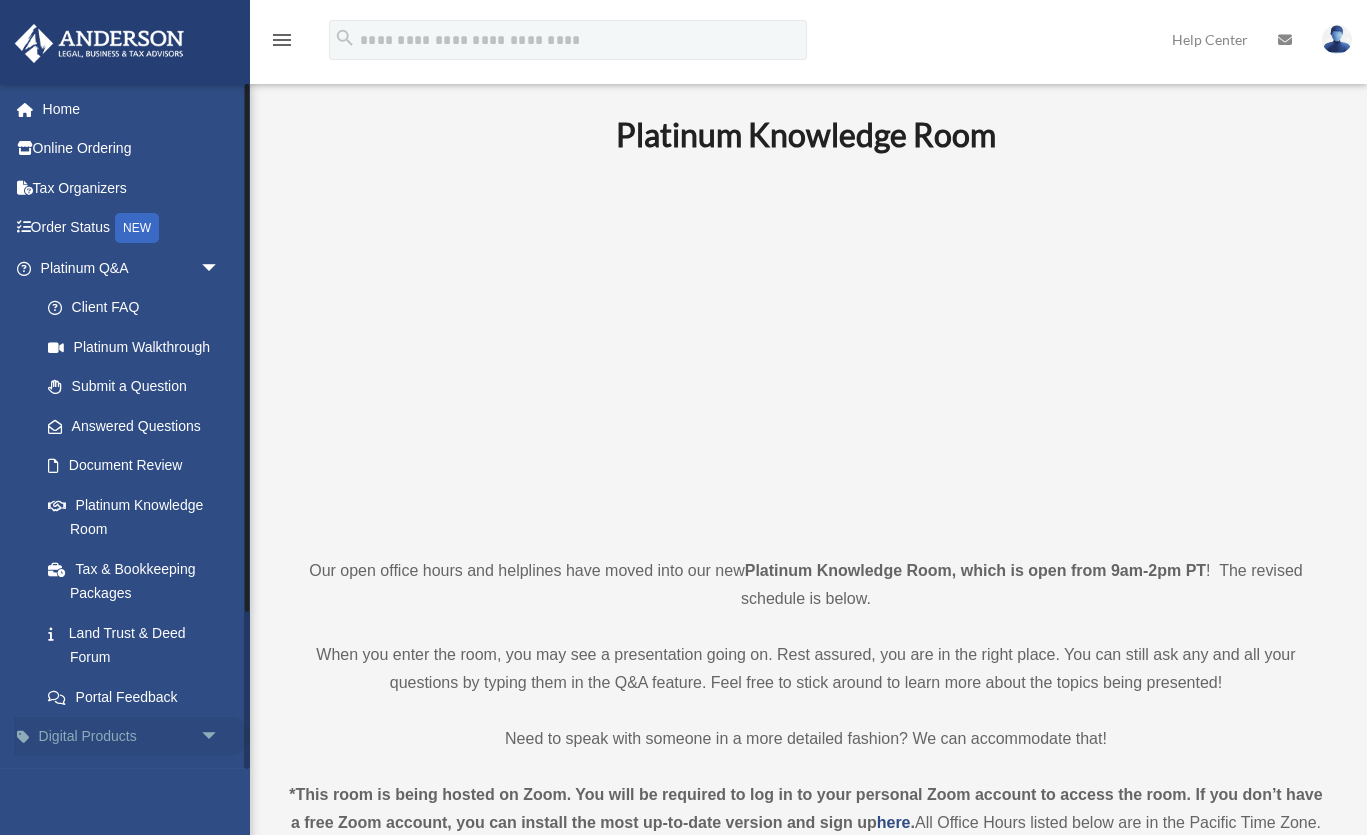 click on "Digital Products arrow_drop_down" at bounding box center (132, 737) 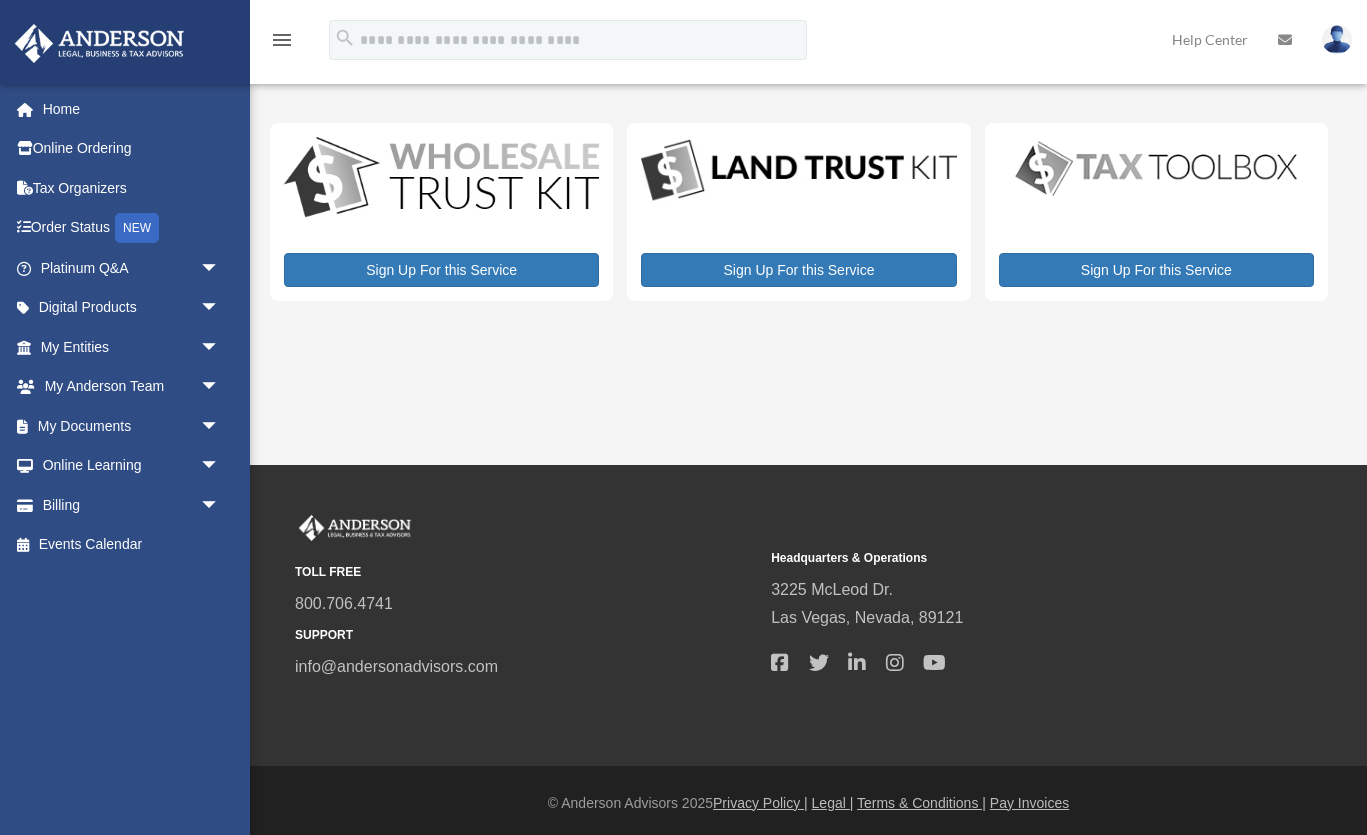scroll, scrollTop: 0, scrollLeft: 0, axis: both 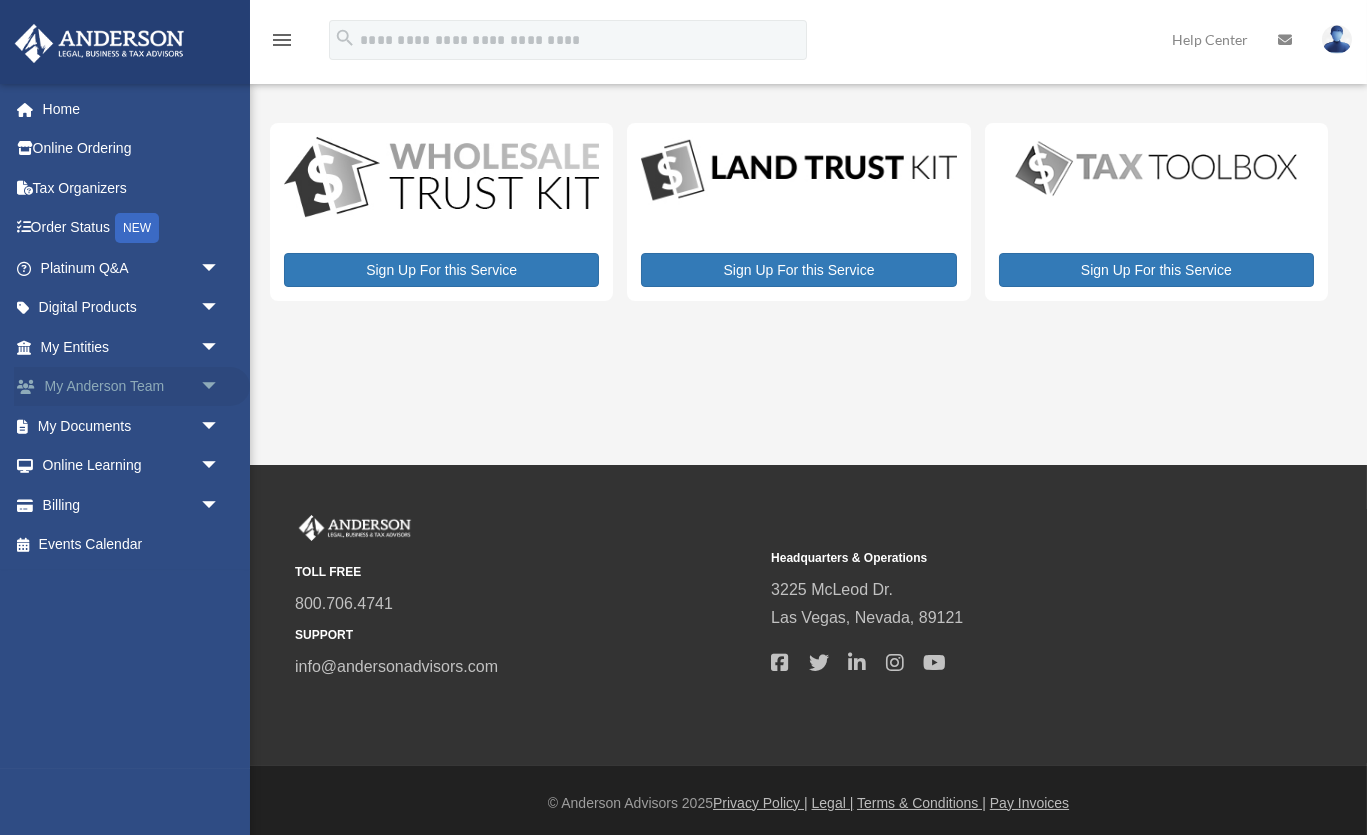 click on "arrow_drop_down" at bounding box center (220, 387) 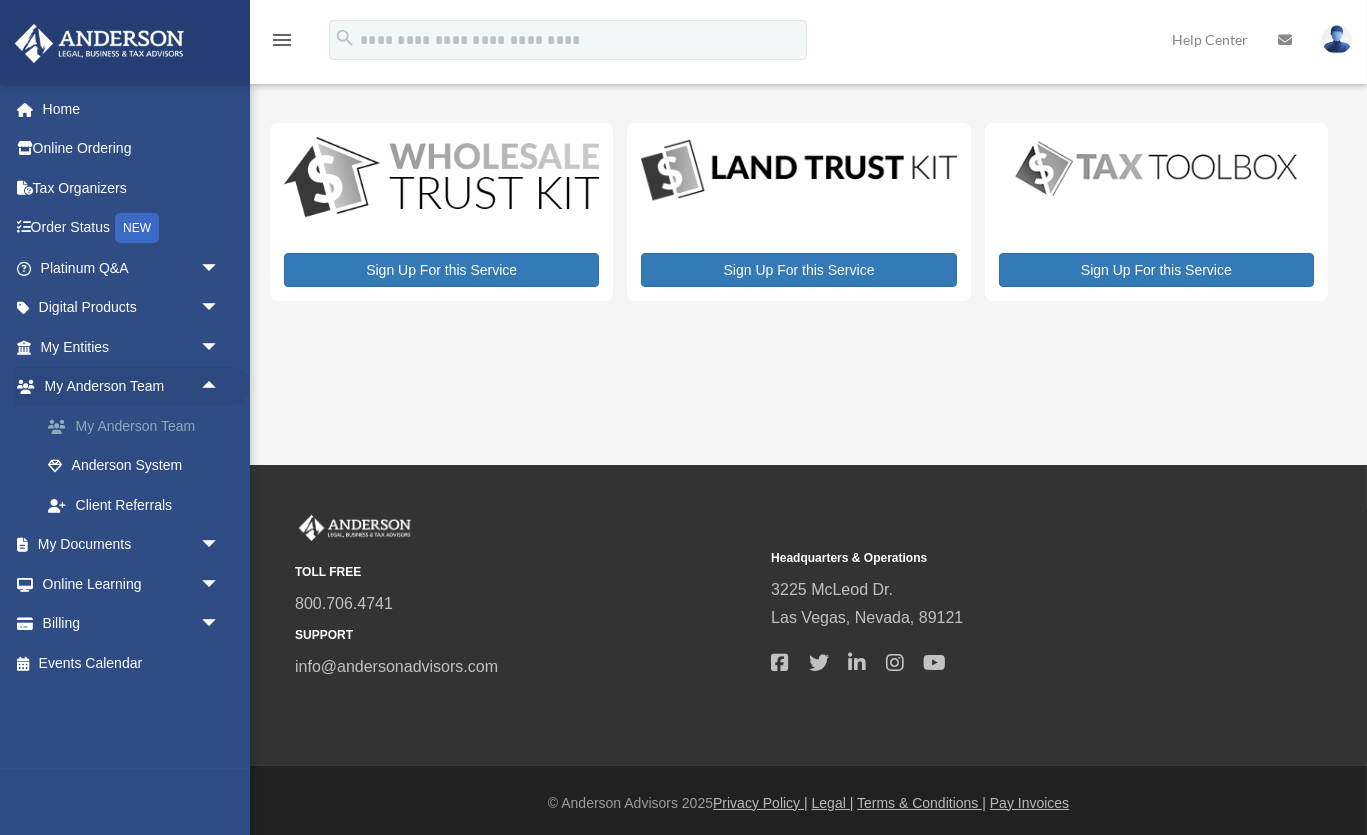 click on "My Anderson Team" at bounding box center (139, 426) 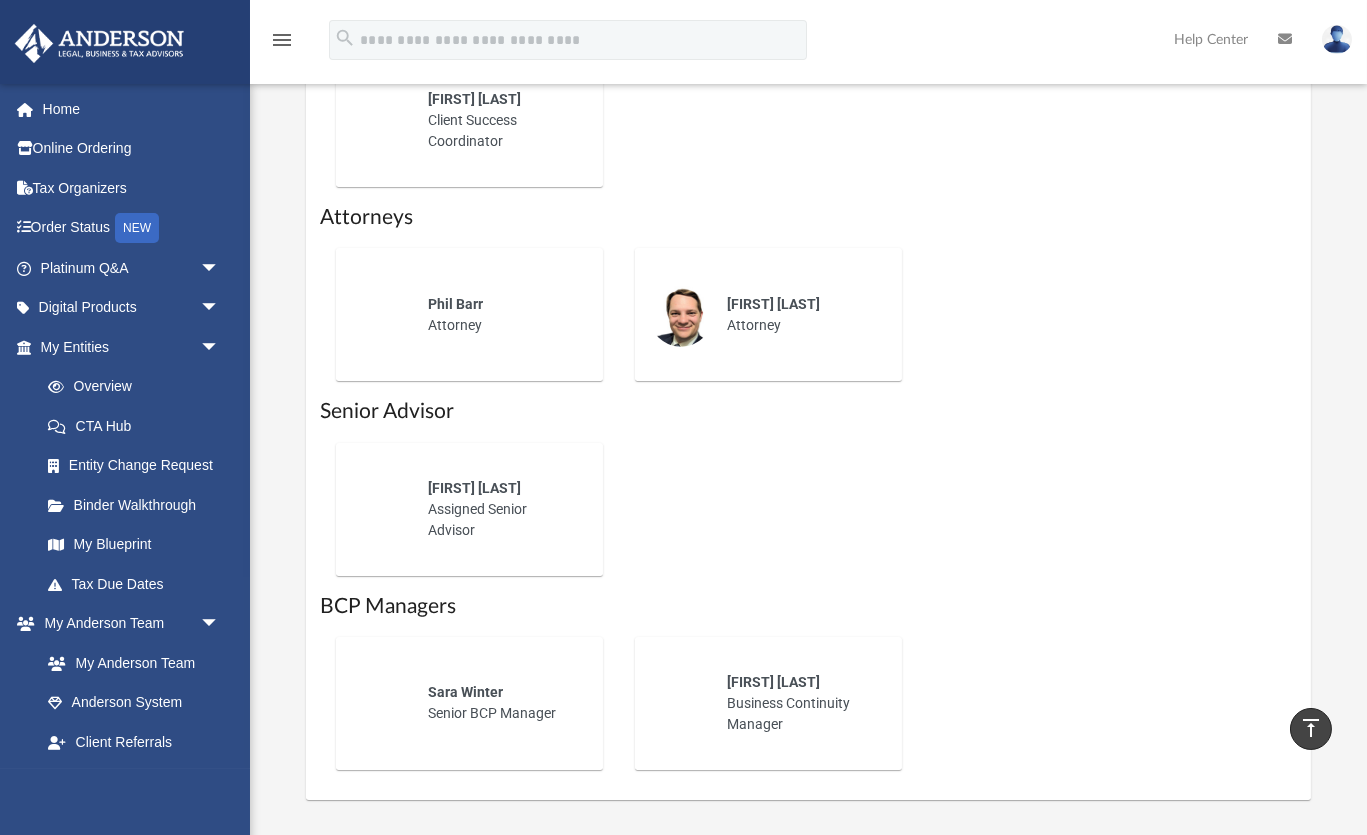 scroll, scrollTop: 1083, scrollLeft: 0, axis: vertical 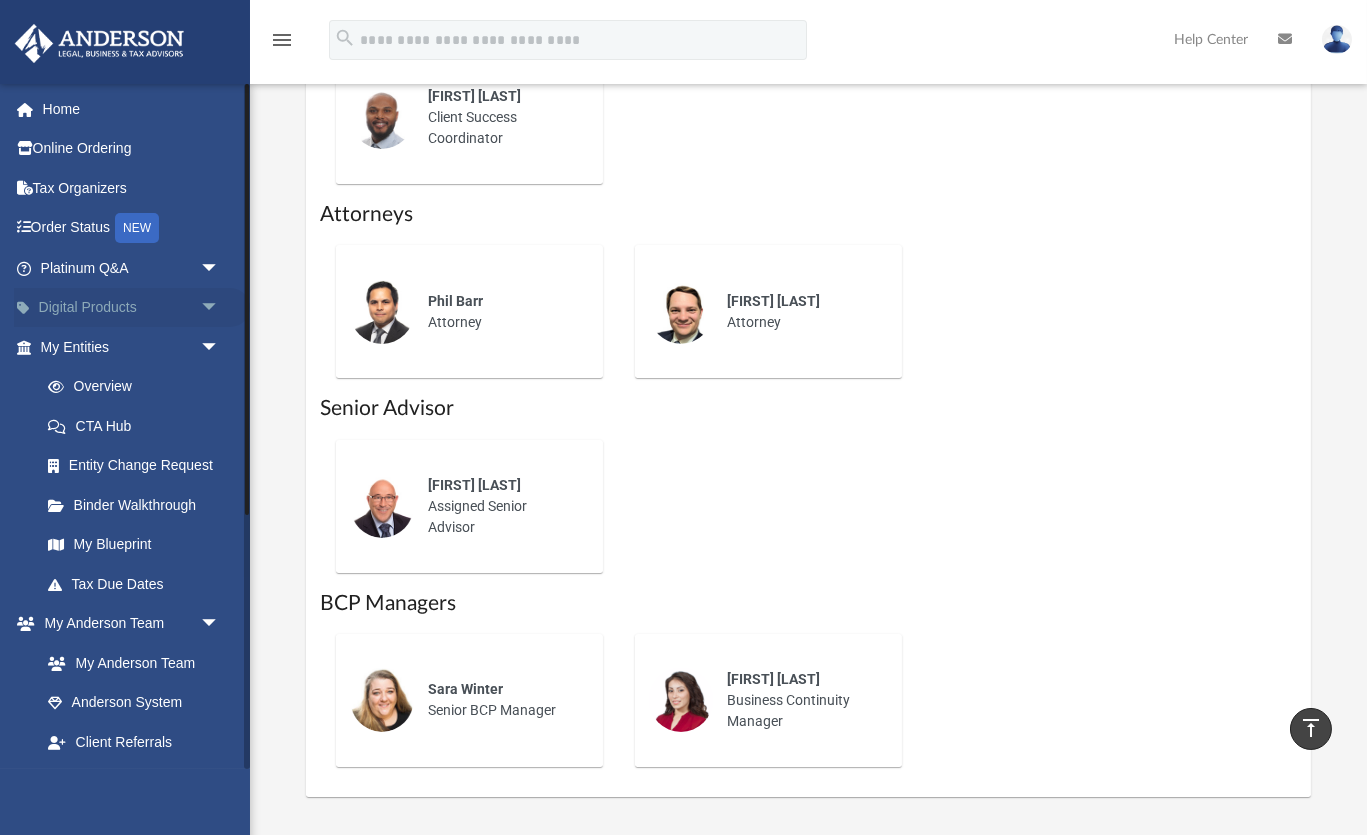 click on "arrow_drop_down" at bounding box center [220, 308] 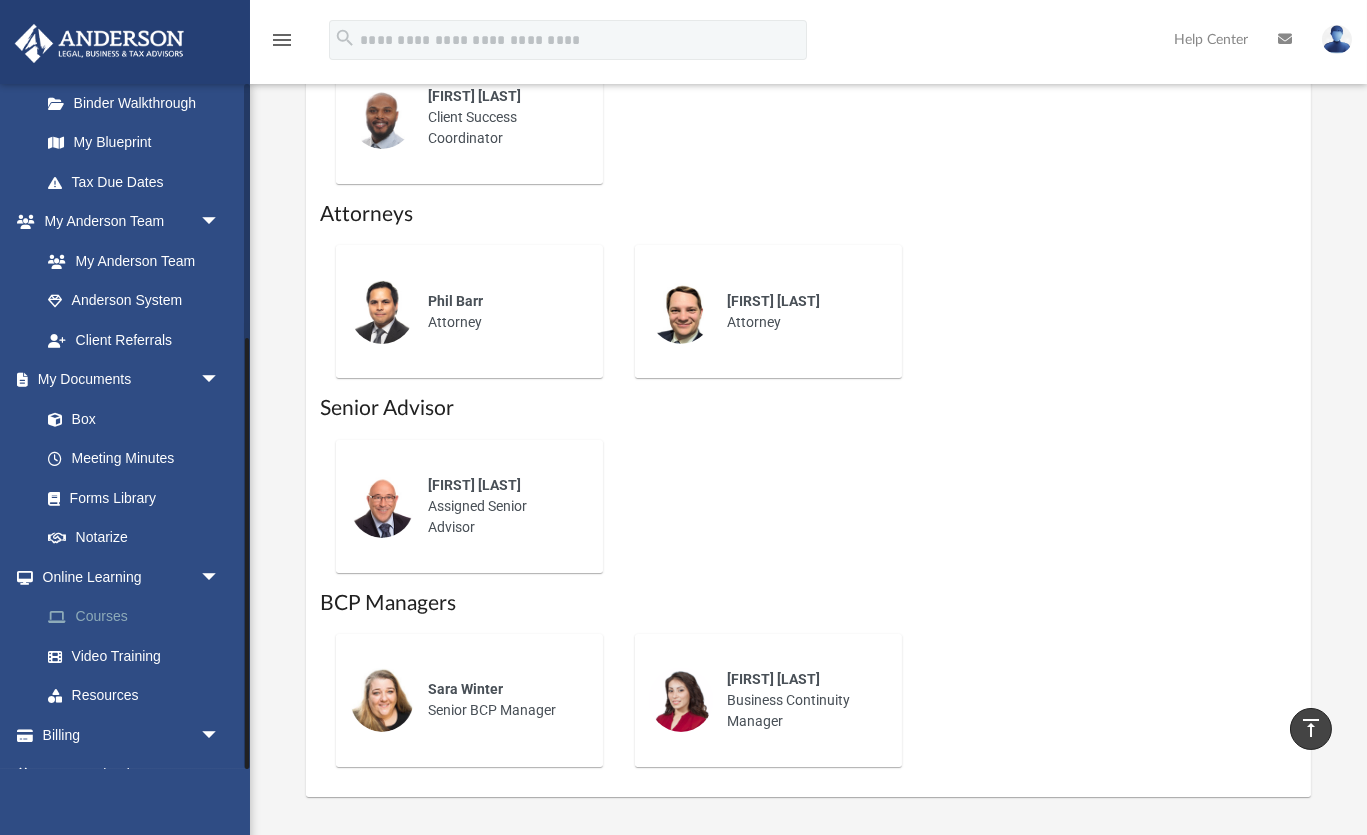 scroll, scrollTop: 558, scrollLeft: 0, axis: vertical 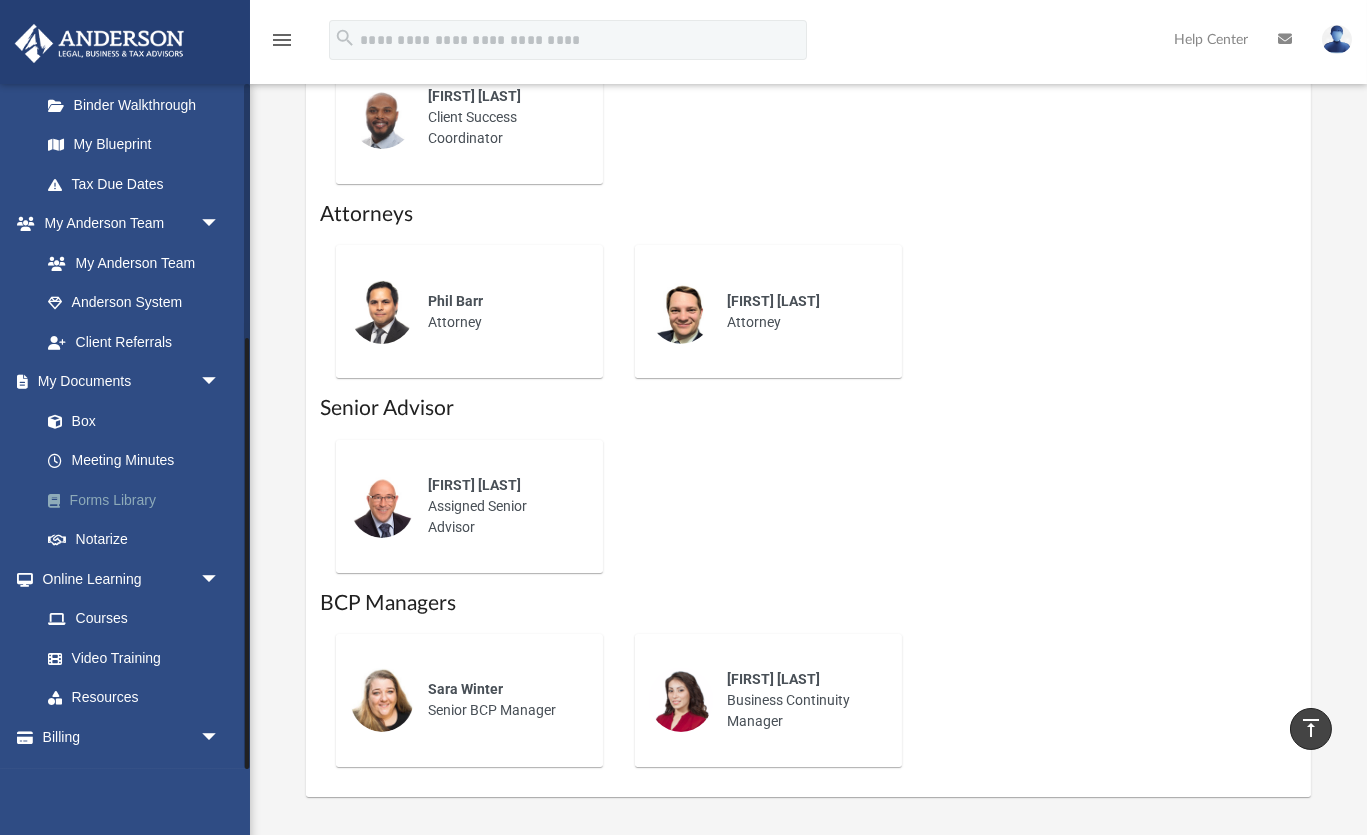 click on "Forms Library" at bounding box center (139, 500) 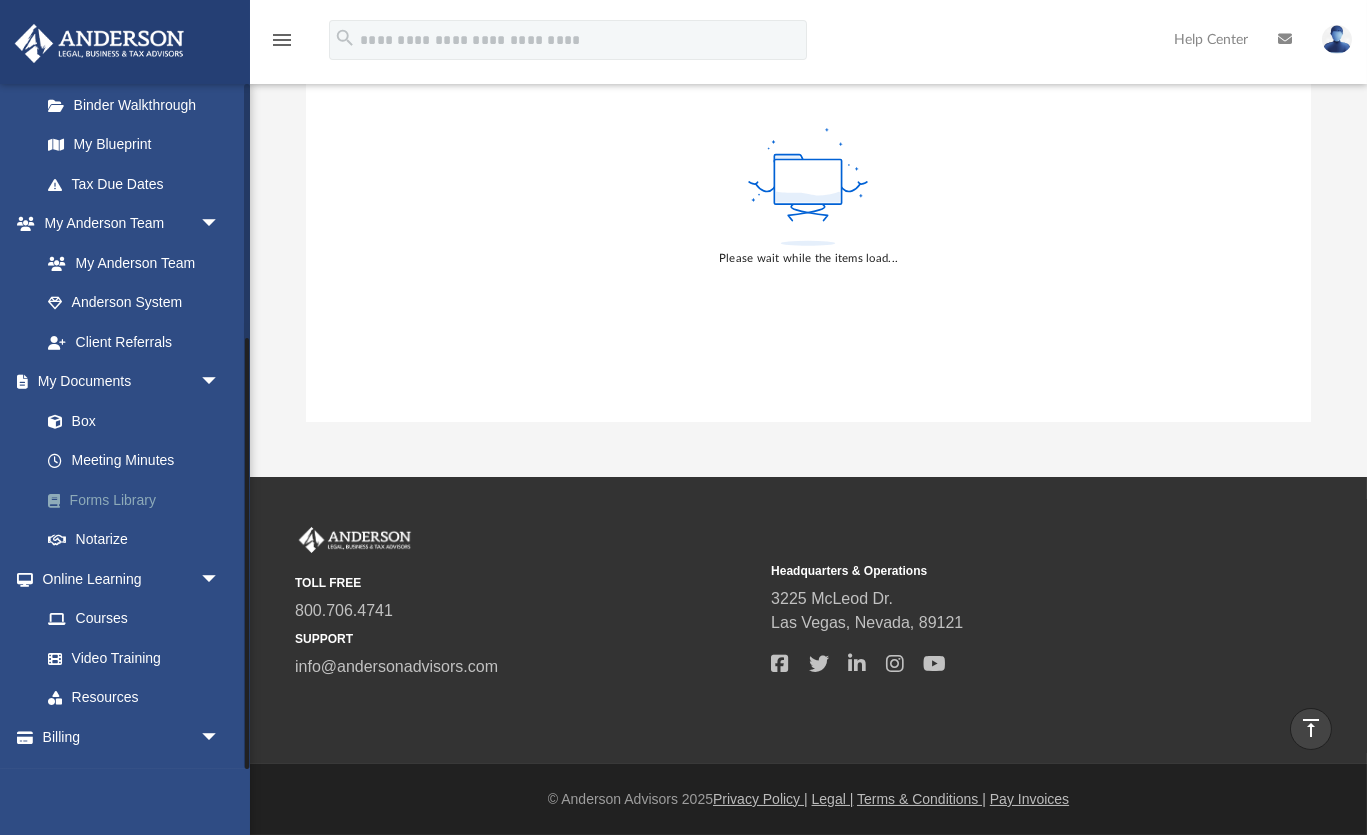 scroll, scrollTop: 190, scrollLeft: 0, axis: vertical 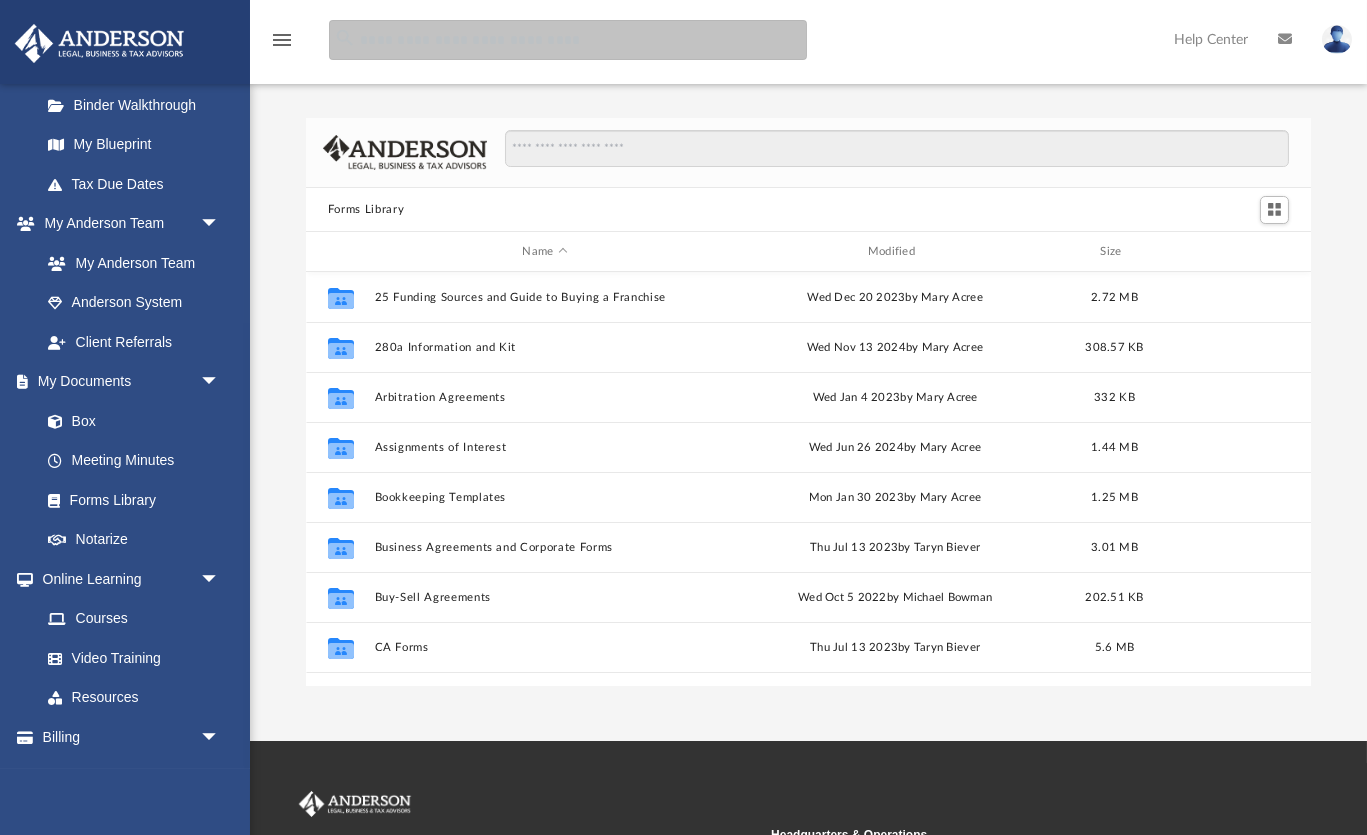click at bounding box center (568, 40) 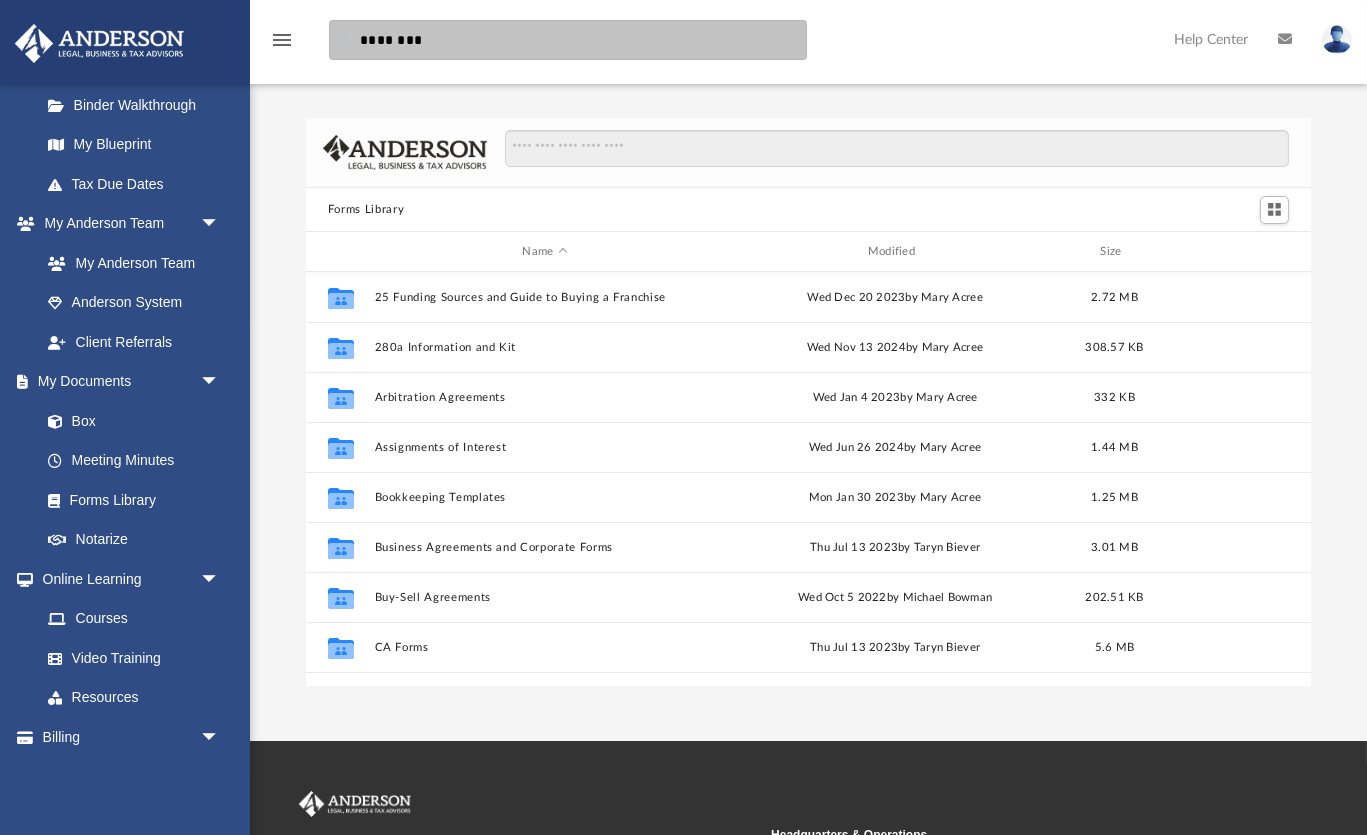 type on "********" 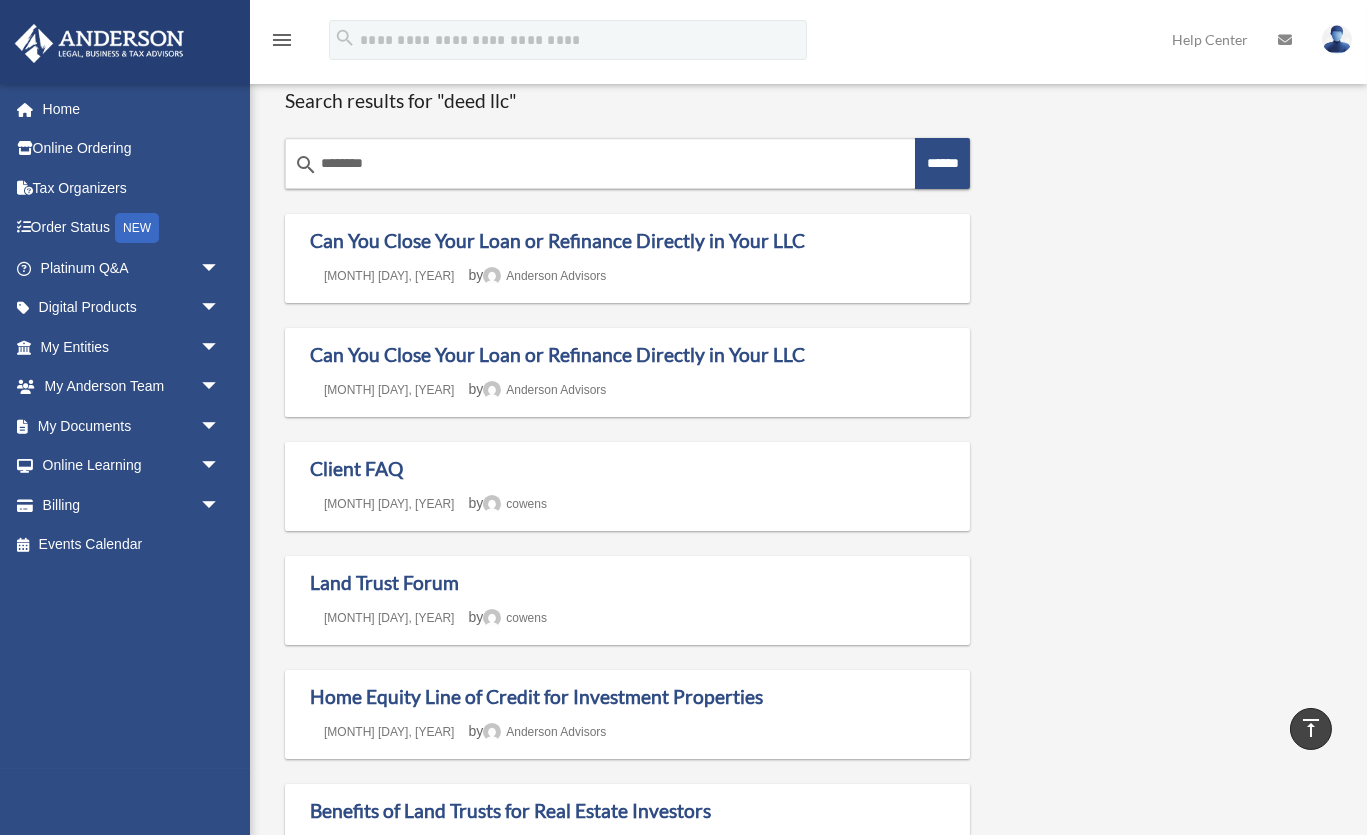 scroll, scrollTop: 0, scrollLeft: 0, axis: both 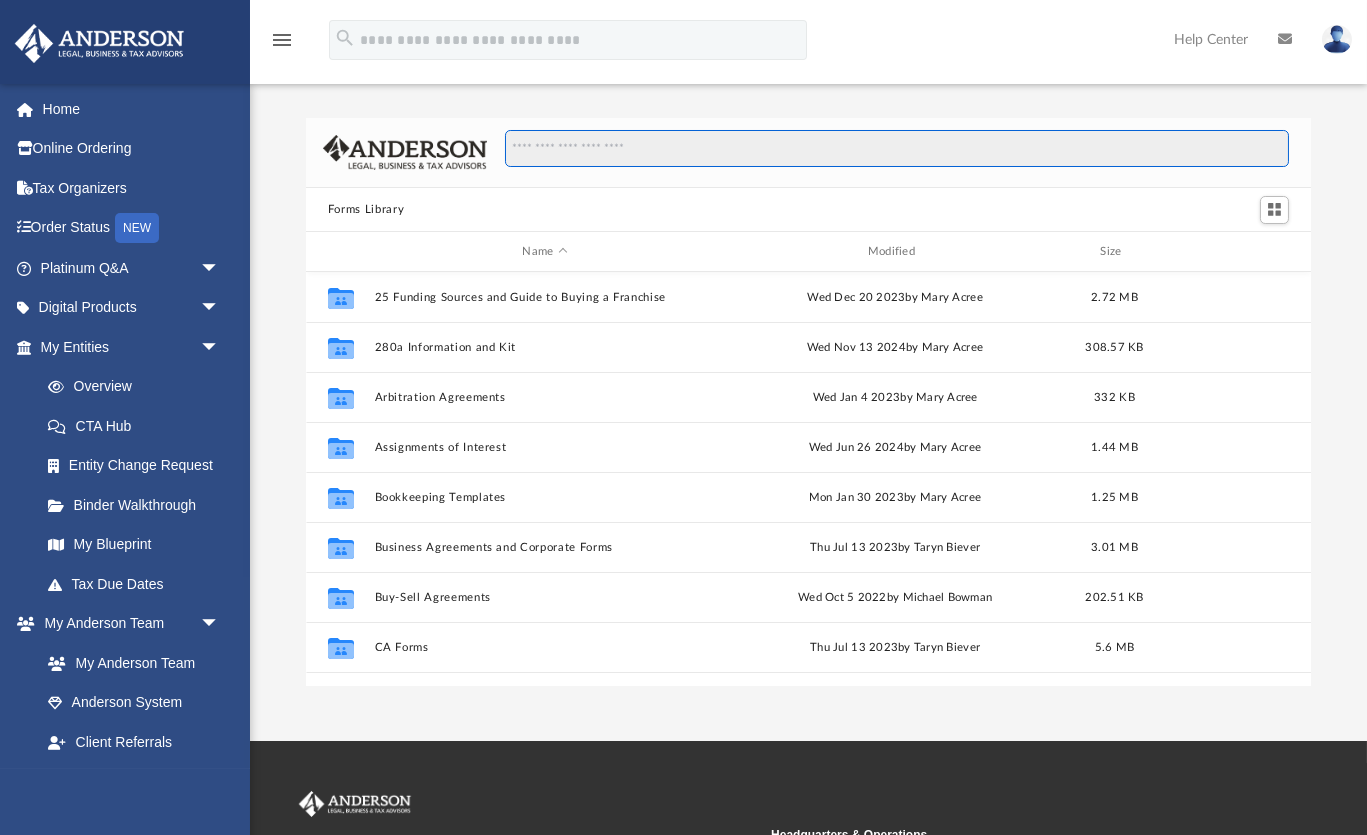 click at bounding box center (897, 149) 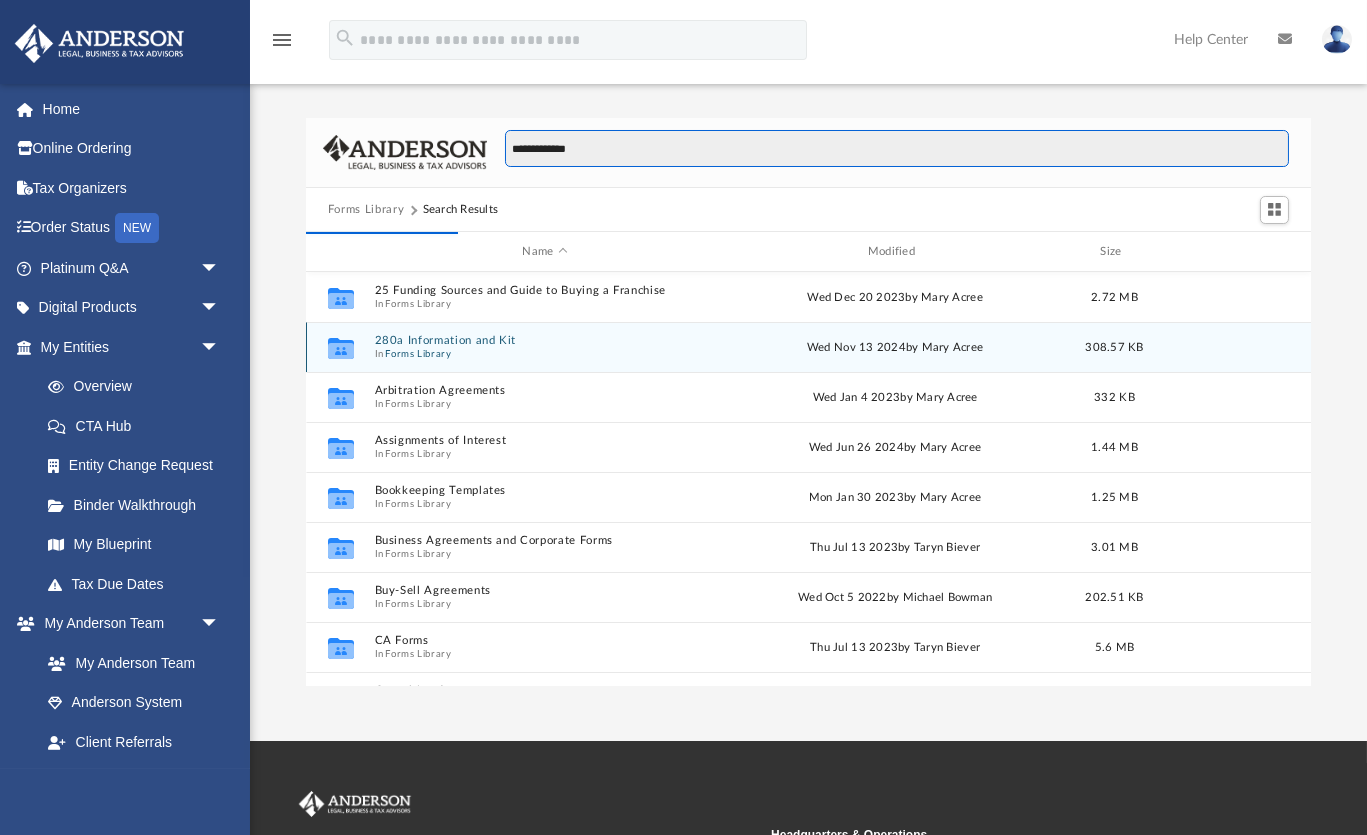 scroll, scrollTop: 394, scrollLeft: 1004, axis: both 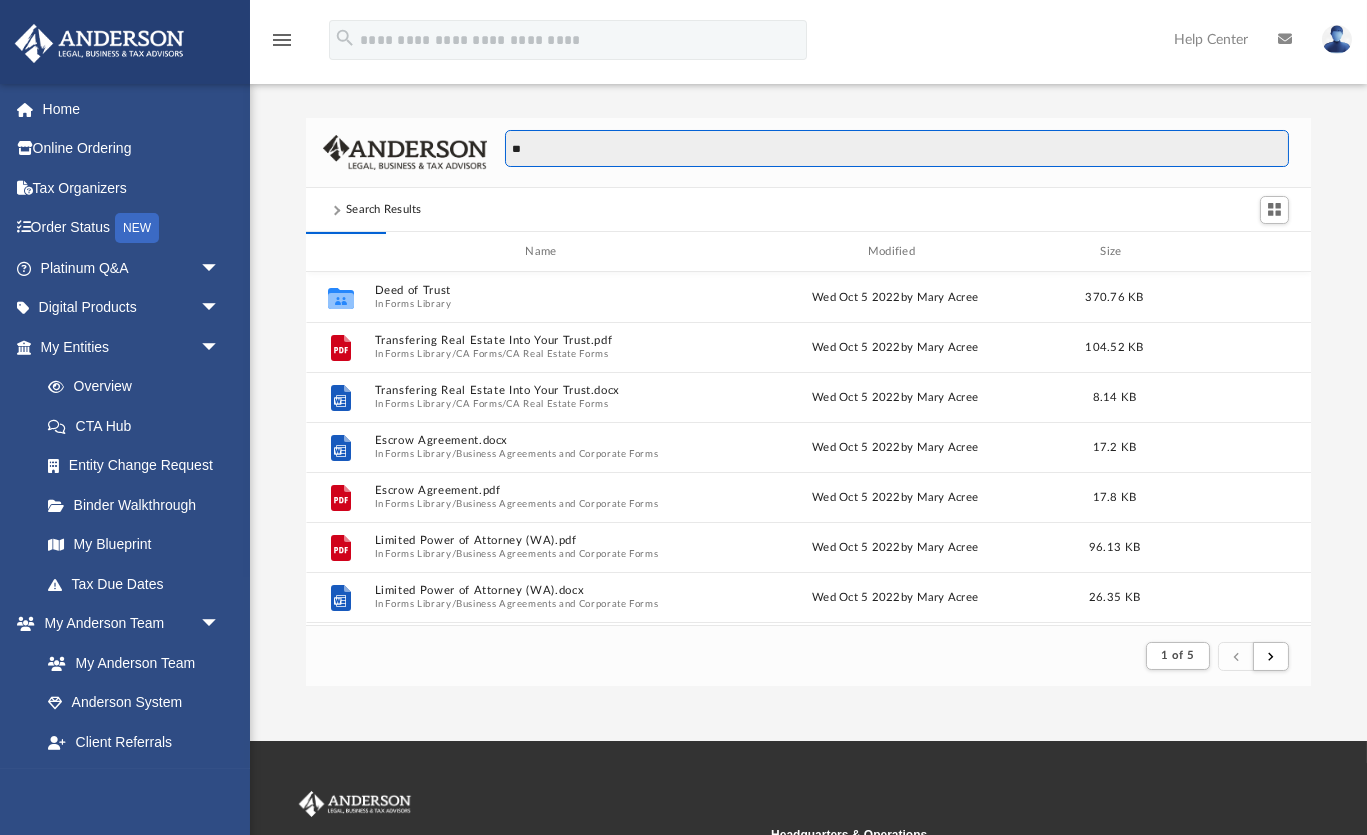 type on "*" 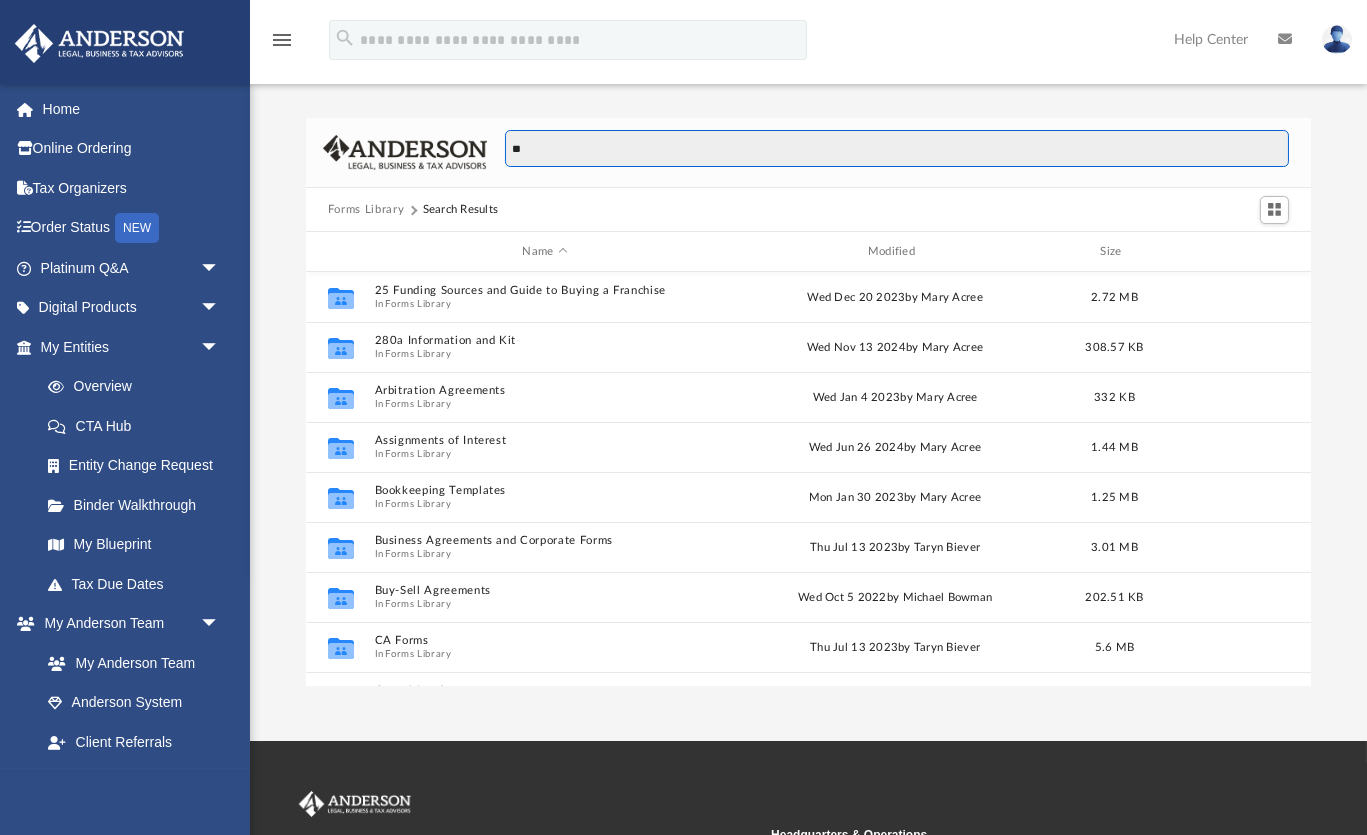 scroll, scrollTop: 1, scrollLeft: 1, axis: both 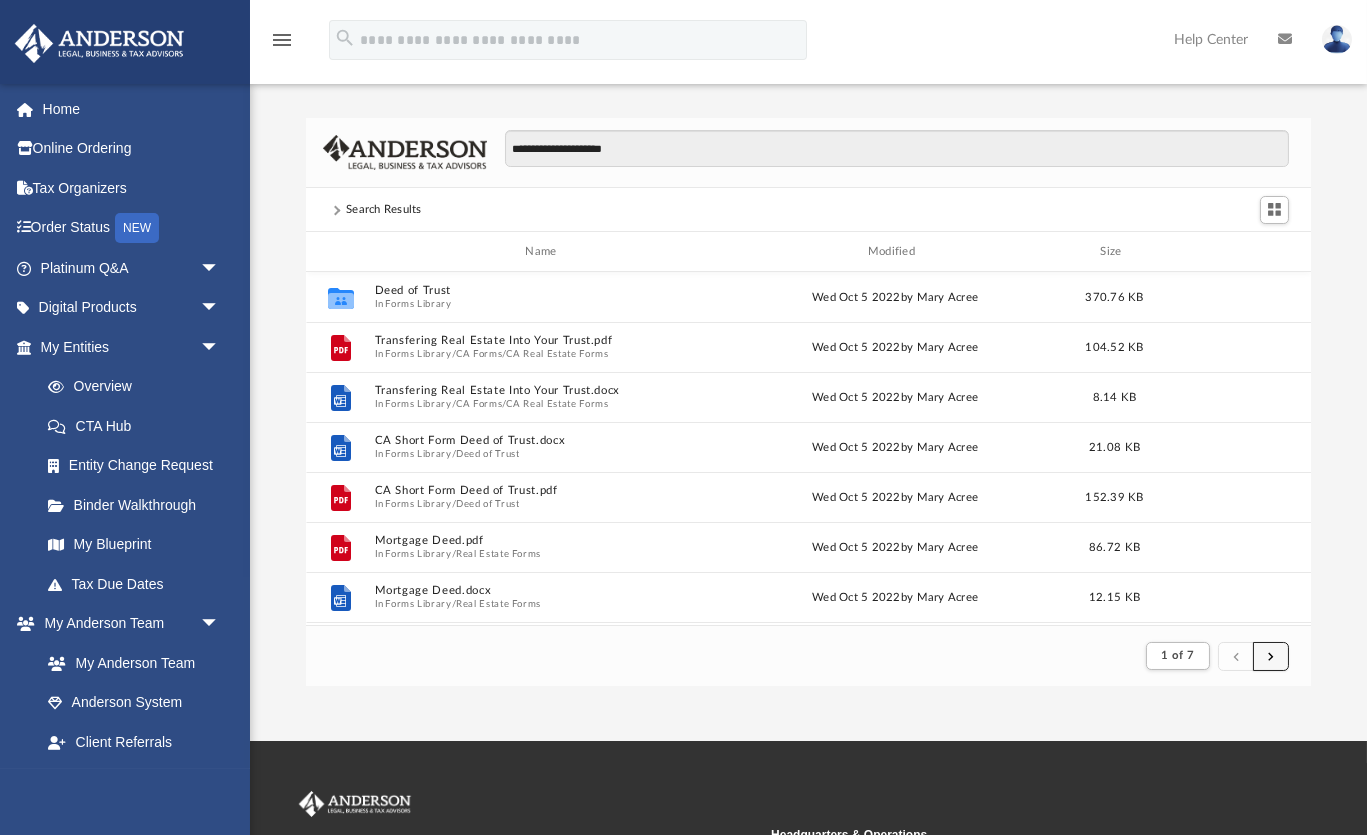click at bounding box center [1271, 655] 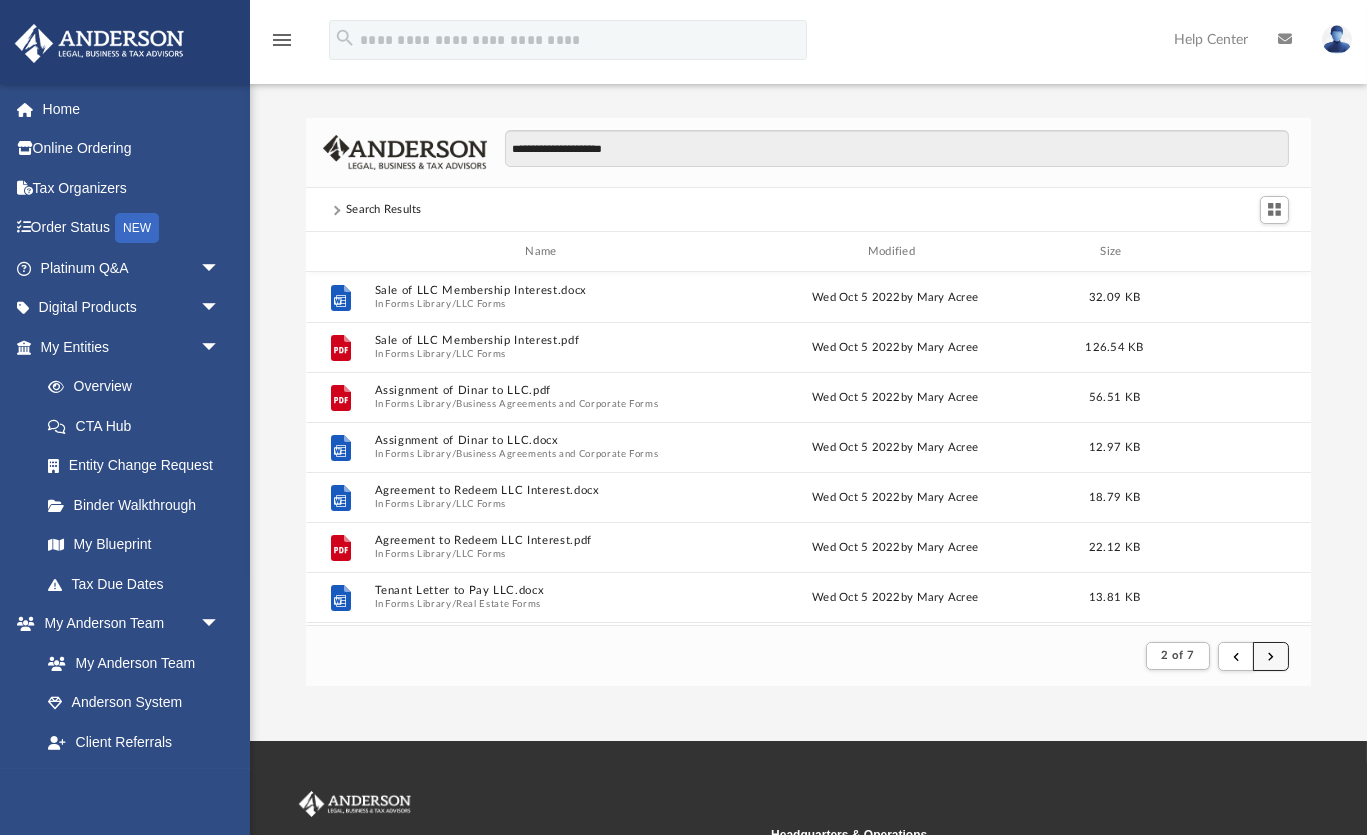 click at bounding box center [1271, 655] 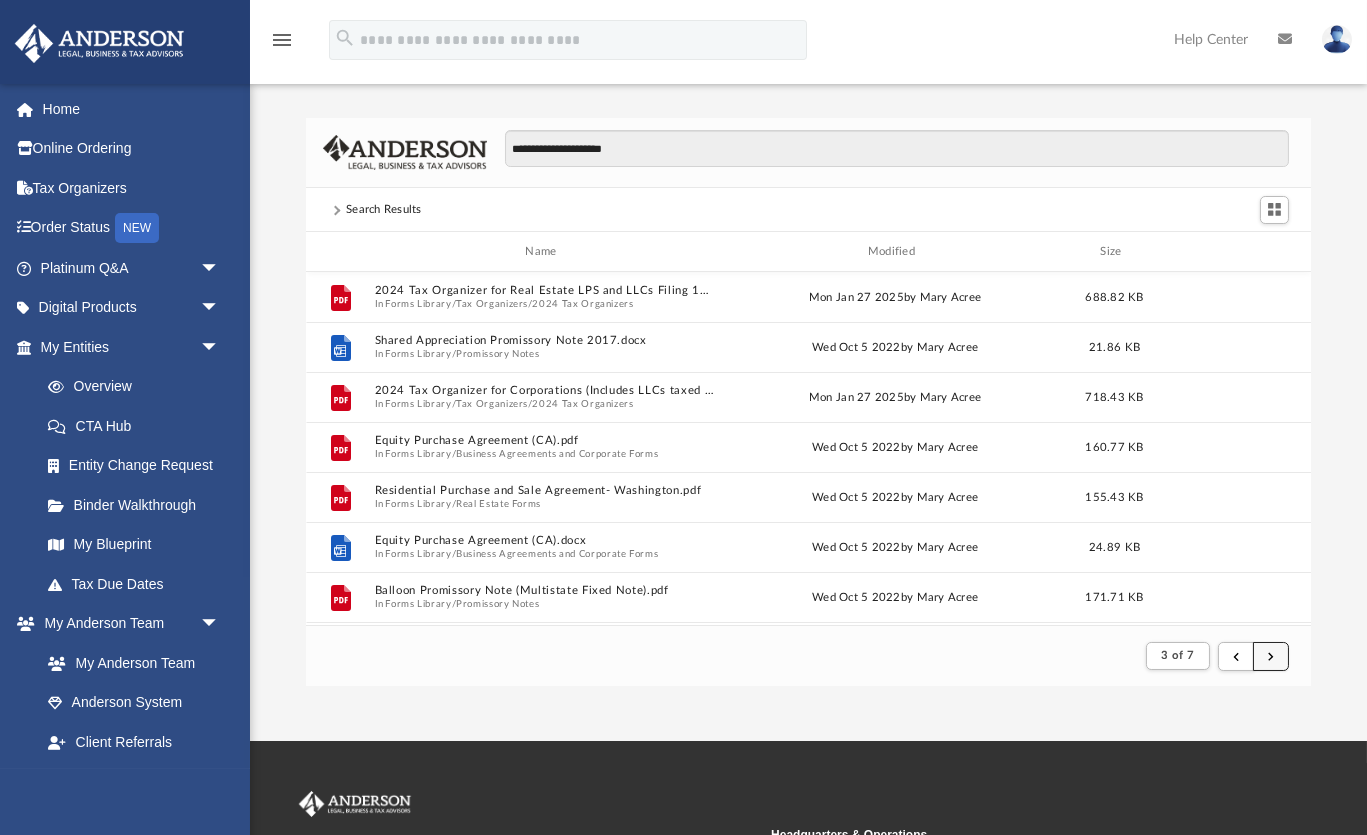 click at bounding box center (1271, 655) 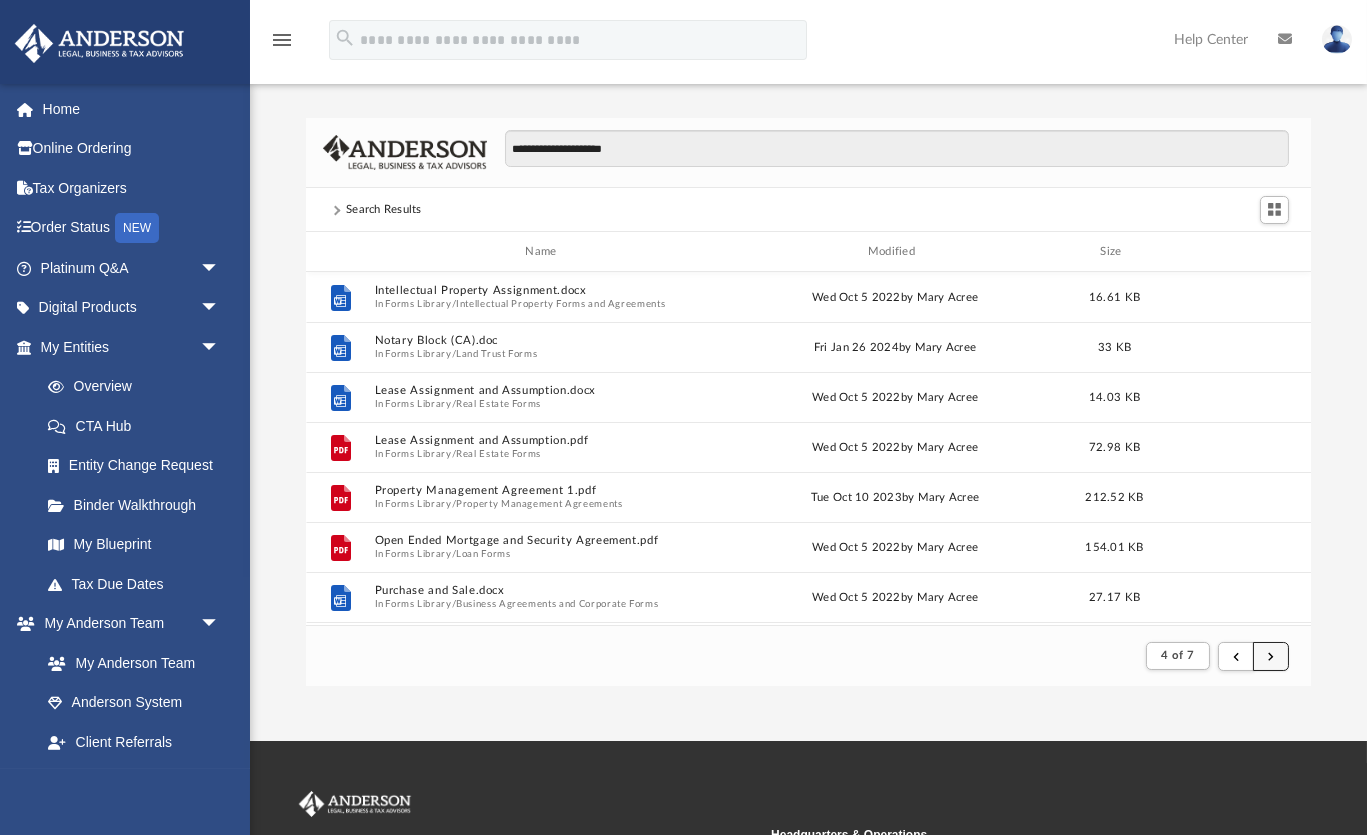 click at bounding box center [1271, 655] 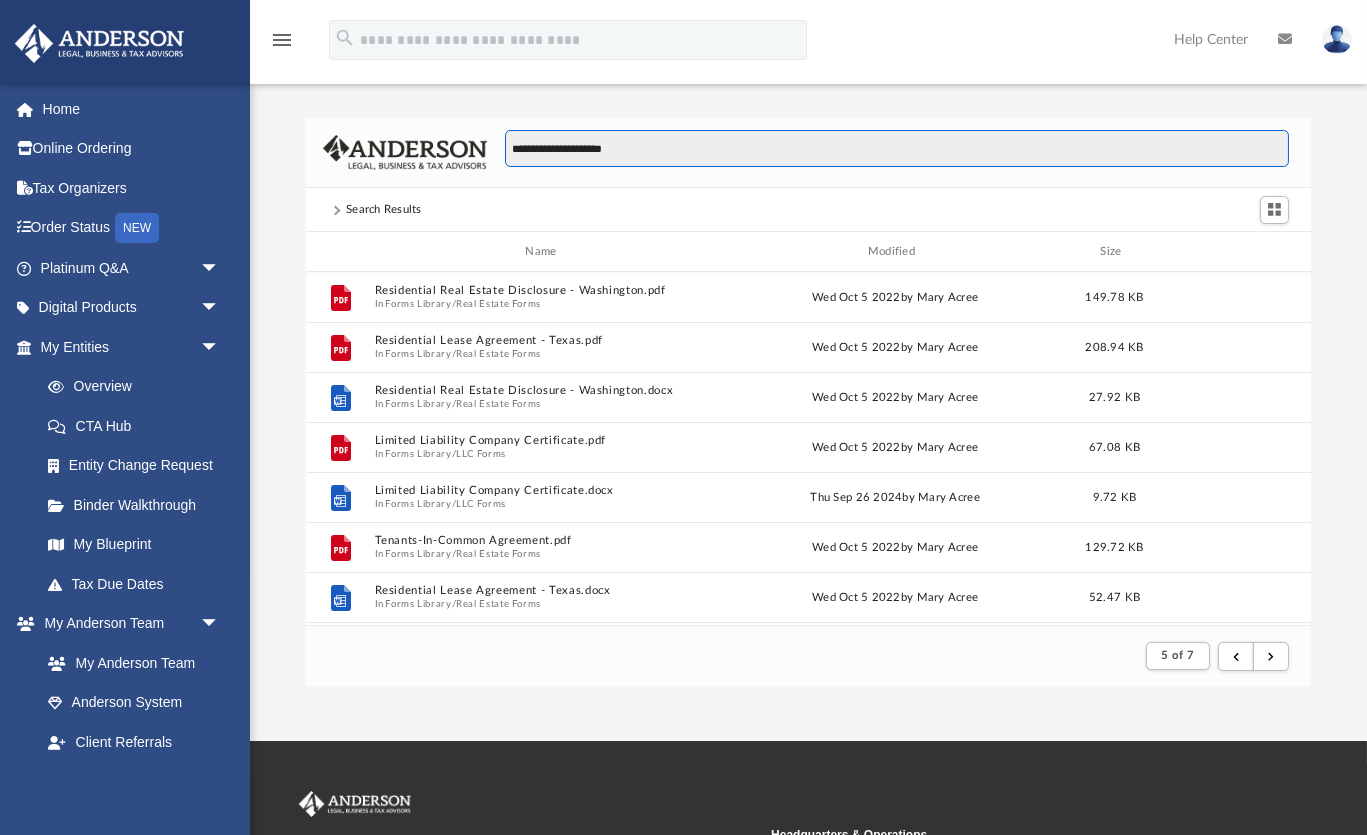 click on "**********" at bounding box center [897, 149] 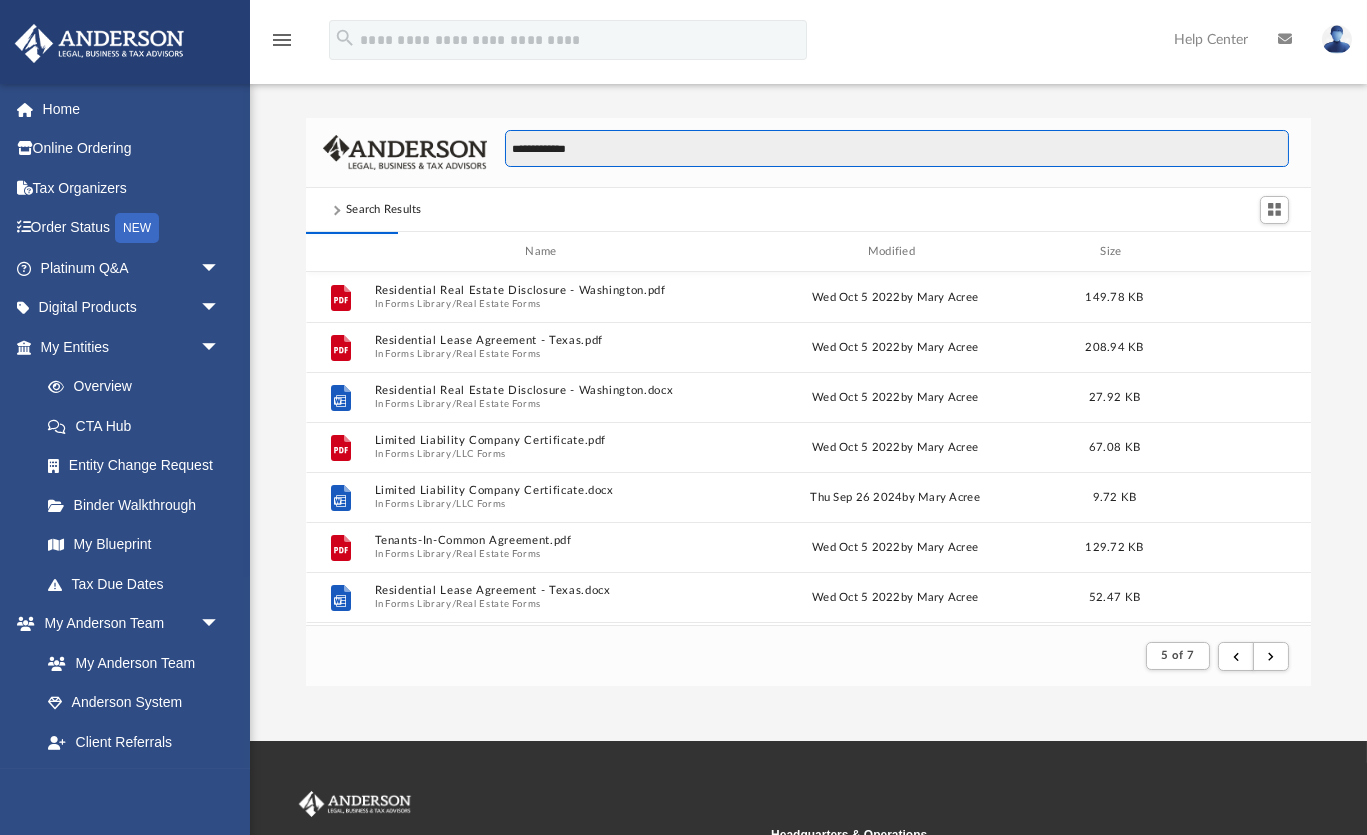 type on "**********" 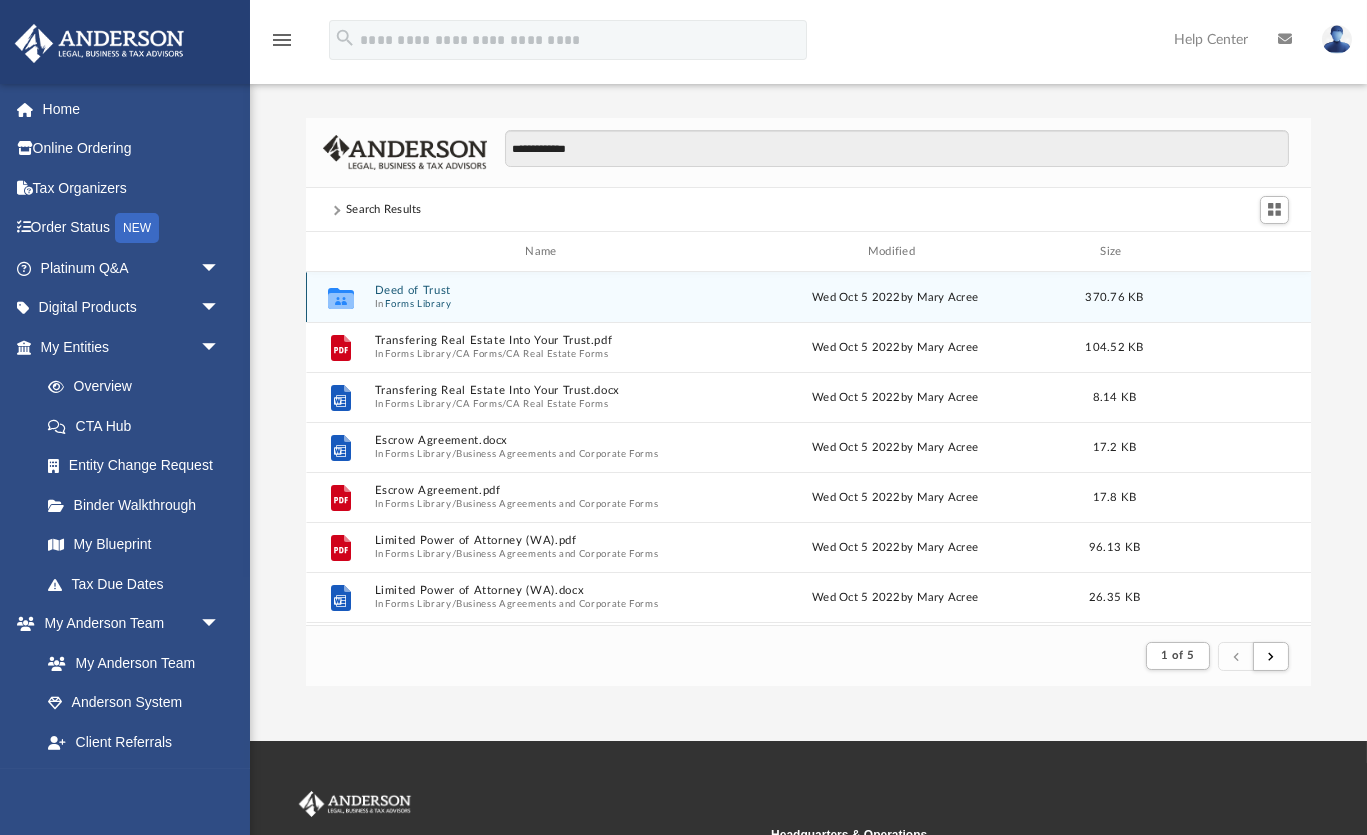 click on "Deed of Trust" at bounding box center [544, 291] 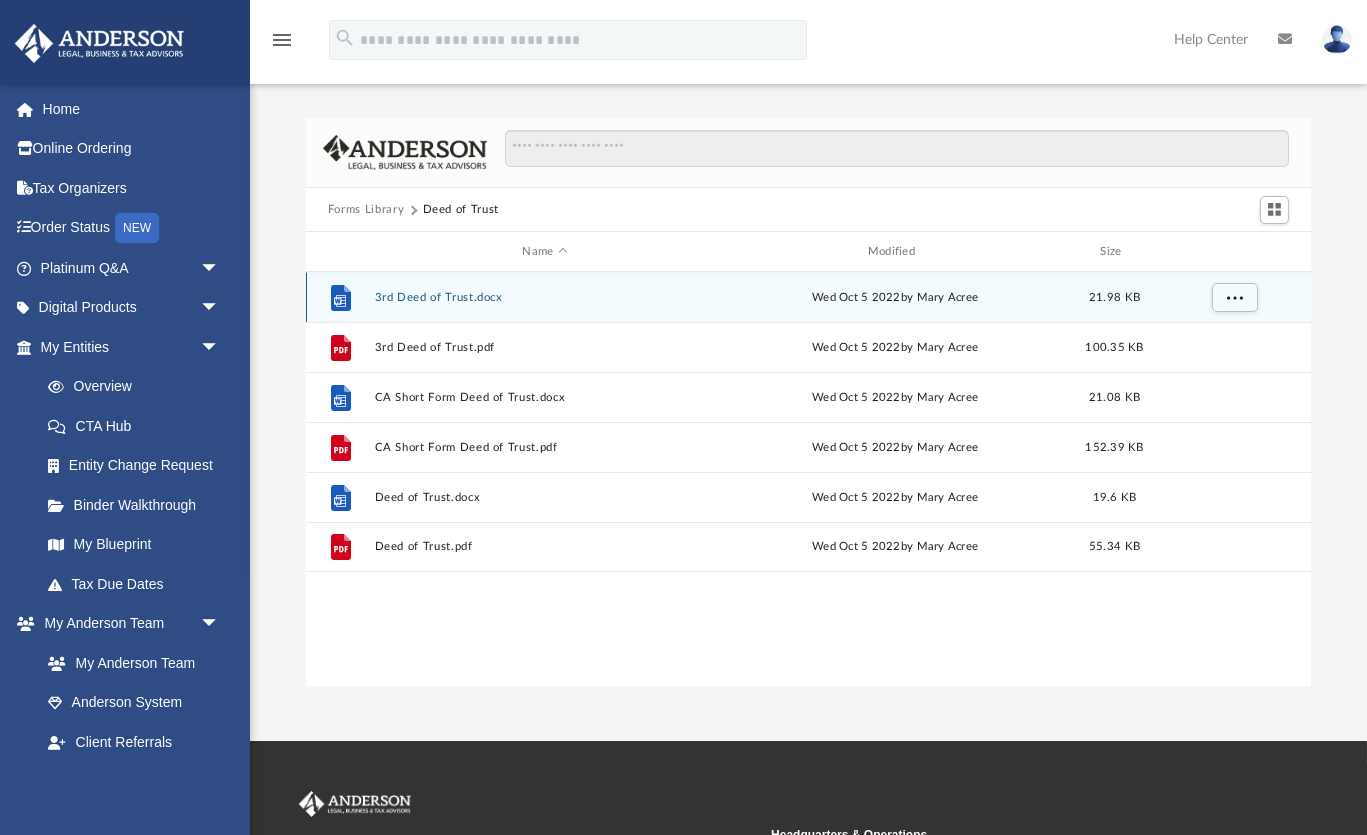 scroll, scrollTop: 1, scrollLeft: 1, axis: both 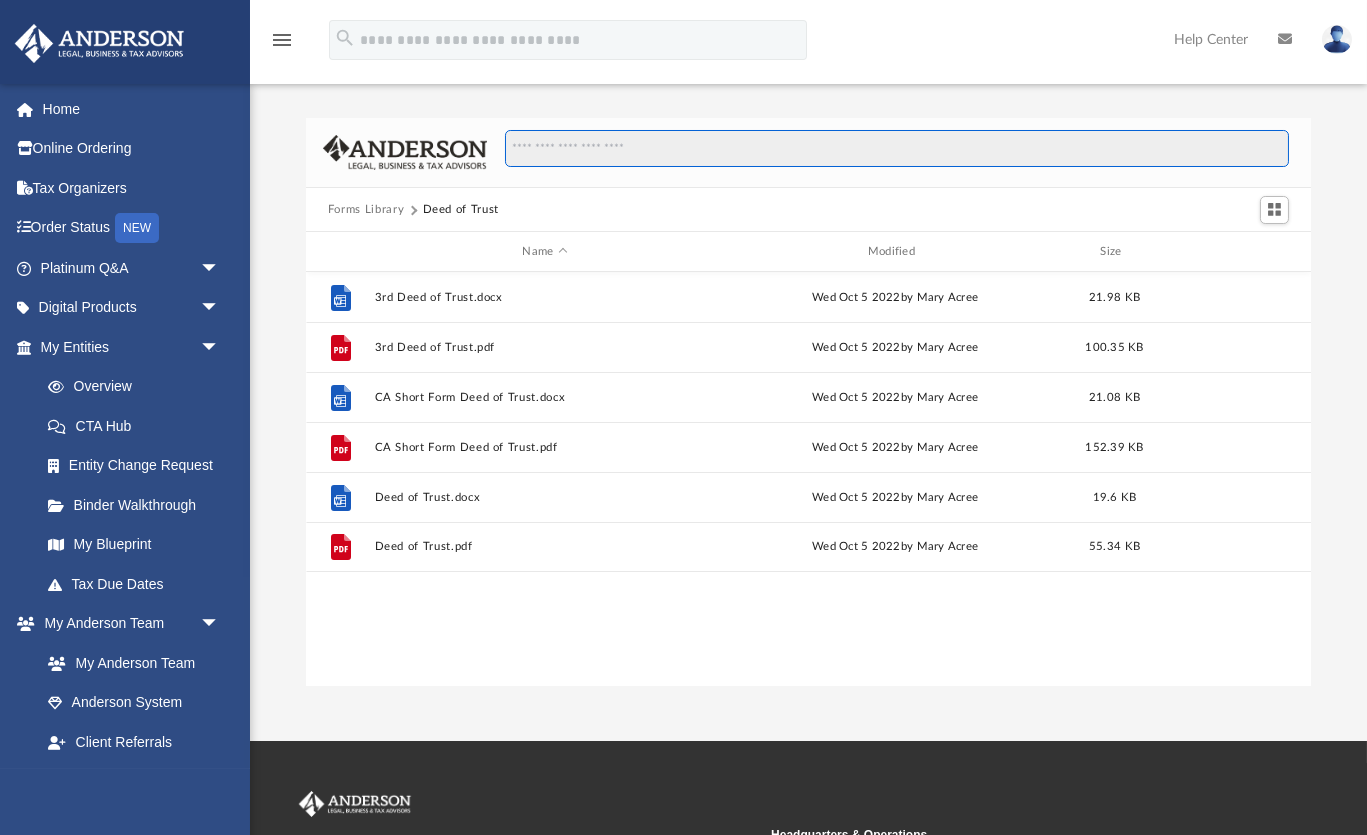 click at bounding box center (897, 149) 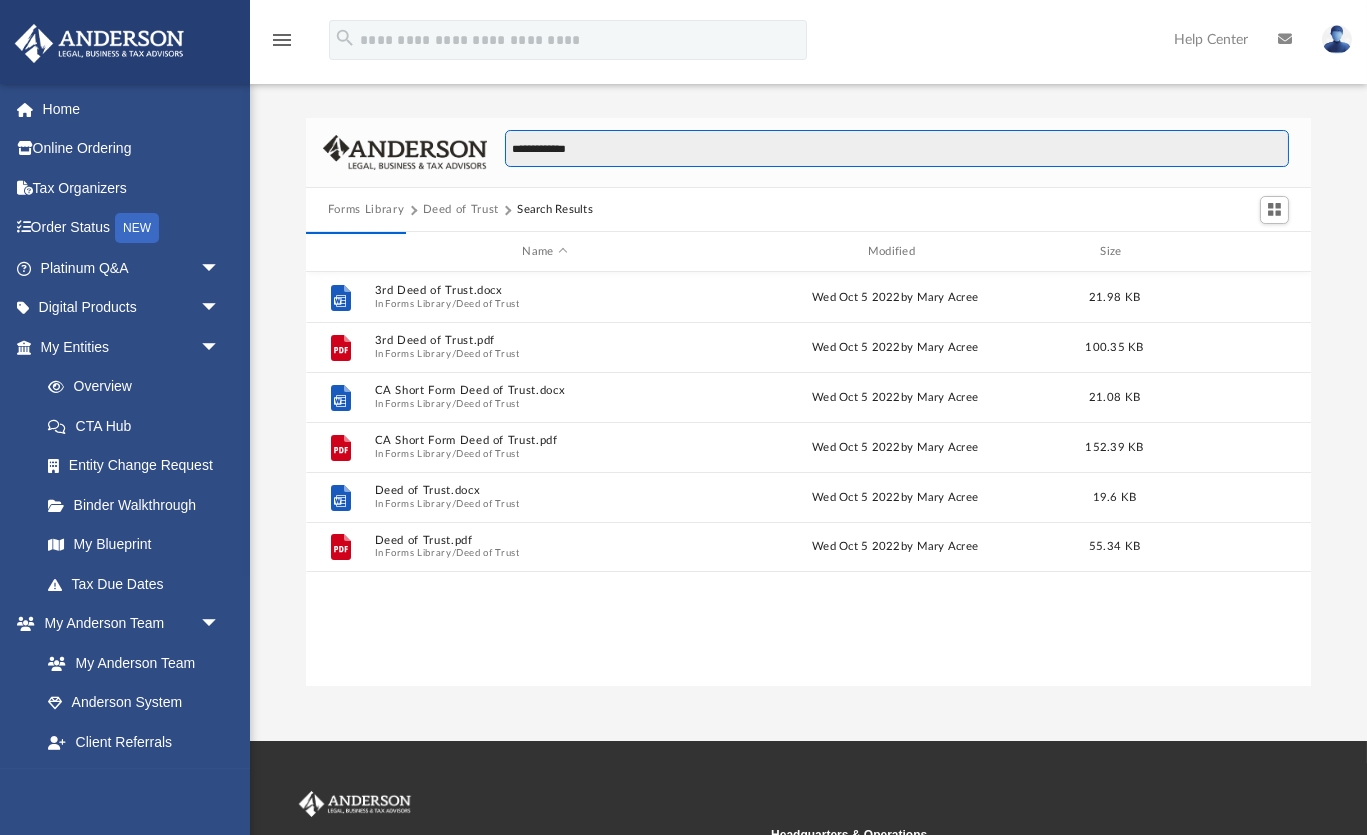 type on "**********" 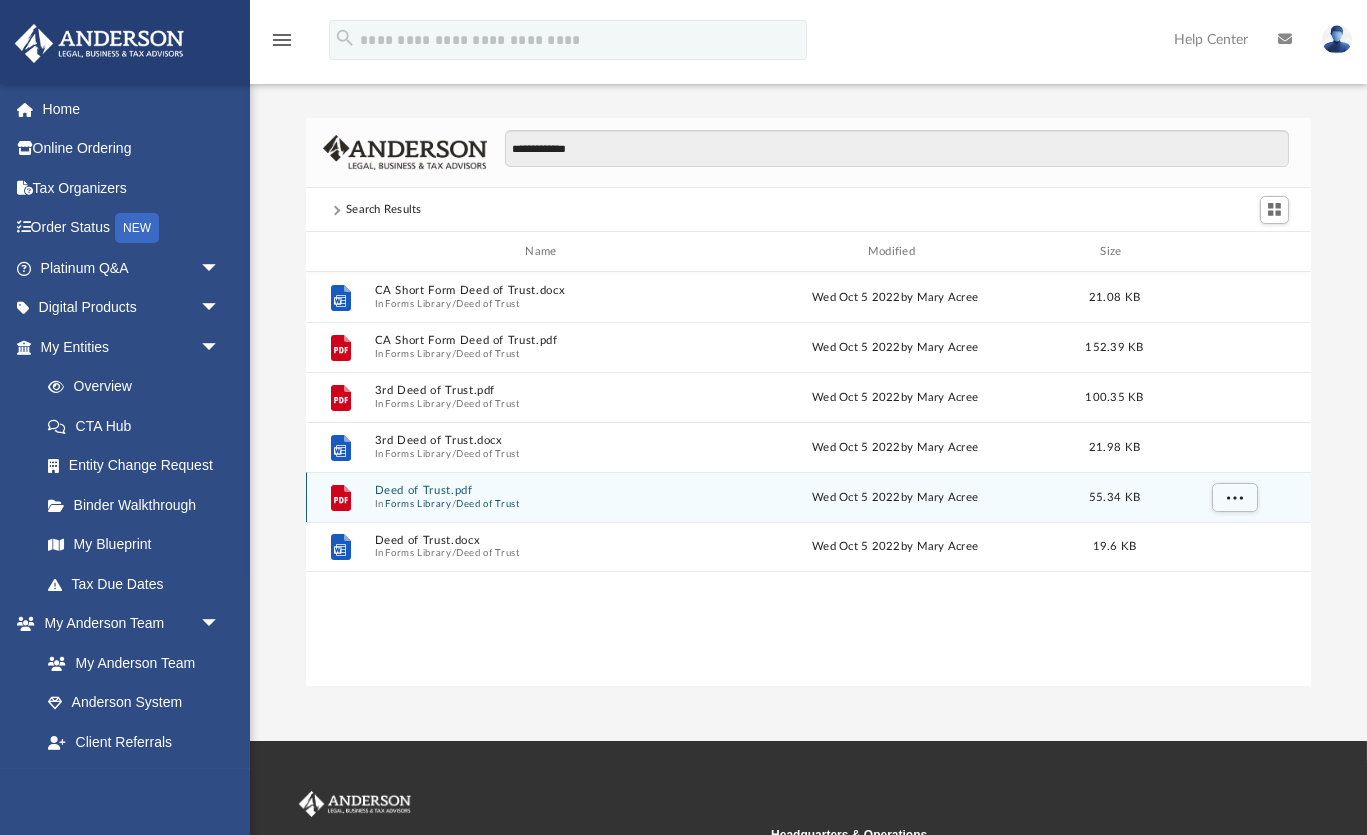 click on "Forms Library" at bounding box center [418, 504] 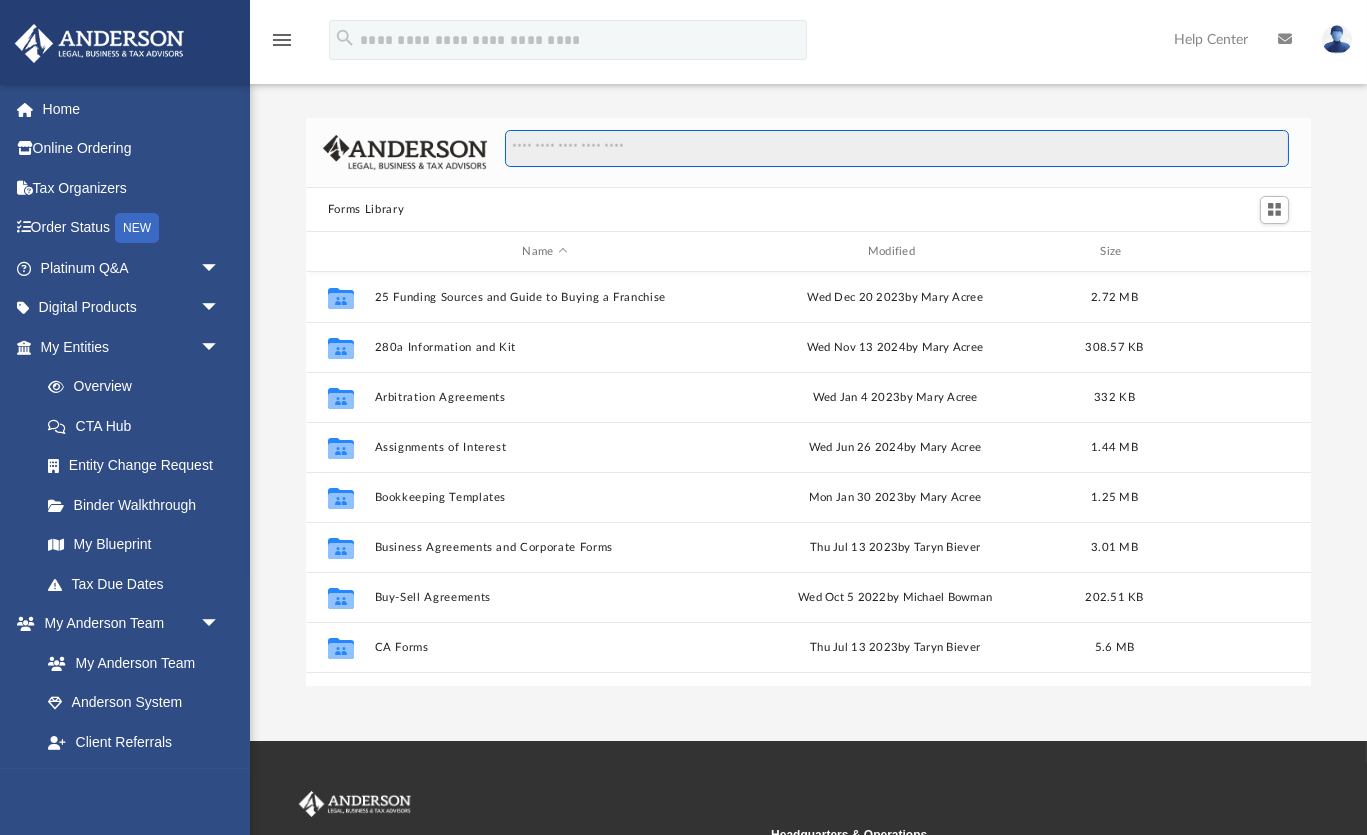 click at bounding box center (897, 149) 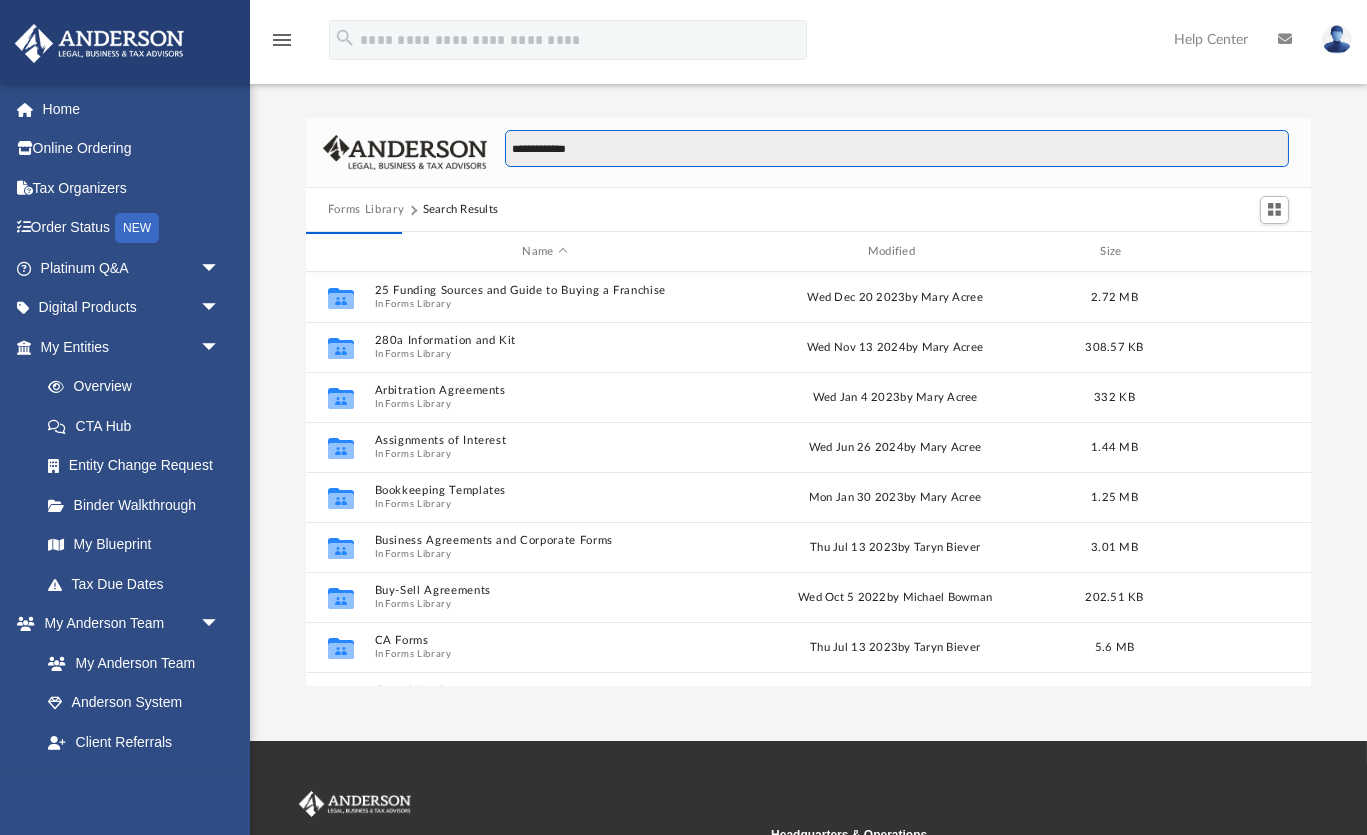 type on "**********" 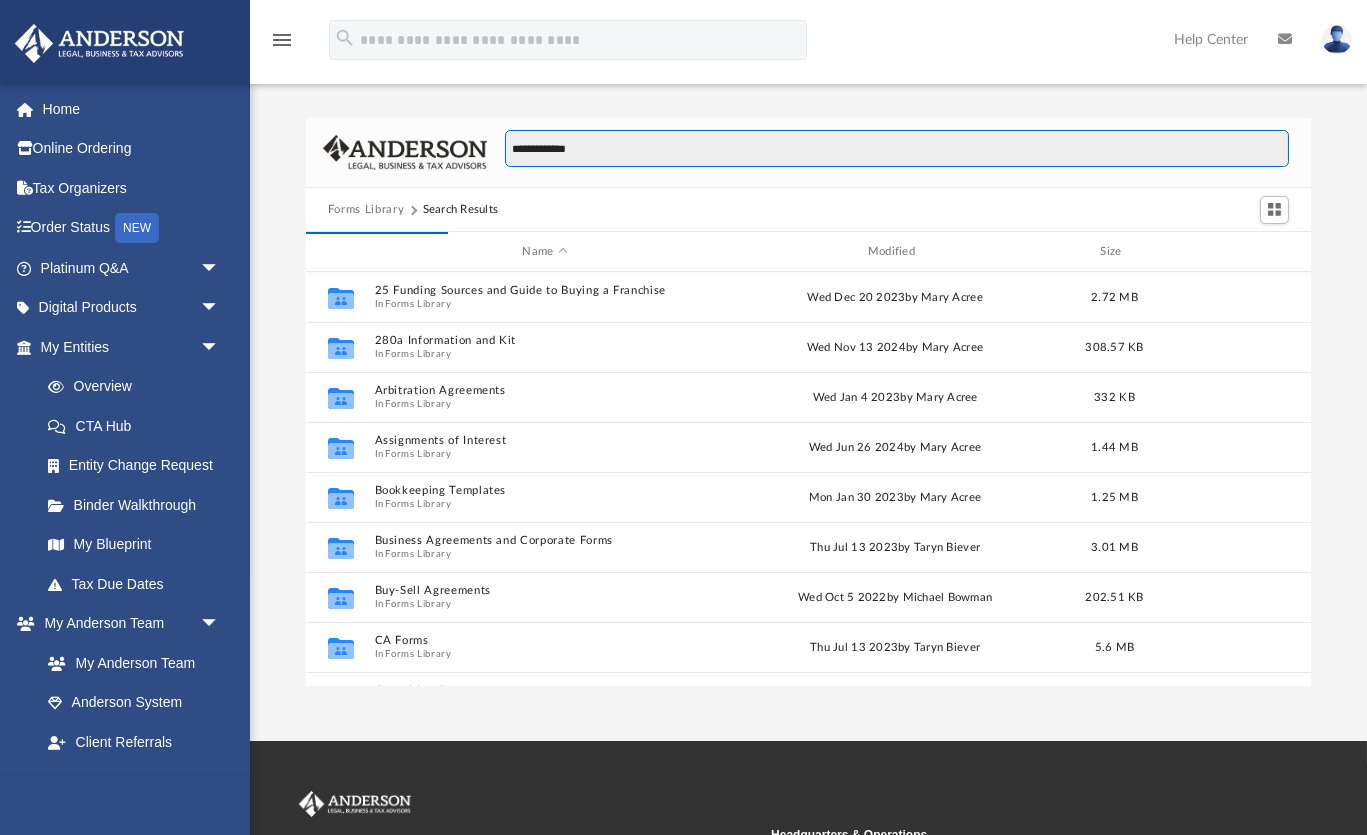 scroll, scrollTop: 394, scrollLeft: 1004, axis: both 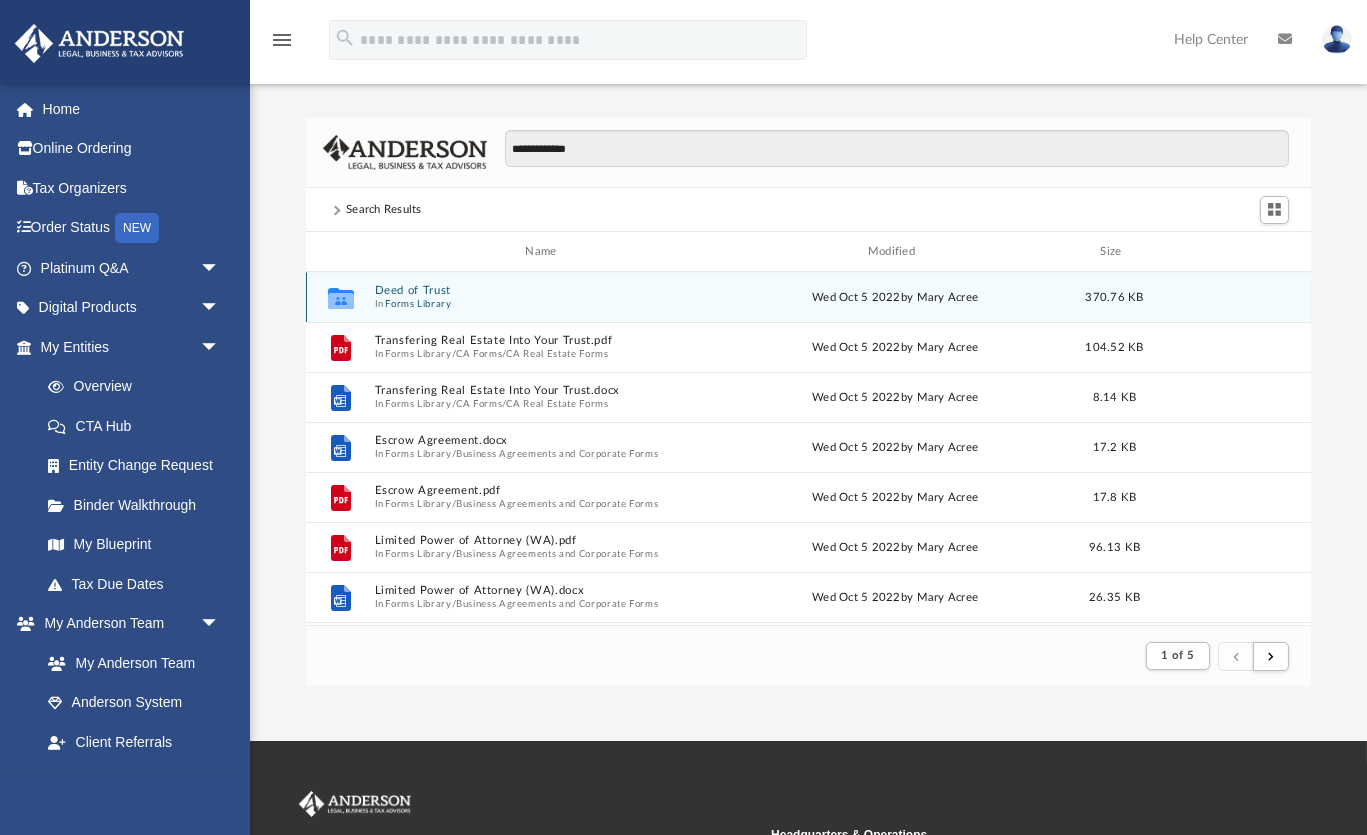 click on "Deed of Trust" at bounding box center [544, 291] 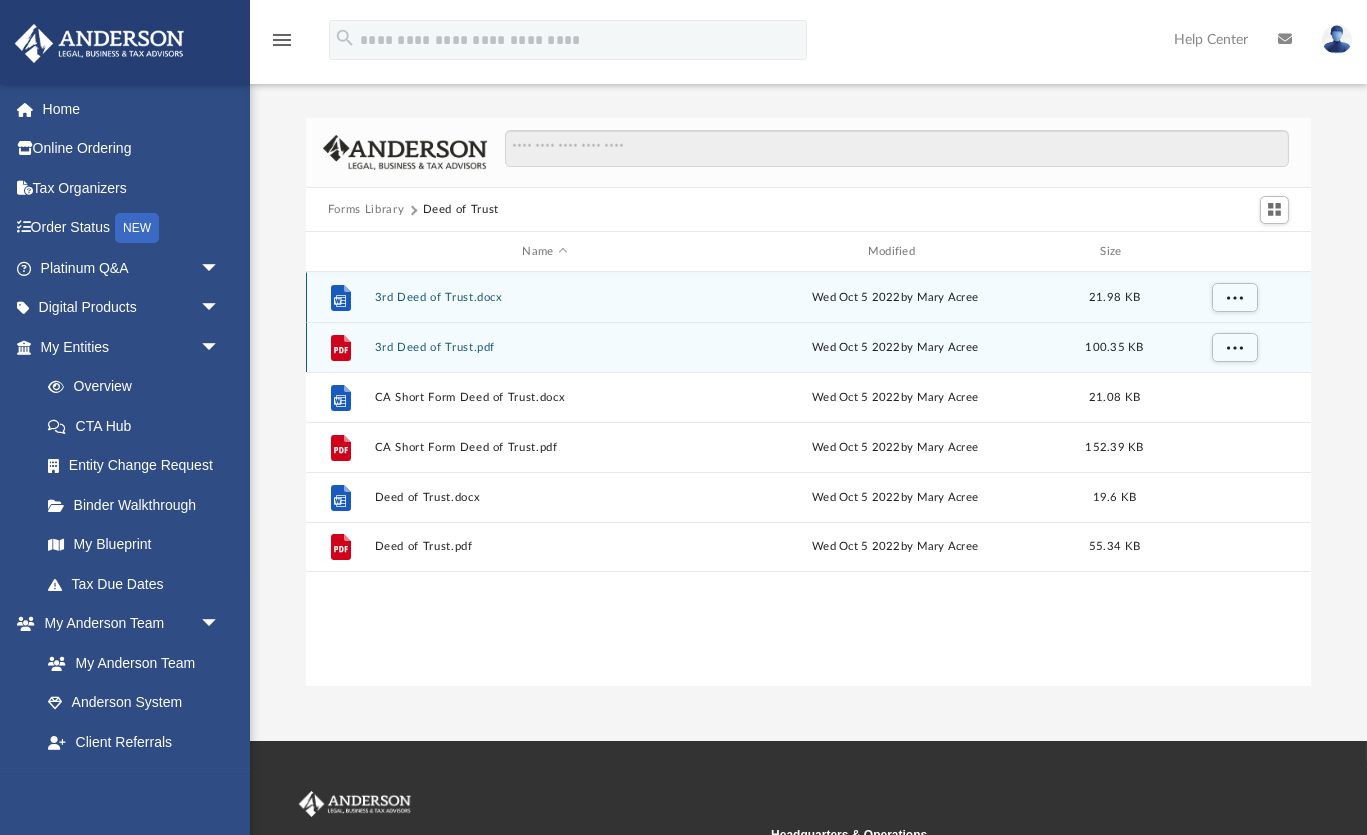 scroll, scrollTop: 1, scrollLeft: 1, axis: both 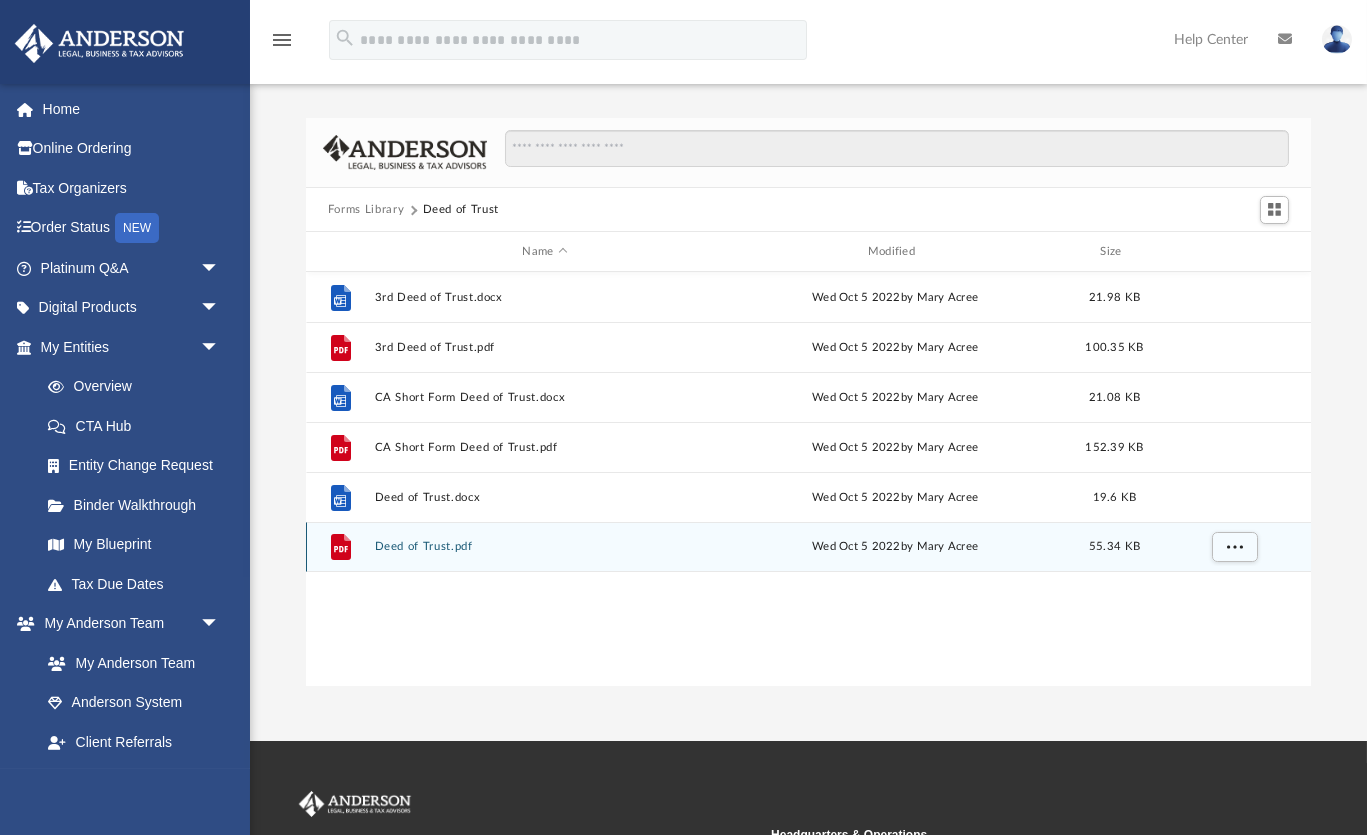 click on "Deed of Trust.pdf" at bounding box center (544, 547) 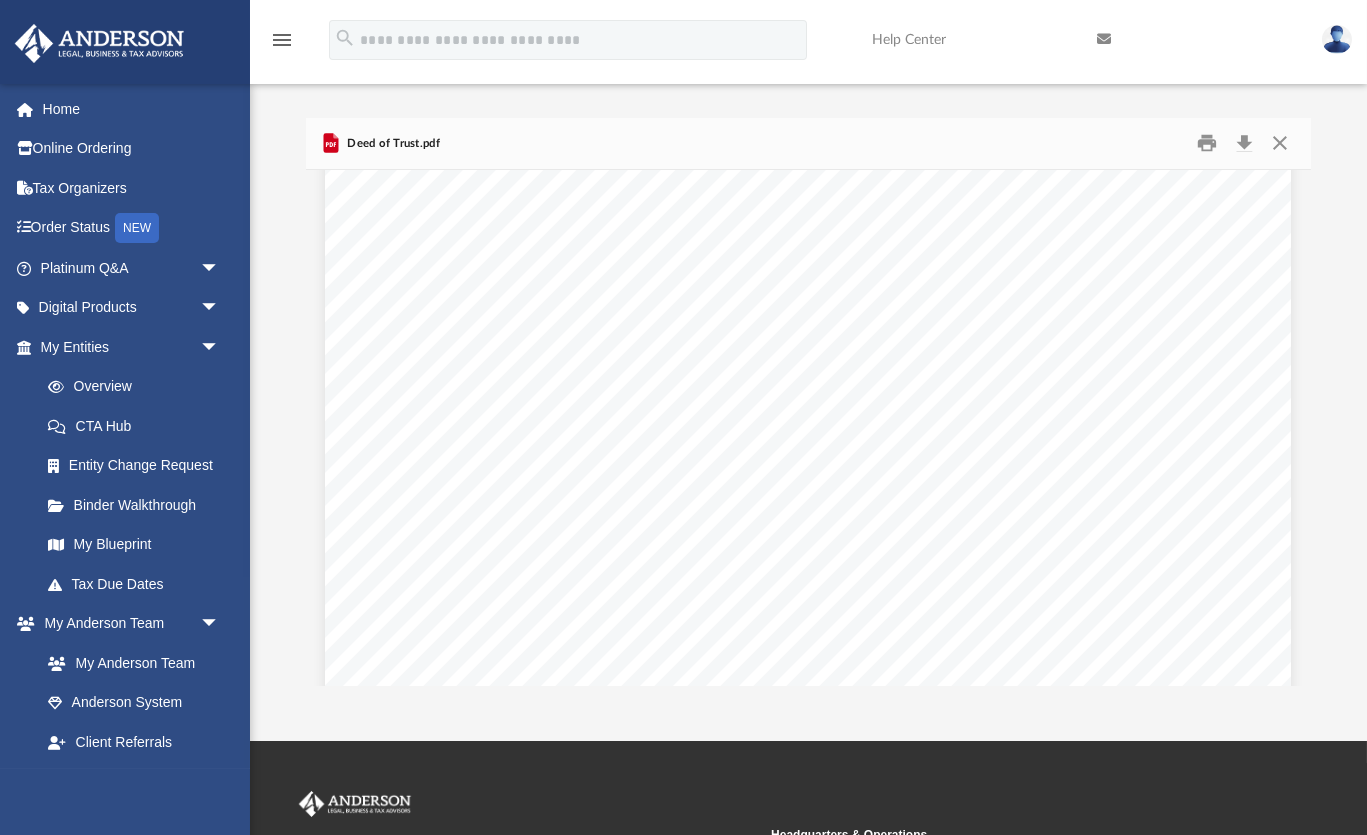 scroll, scrollTop: 2603, scrollLeft: 0, axis: vertical 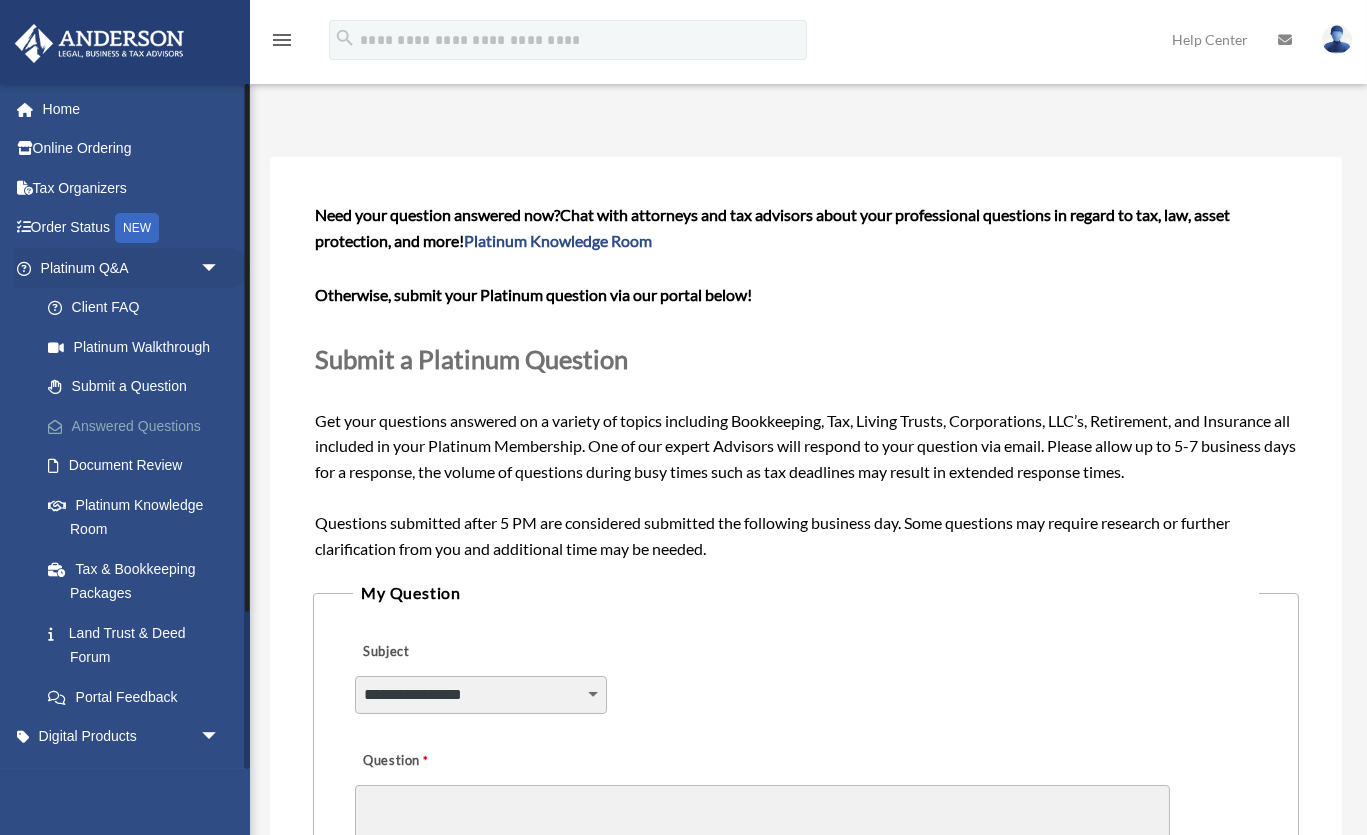 click on "Answered Questions" at bounding box center (139, 426) 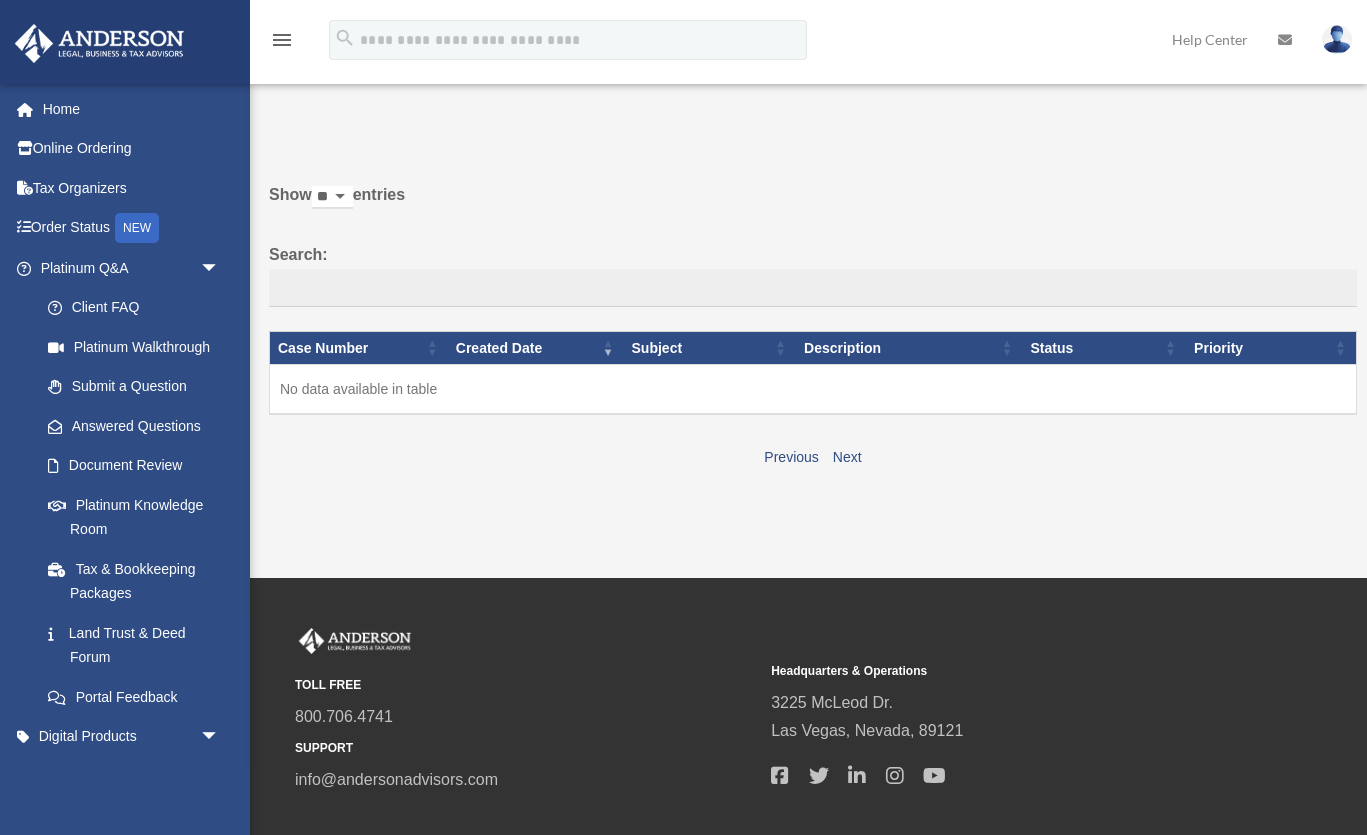 scroll, scrollTop: 0, scrollLeft: 0, axis: both 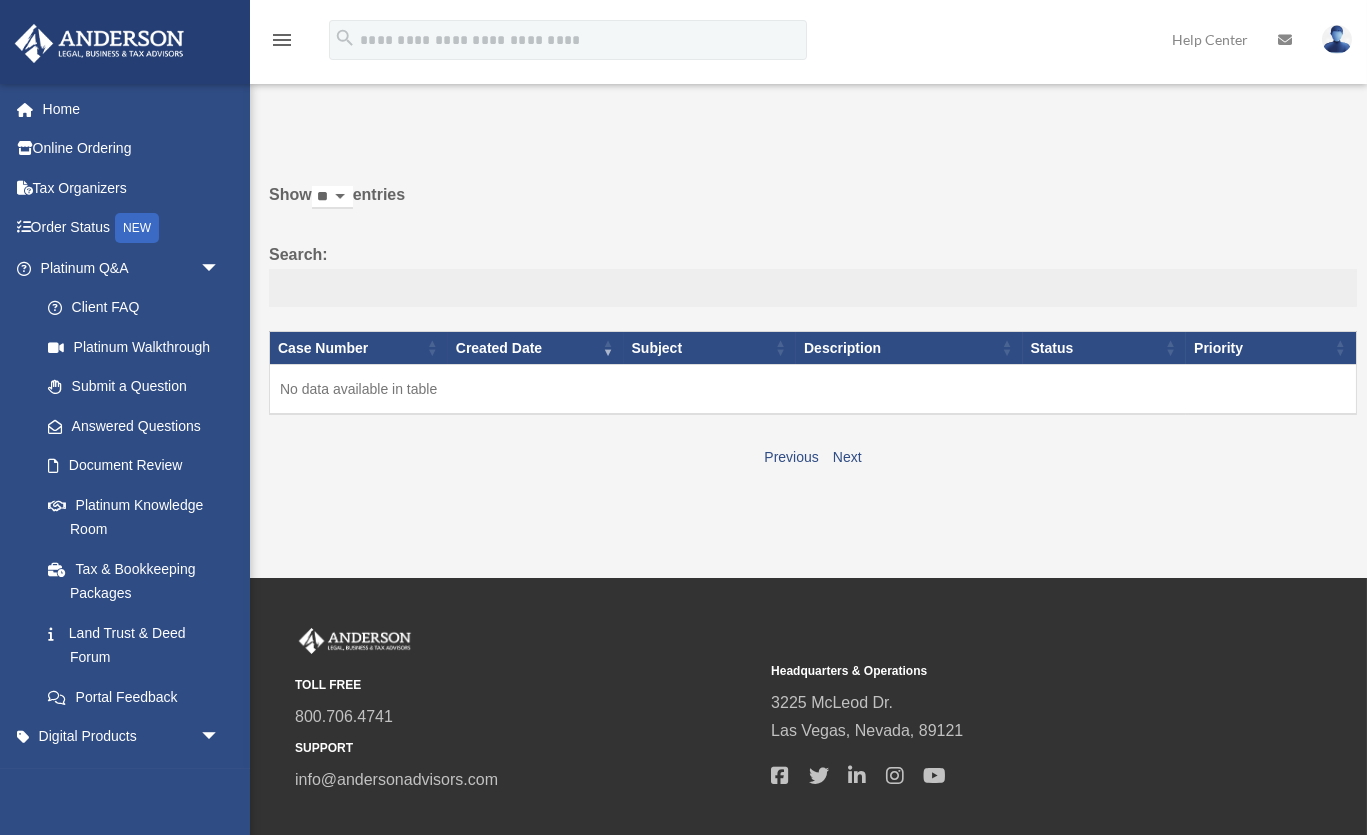 click on "Search:" at bounding box center [813, 288] 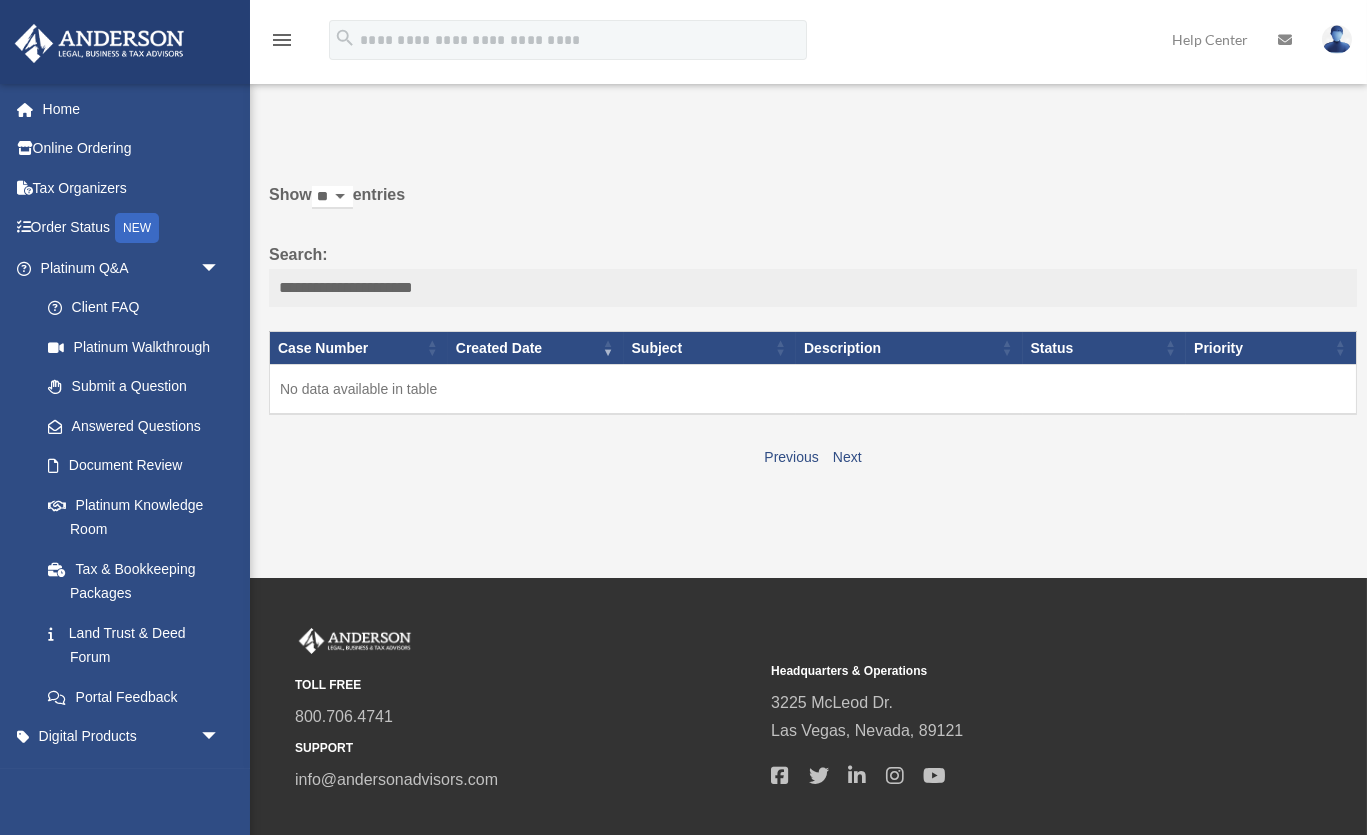 scroll, scrollTop: 0, scrollLeft: 0, axis: both 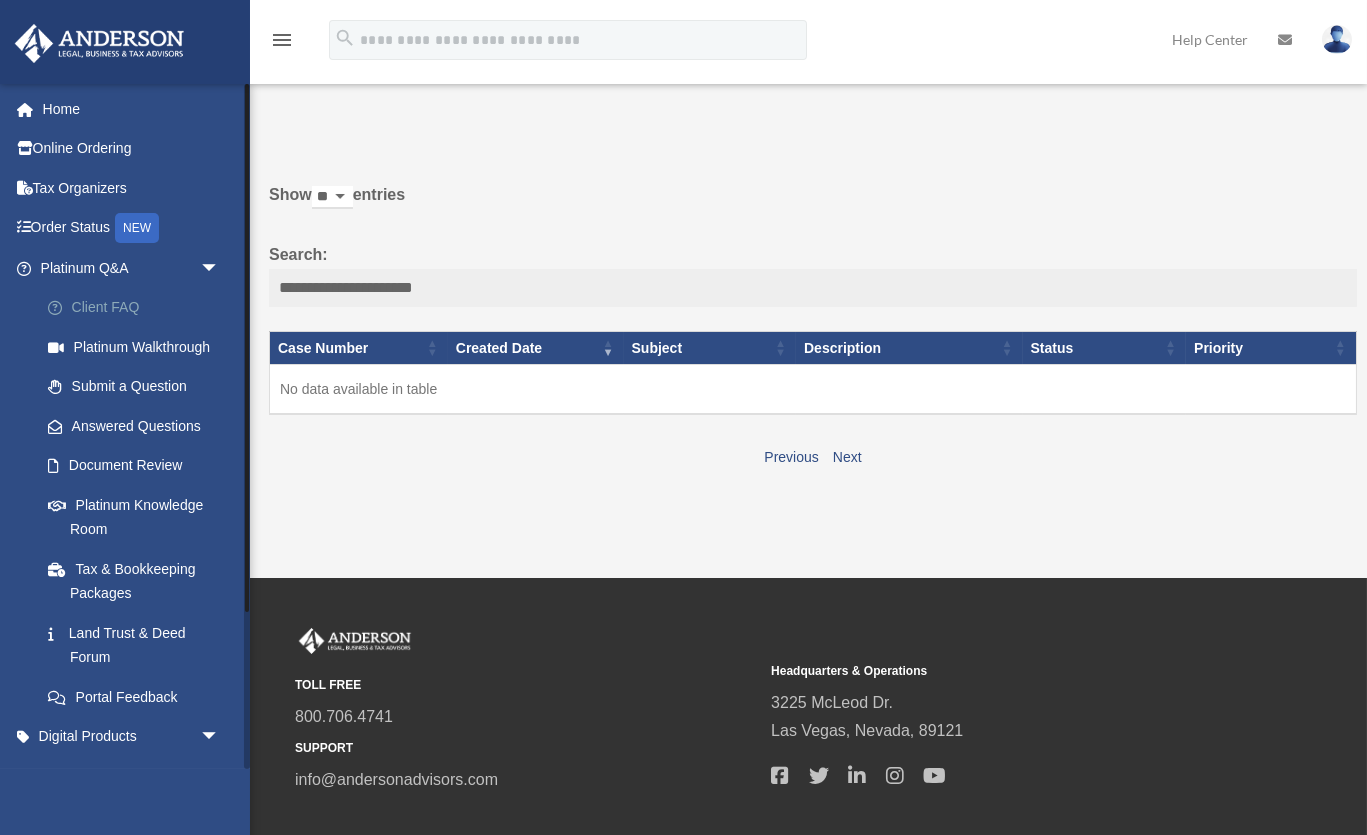 type on "**********" 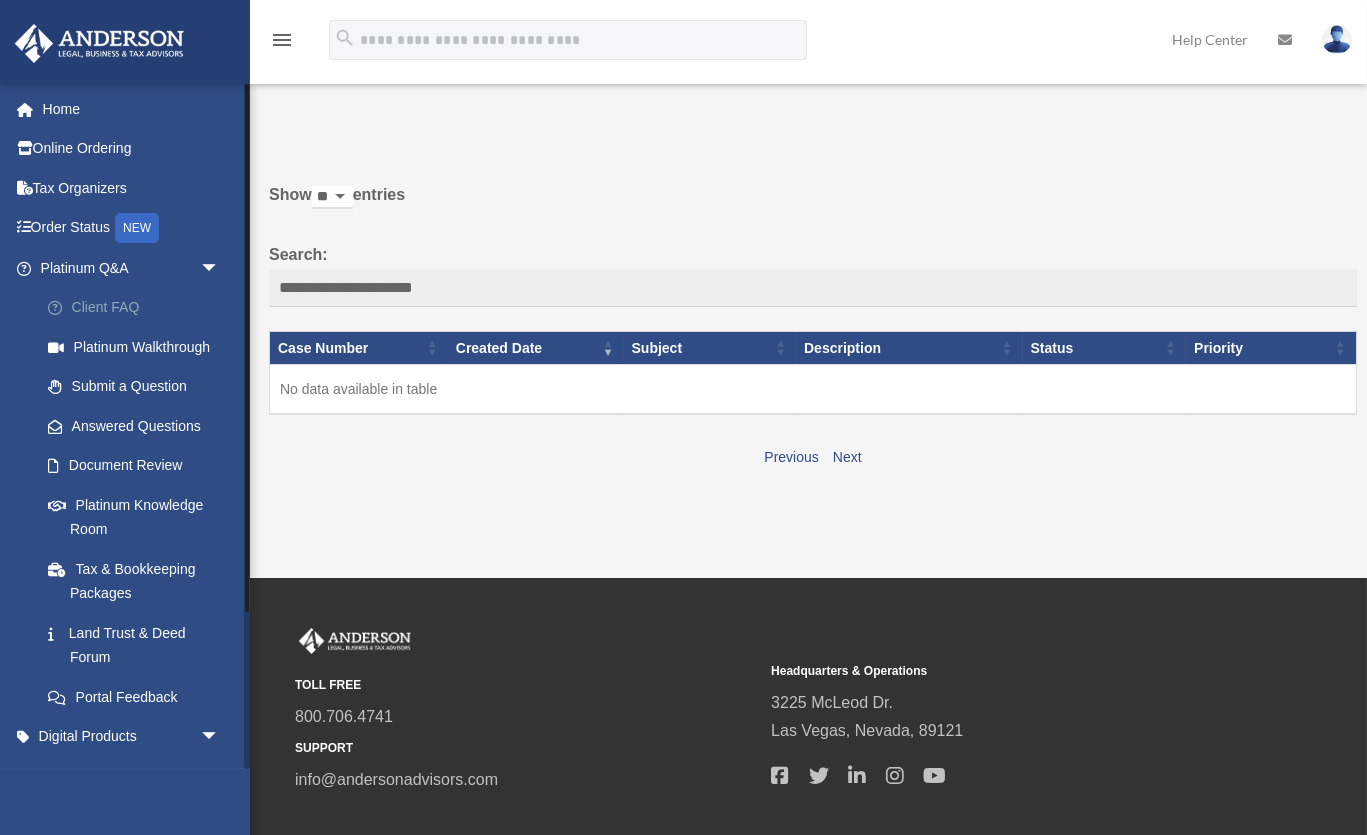 click on "Client FAQ" at bounding box center [139, 308] 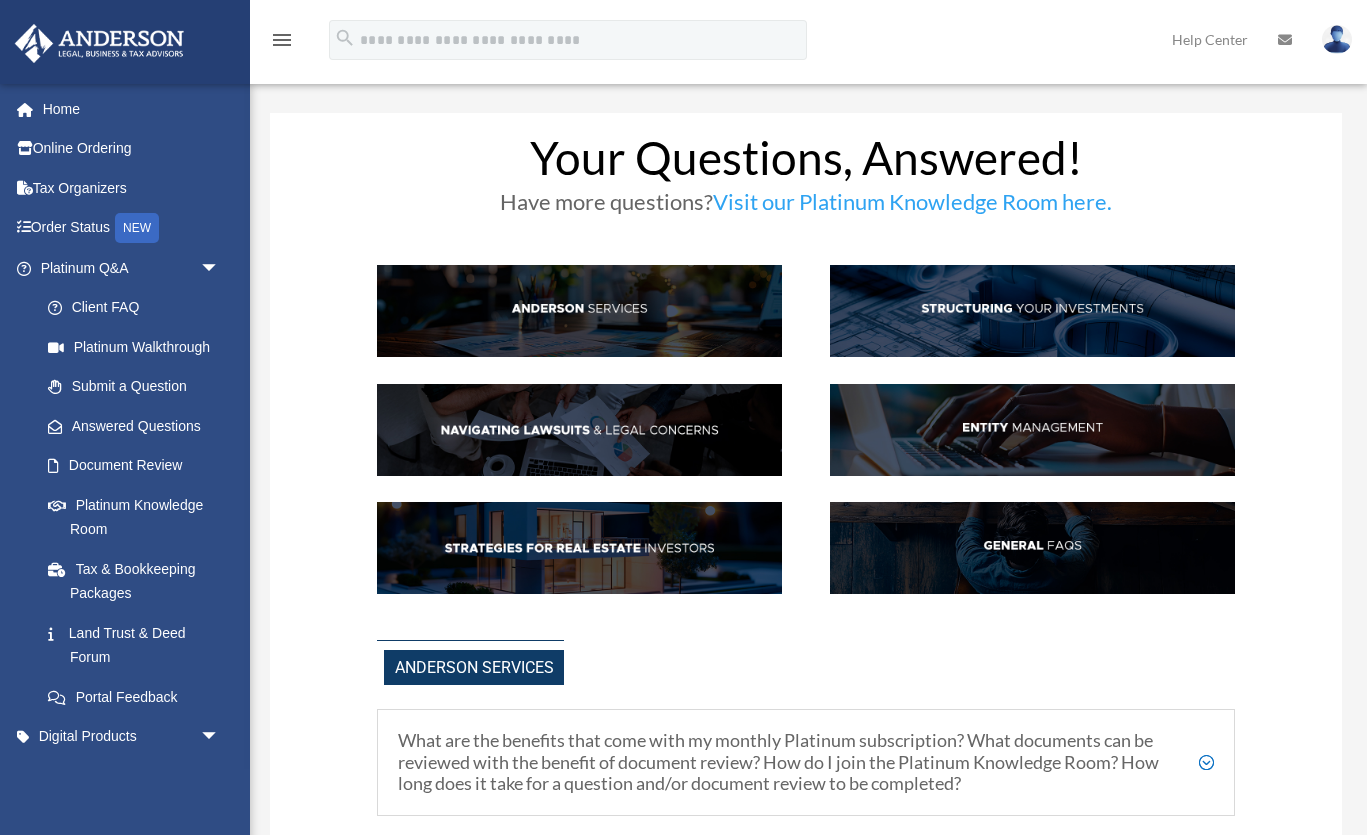 scroll, scrollTop: 0, scrollLeft: 0, axis: both 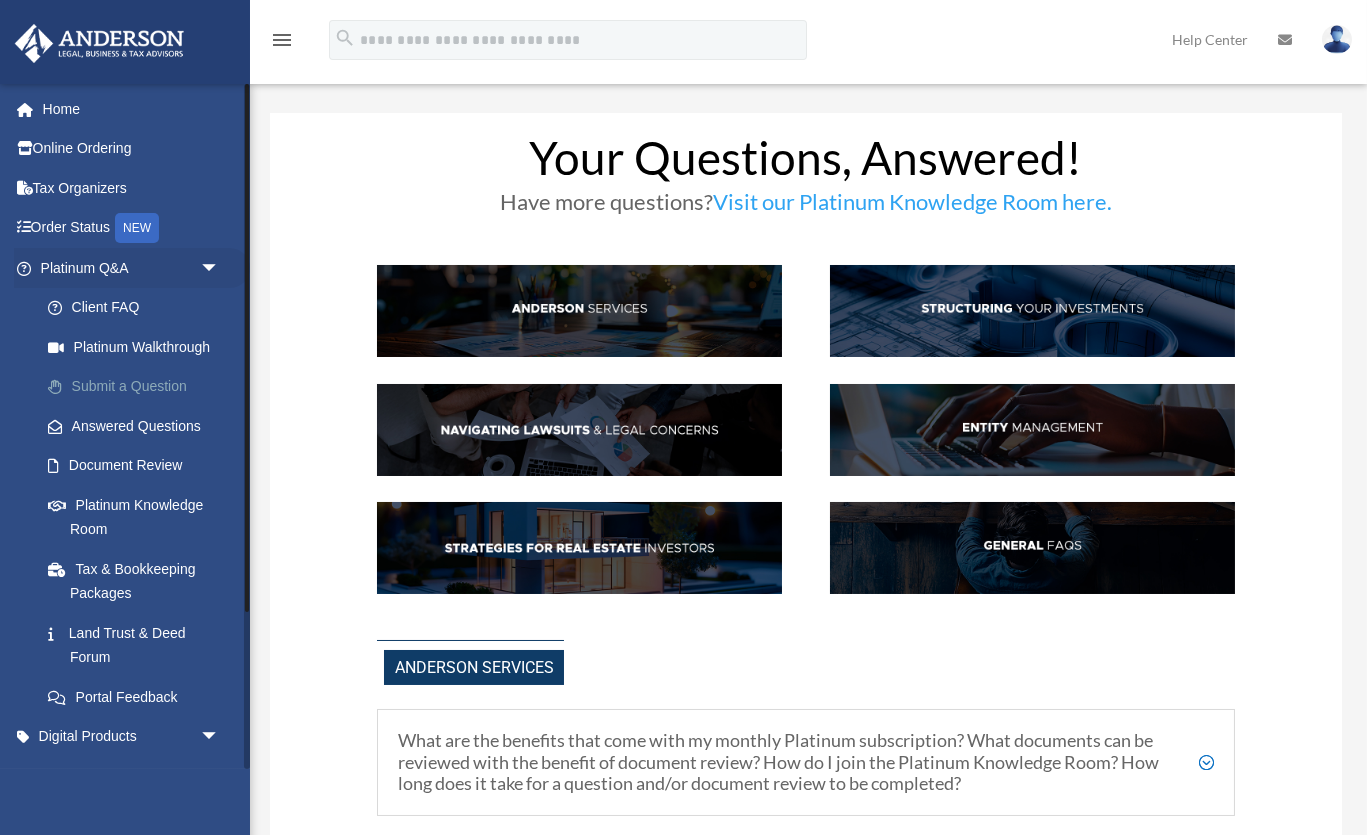 click on "Submit a Question" at bounding box center (139, 387) 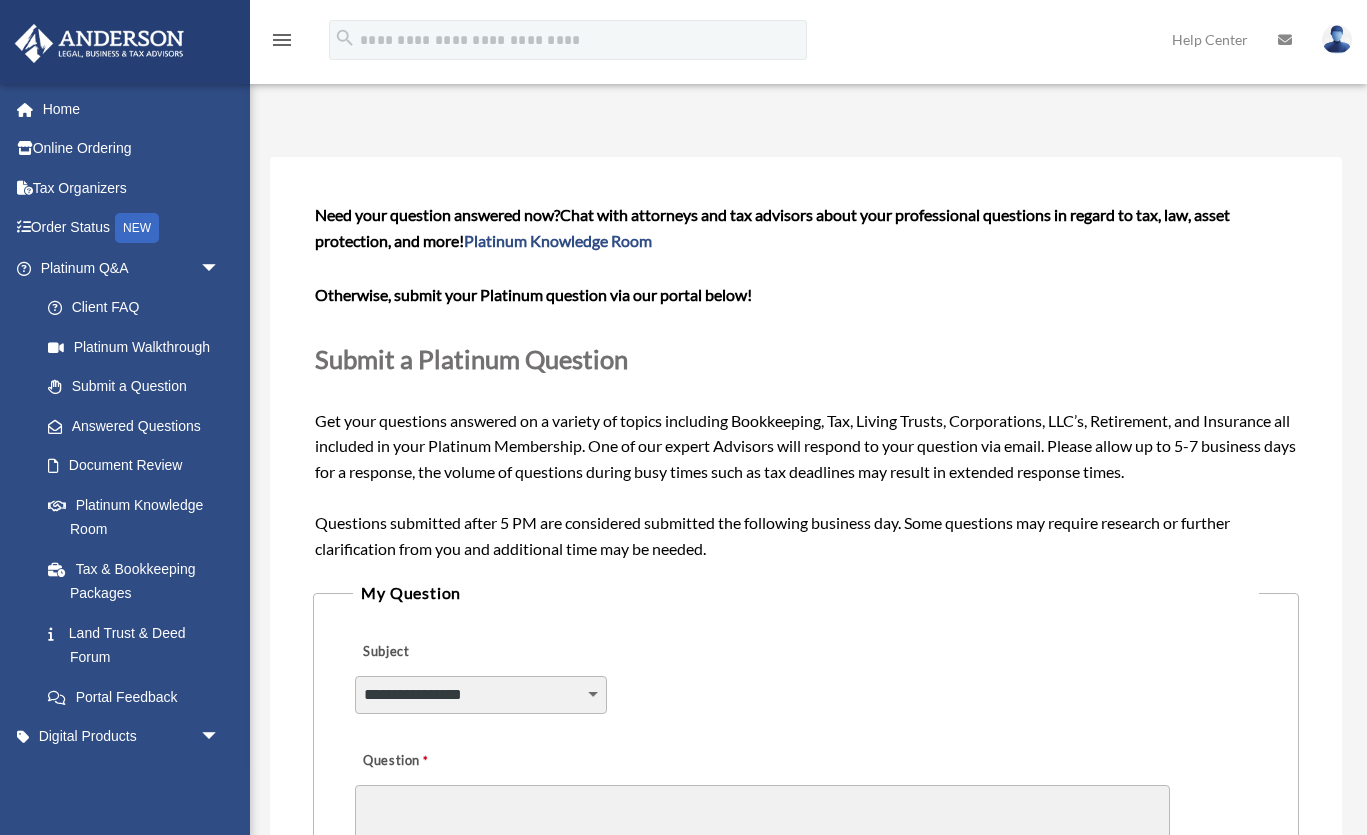scroll, scrollTop: 0, scrollLeft: 0, axis: both 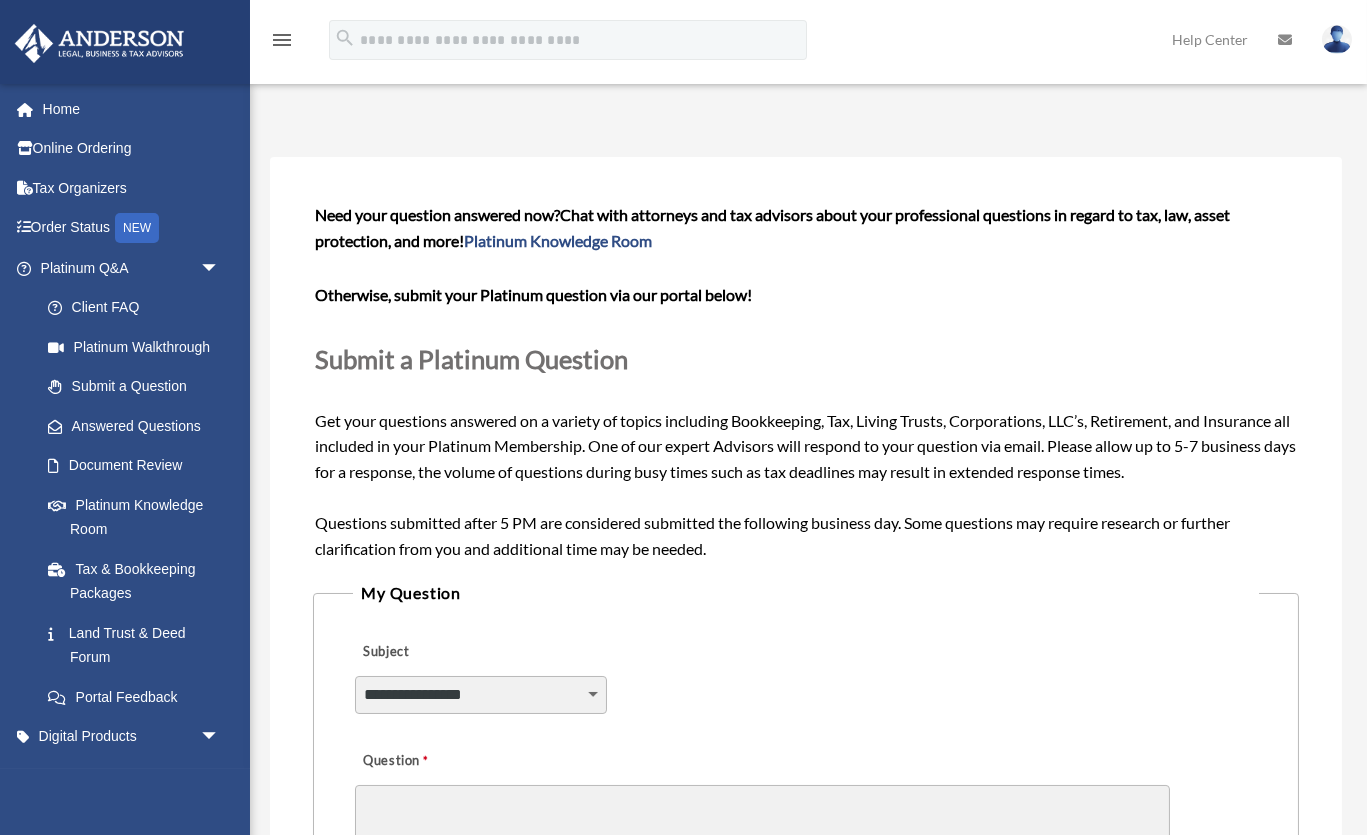 click on "Need your question answered now?  Chat with attorneys and tax advisors about your professional questions in regard to tax, law, asset protection, and more!  Platinum Knowledge Room Otherwise, submit your Platinum question via our portal below! Submit a Platinum Question Get your questions answered on a variety of topics including Bookkeeping, Tax, Living Trusts, Corporations, LLC’s, Retirement, and Insurance all included in your Platinum Membership. One of our expert Advisors will respond to your question via email. Please allow up to 5-7 business days for a response, the volume of questions during busy times such as tax deadlines may result in extended response times. Questions submitted after 5 PM are considered submitted the following business day. Some questions may require research or further clarification from you and additional time may be needed." at bounding box center (806, 381) 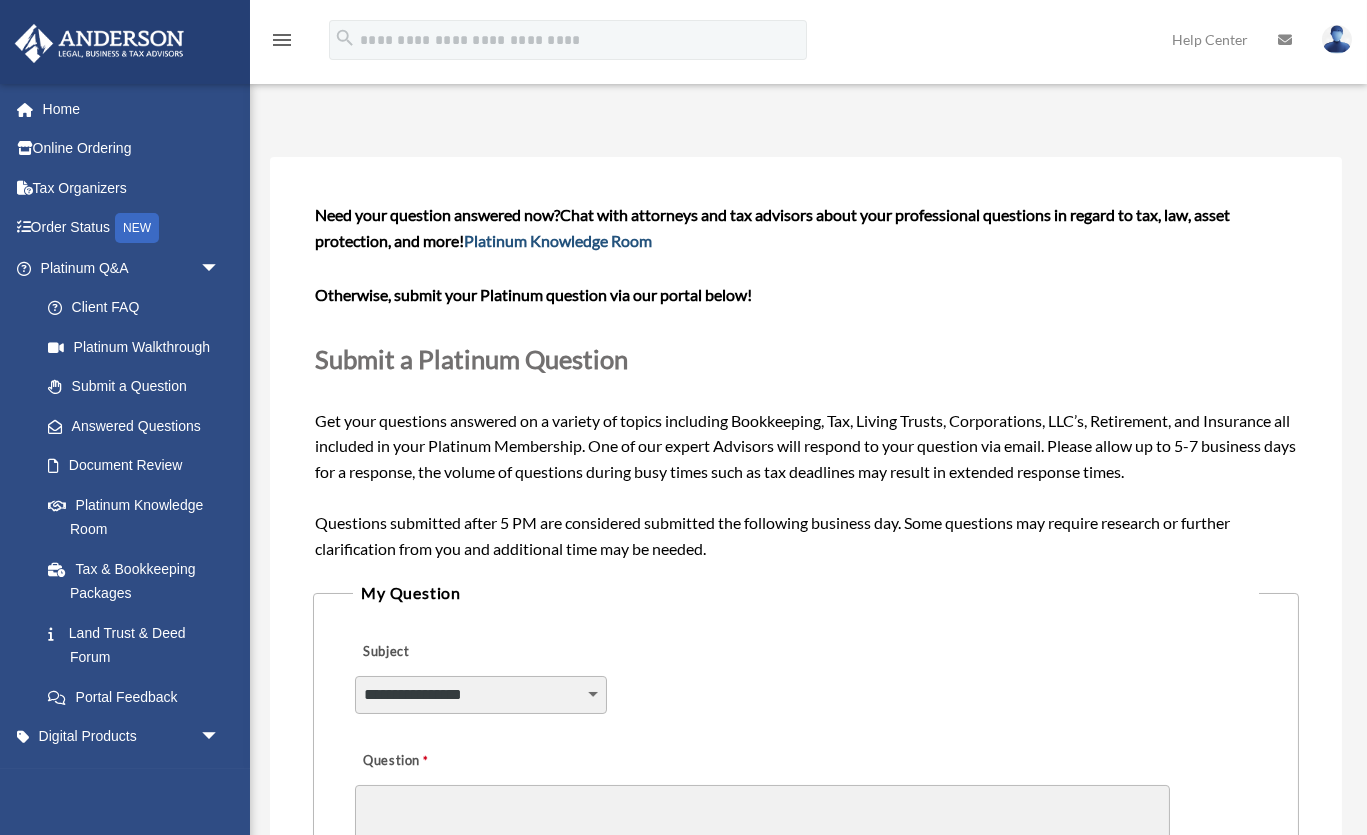 click on "Platinum Knowledge Room" at bounding box center [558, 240] 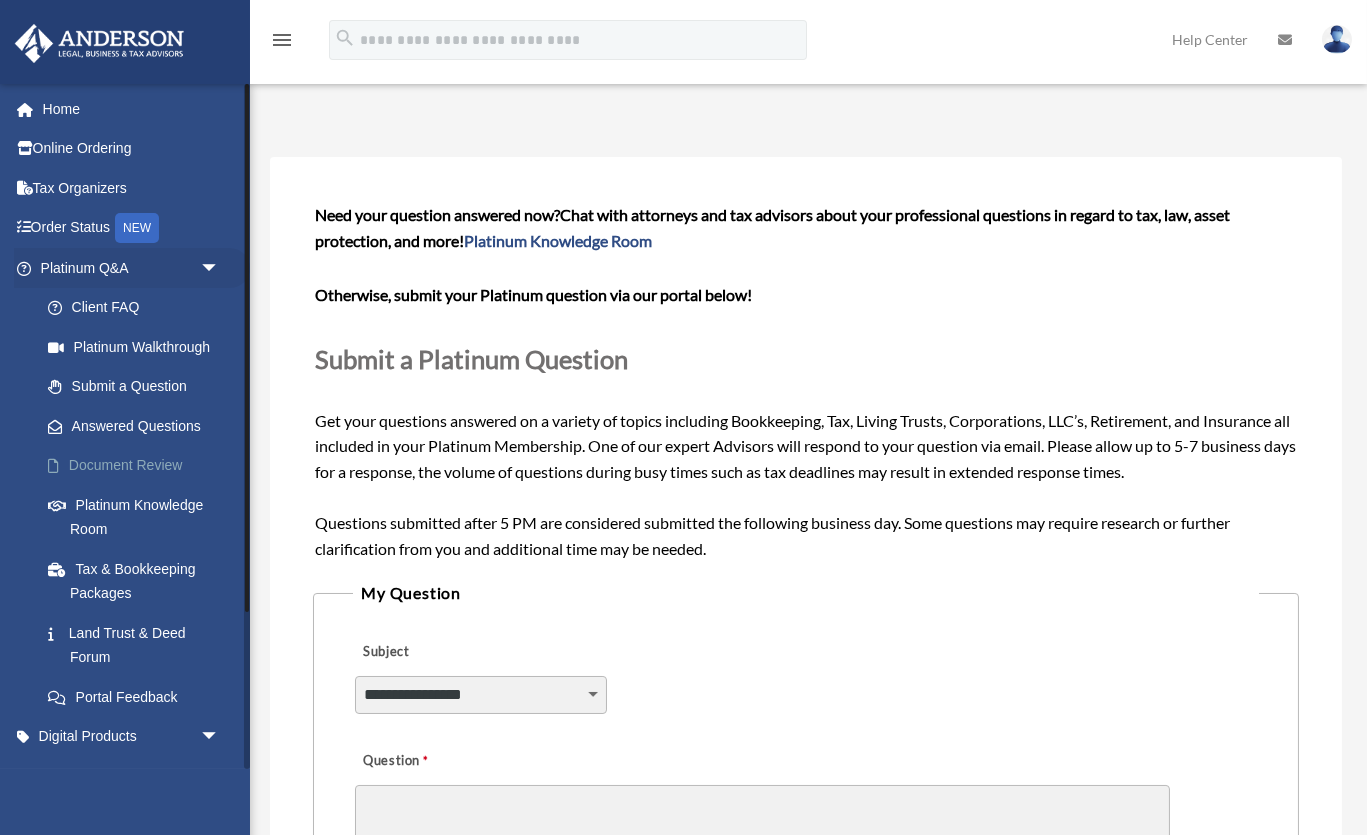 scroll, scrollTop: 0, scrollLeft: 0, axis: both 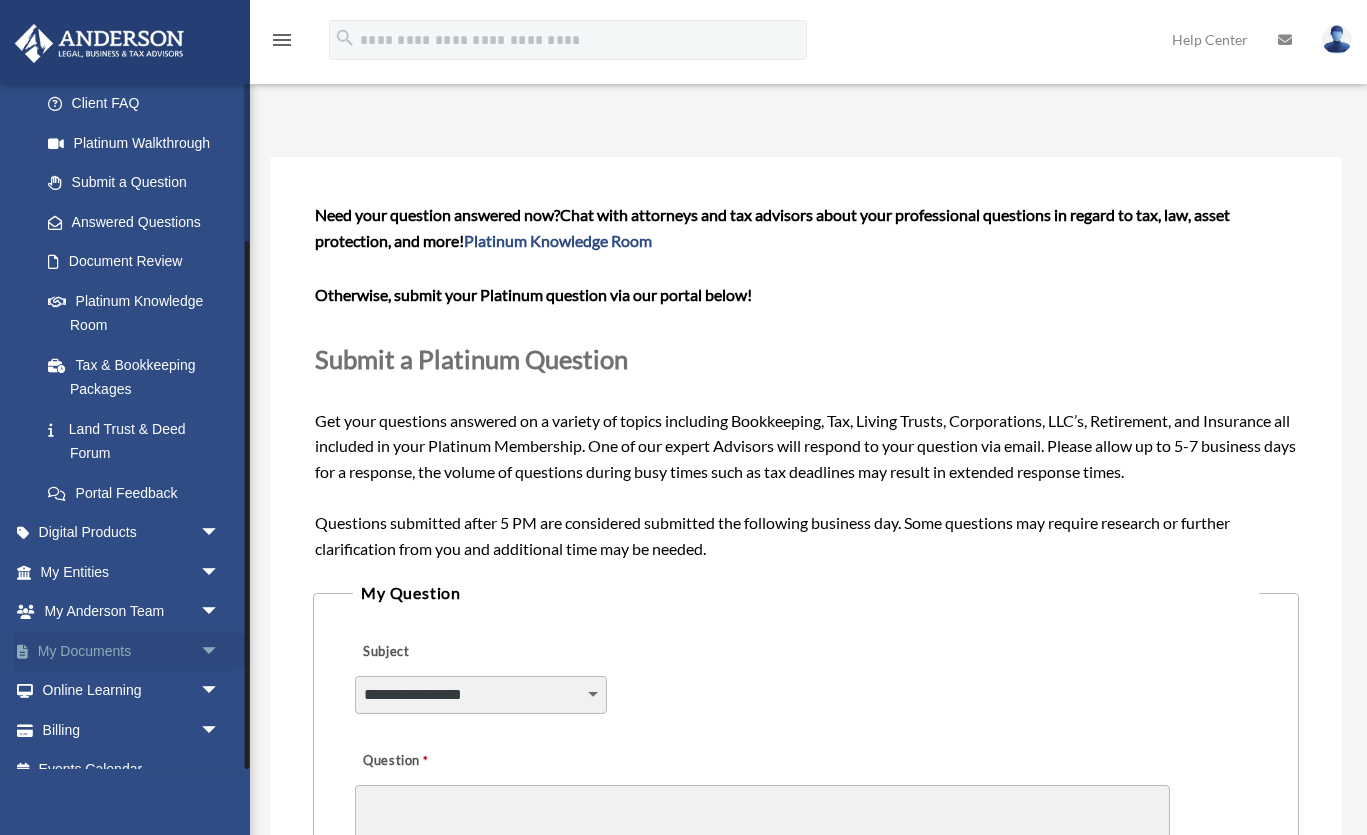 click on "My Documents arrow_drop_down" at bounding box center (132, 651) 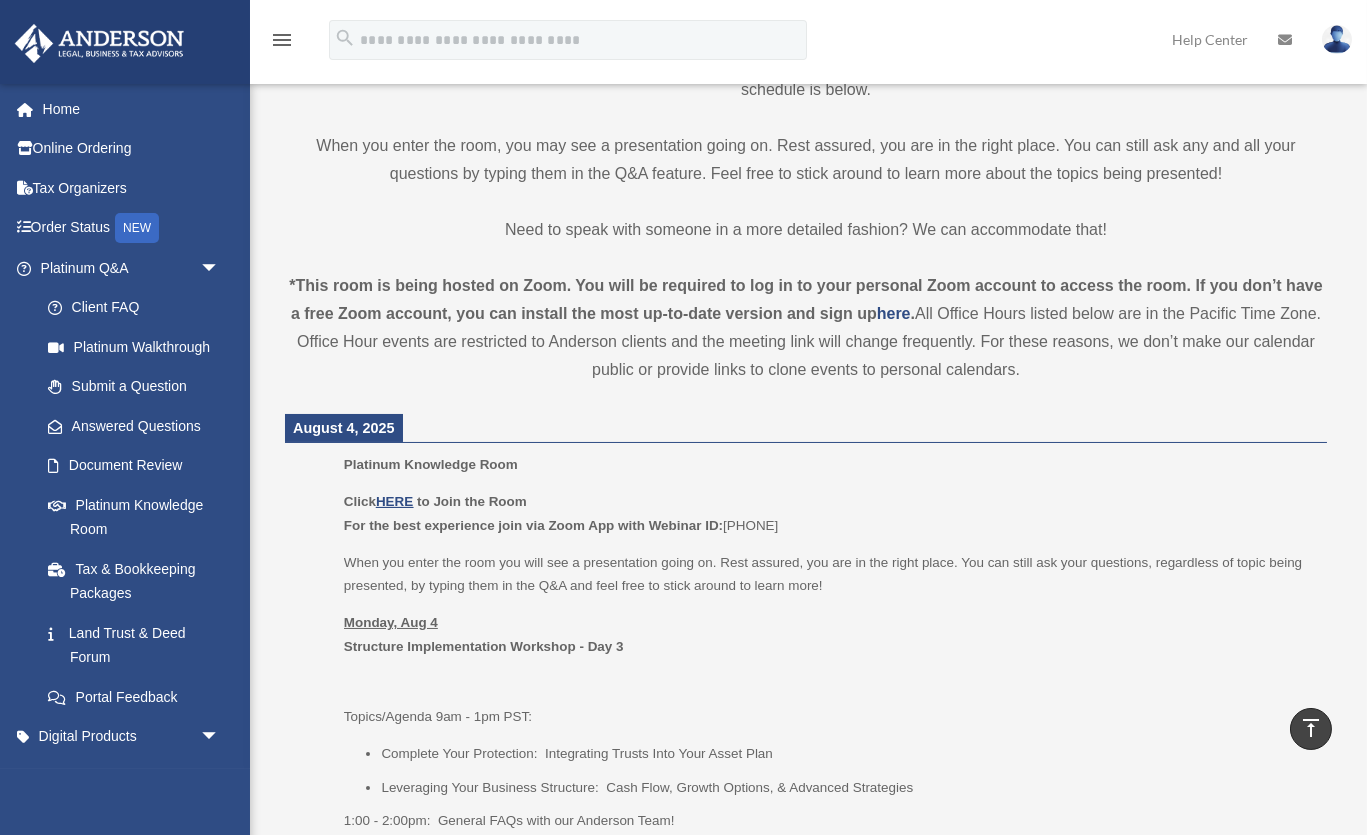 scroll, scrollTop: 510, scrollLeft: 0, axis: vertical 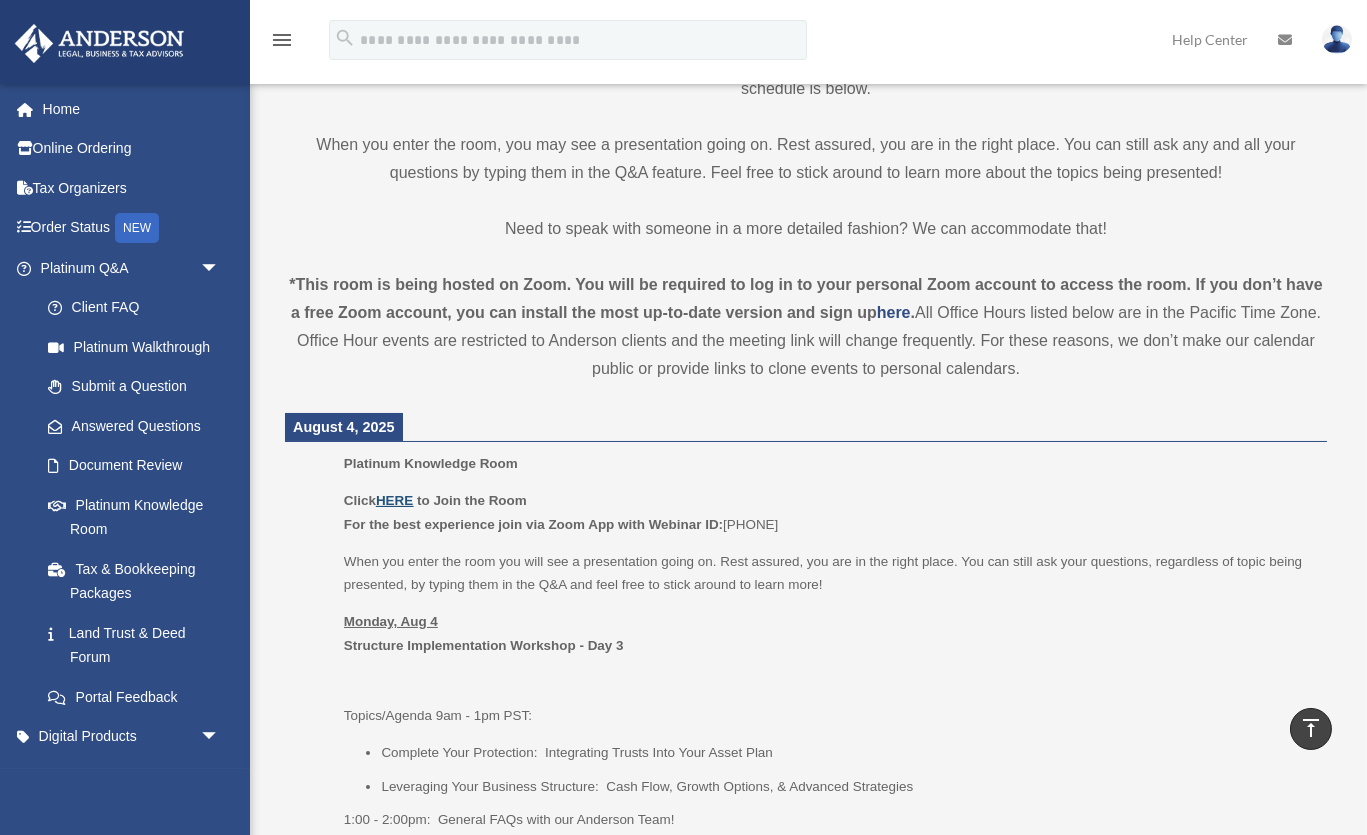 click on "HERE" at bounding box center [394, 500] 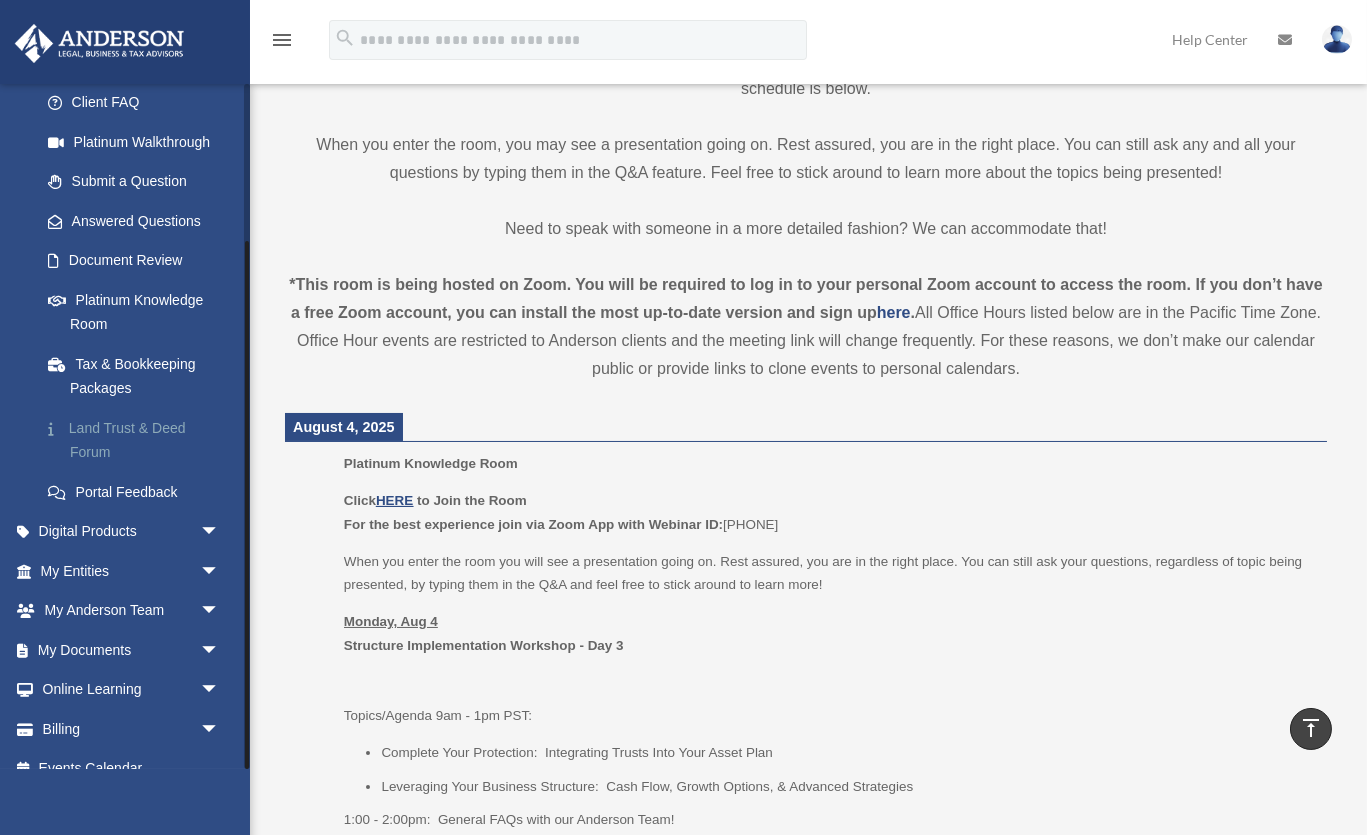 scroll, scrollTop: 204, scrollLeft: 0, axis: vertical 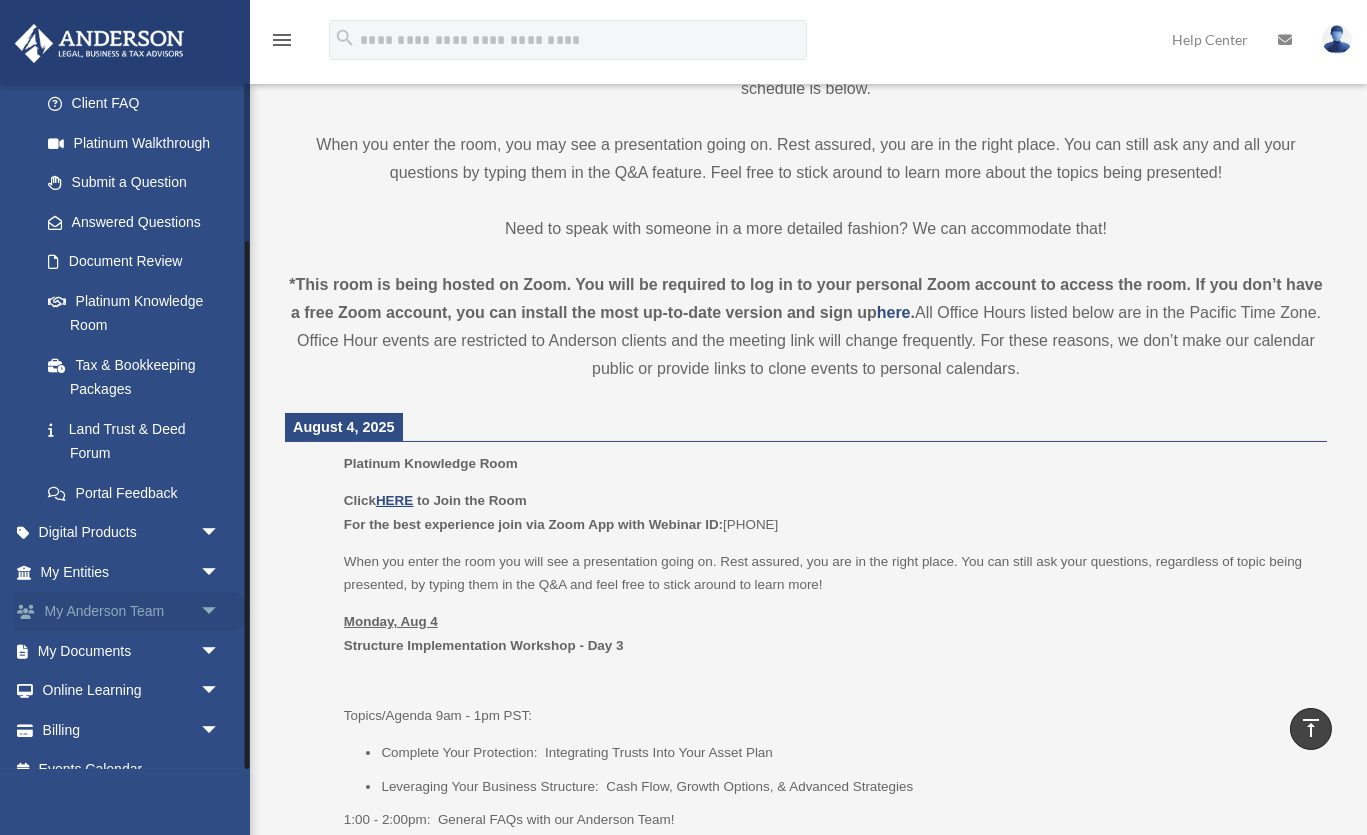 click on "My Anderson Team arrow_drop_down" at bounding box center [132, 612] 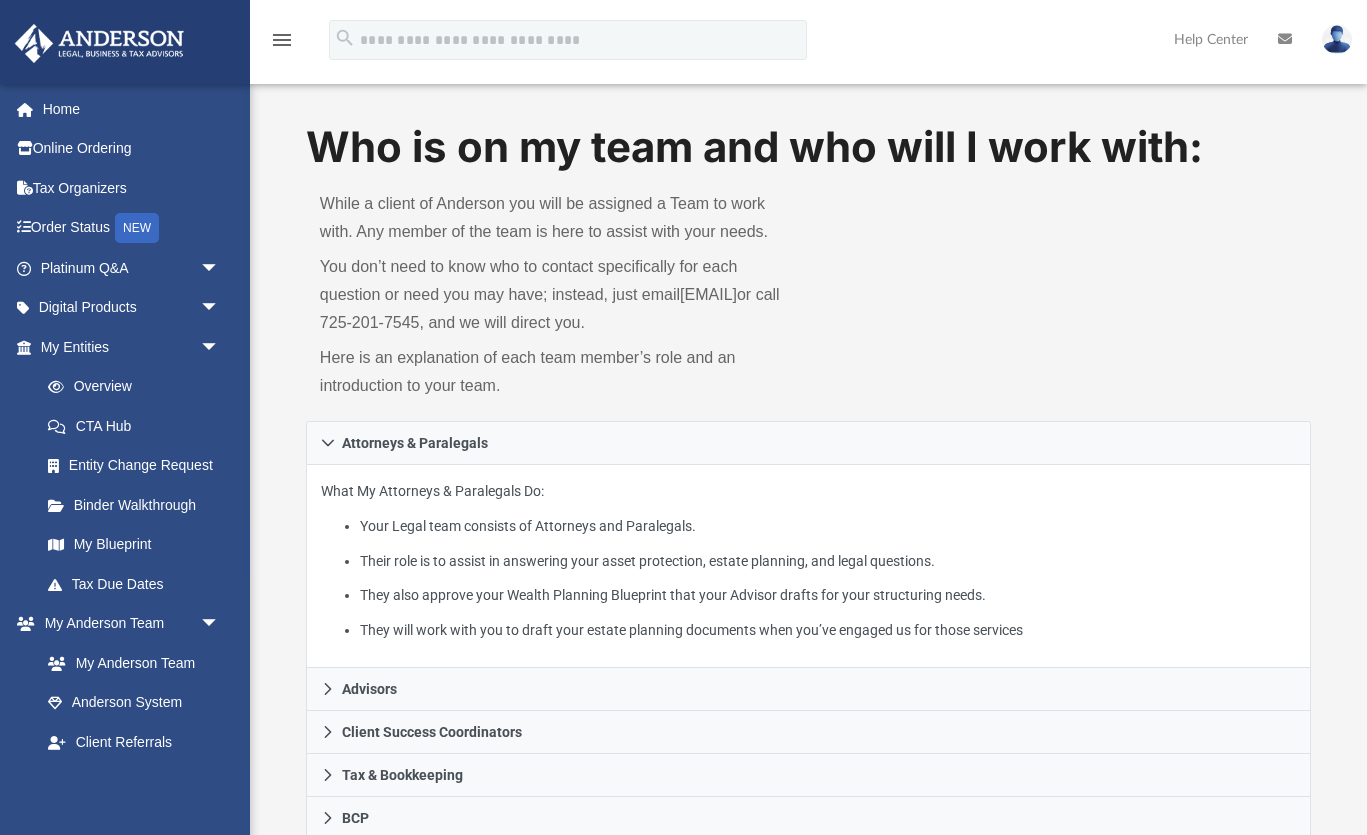 scroll, scrollTop: 0, scrollLeft: 0, axis: both 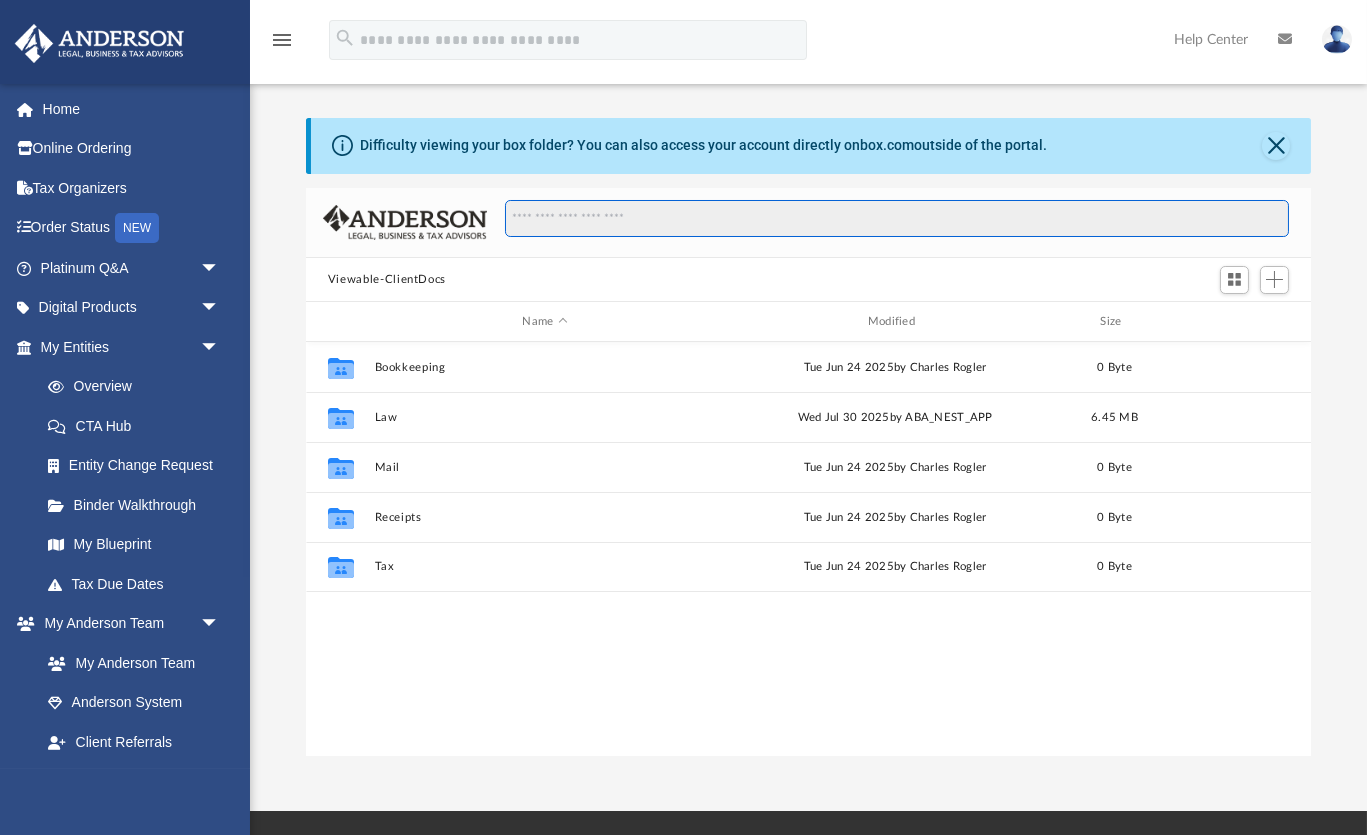 click at bounding box center (897, 219) 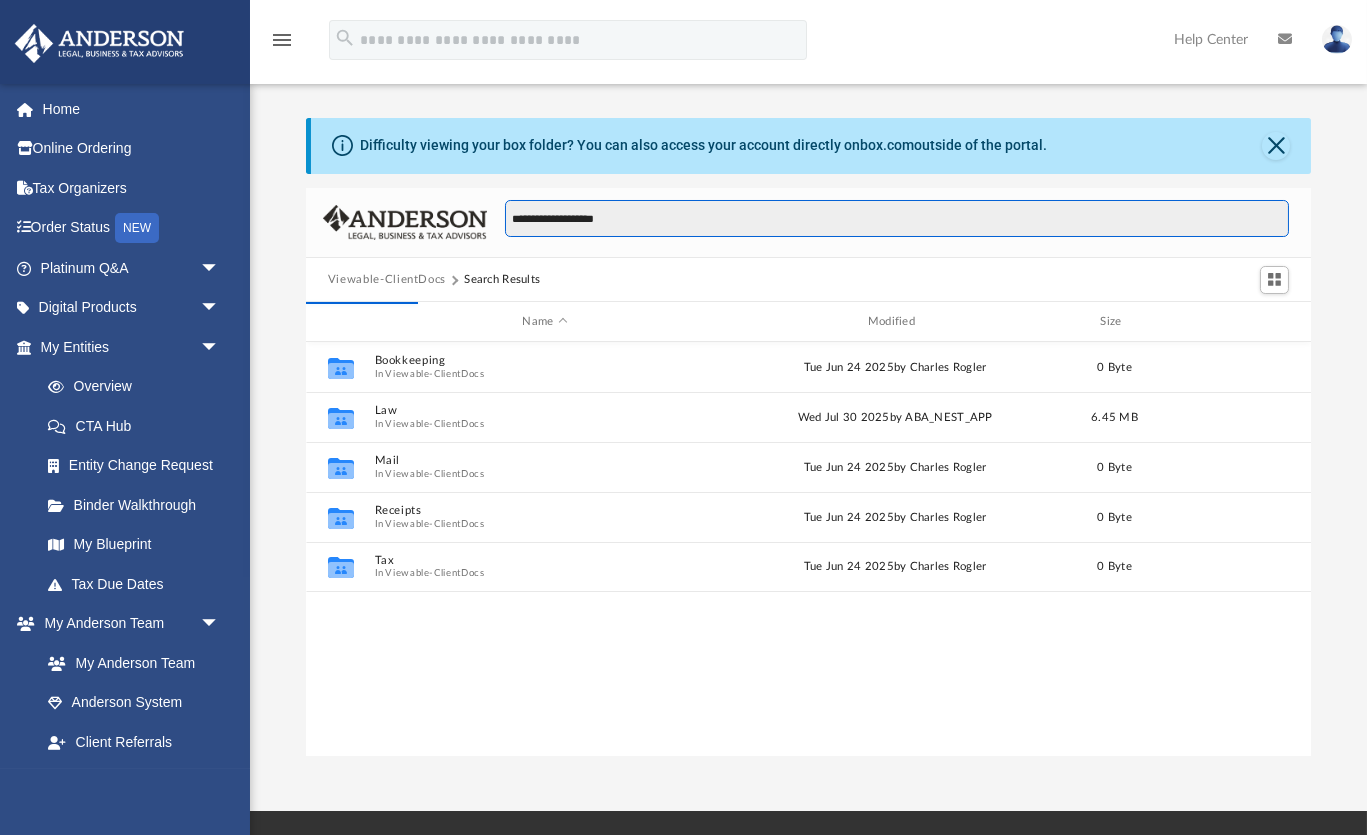 type on "**********" 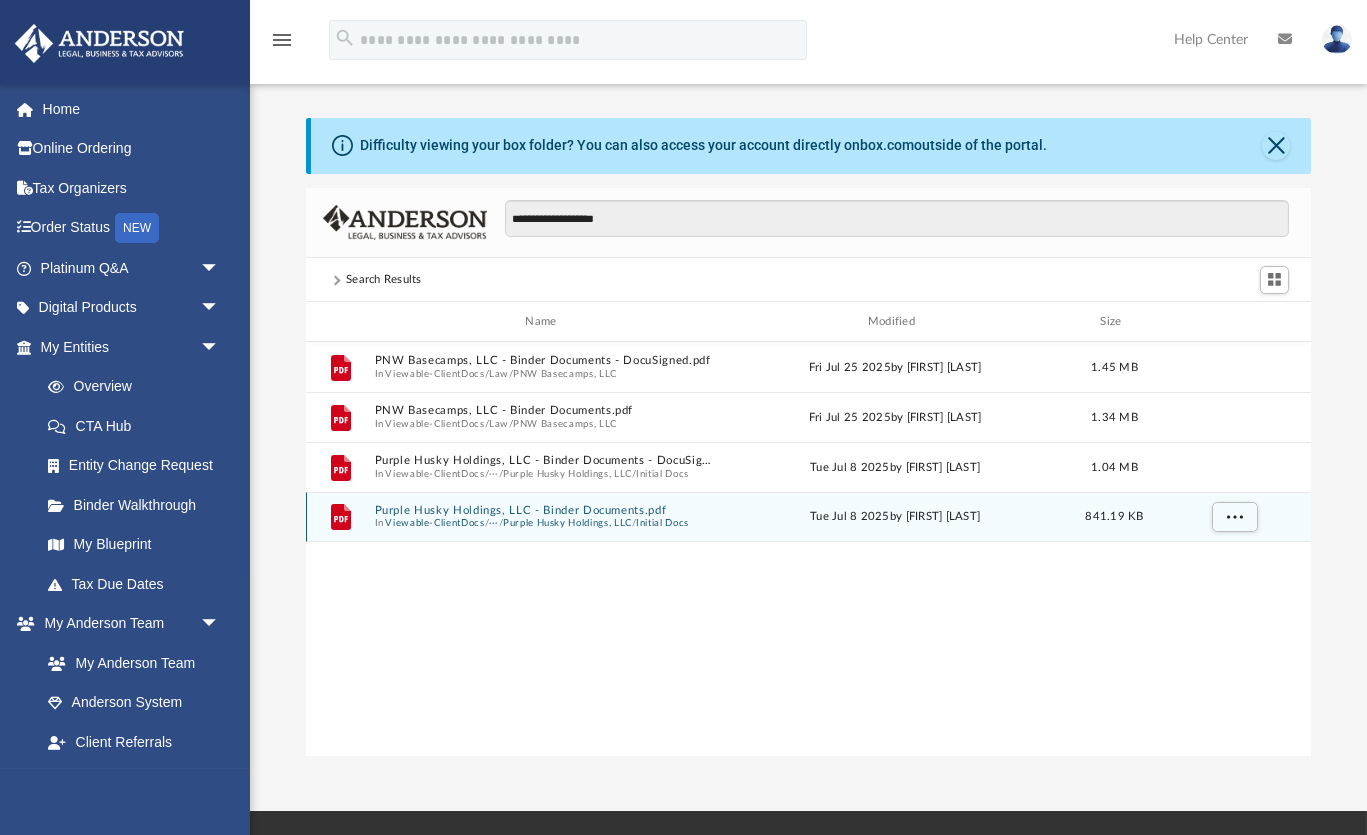 click on "Purple Husky Holdings, LLC - Binder Documents.pdf" at bounding box center [544, 510] 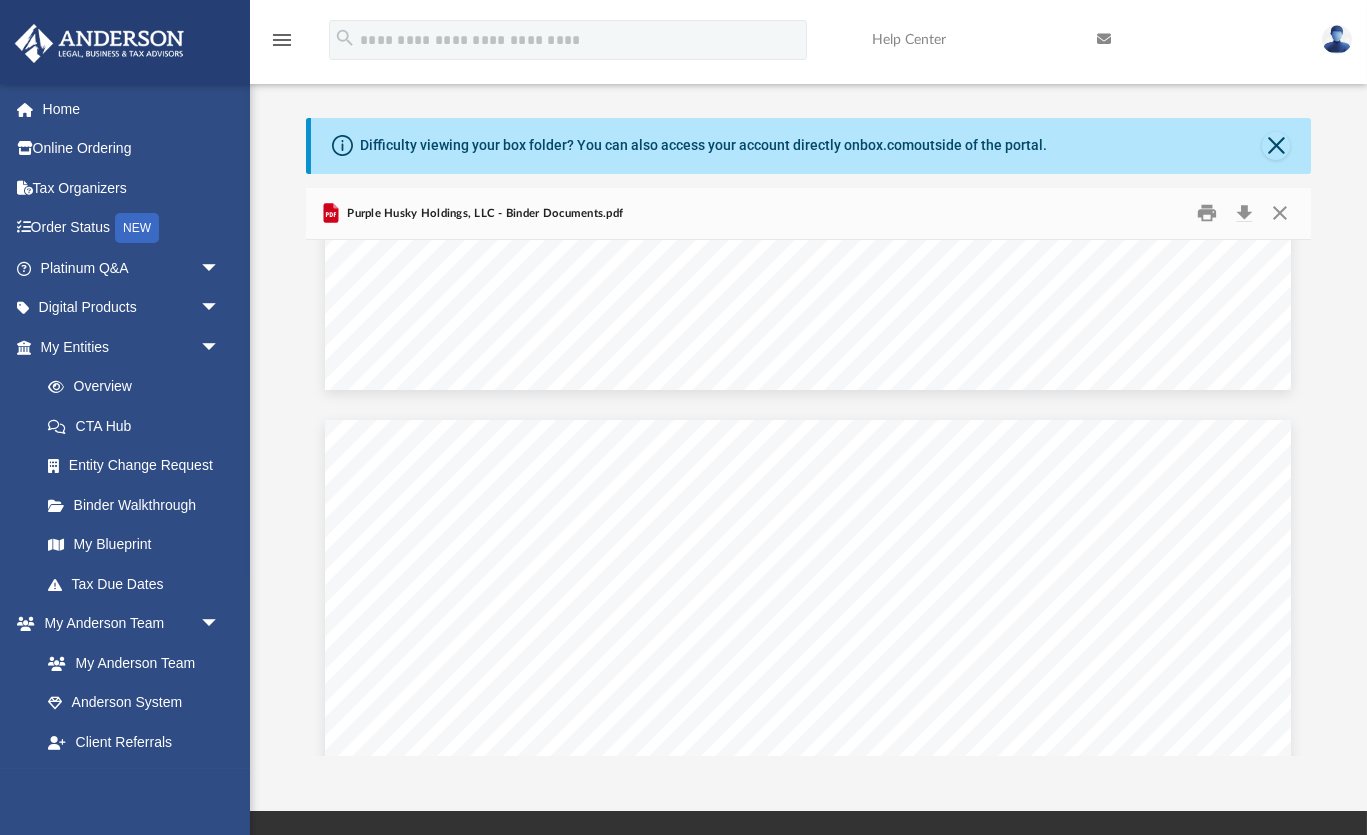 scroll, scrollTop: 9032, scrollLeft: 0, axis: vertical 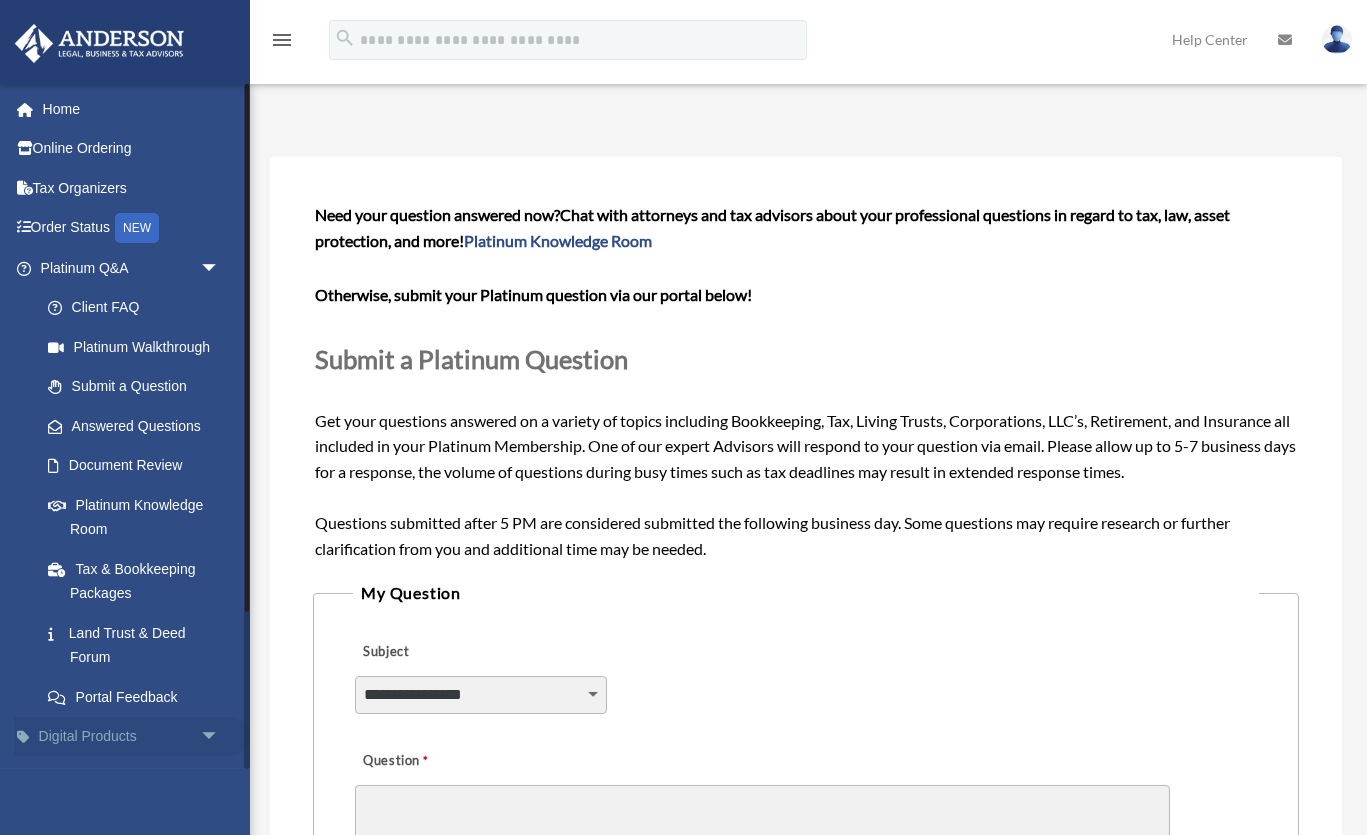 click on "Digital Products arrow_drop_down" at bounding box center (132, 737) 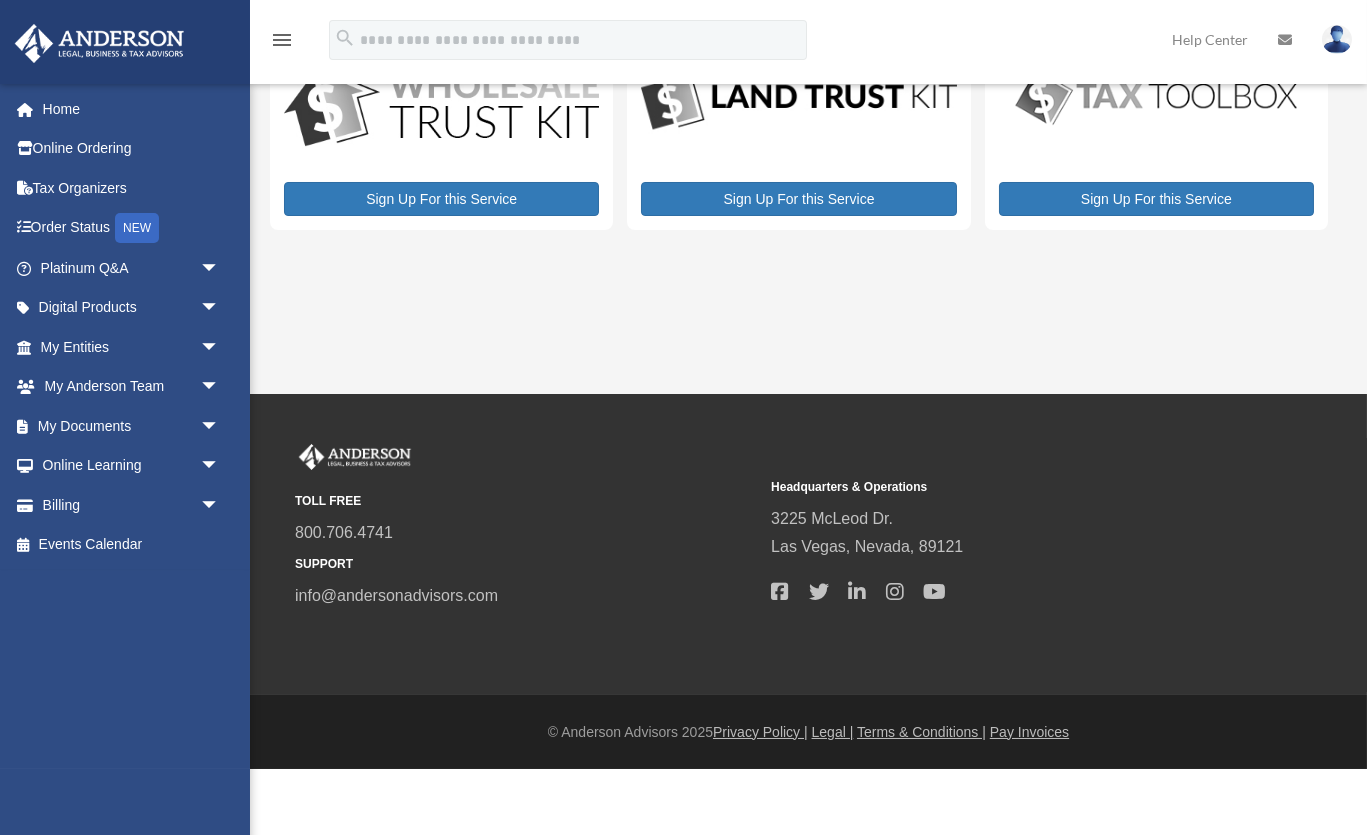 scroll, scrollTop: 0, scrollLeft: 0, axis: both 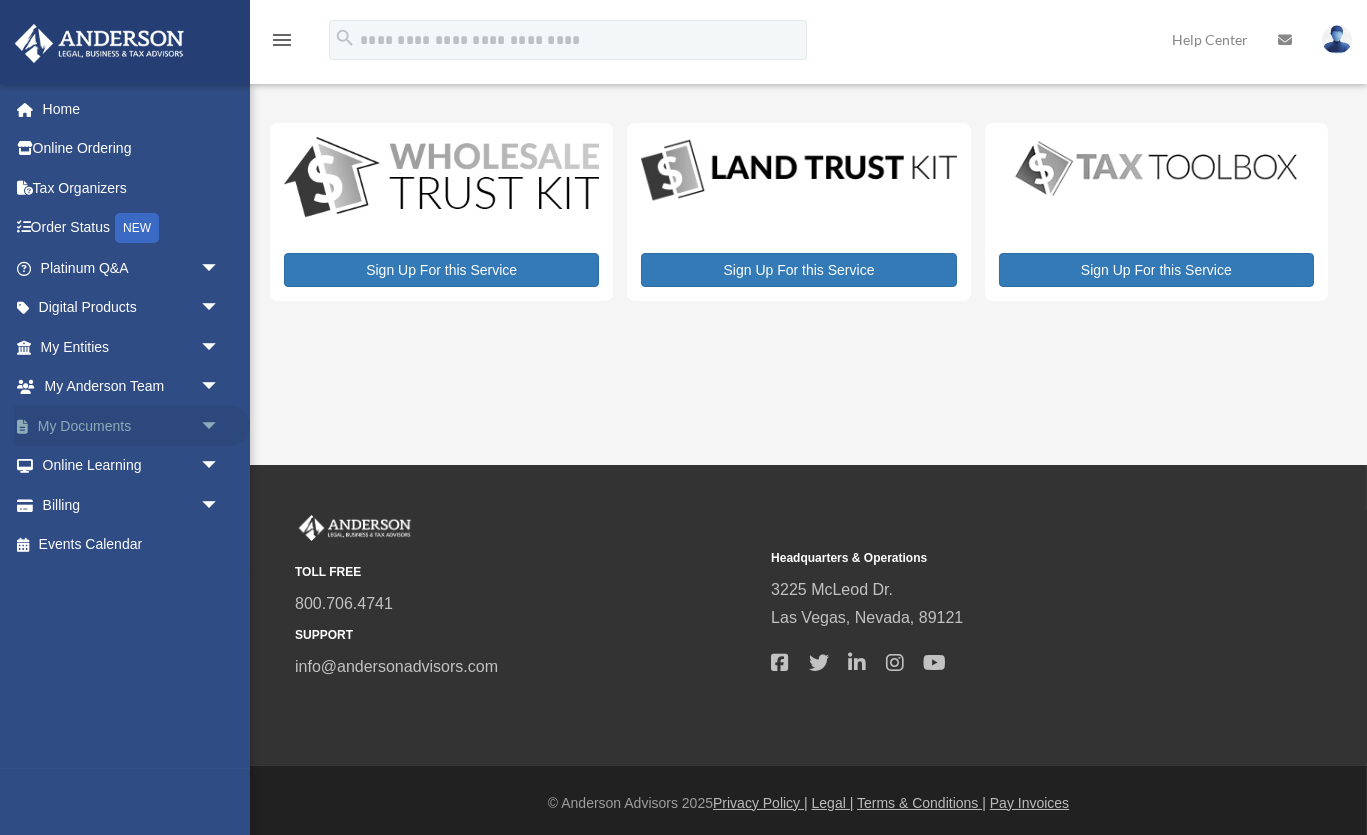 click on "arrow_drop_down" at bounding box center (220, 426) 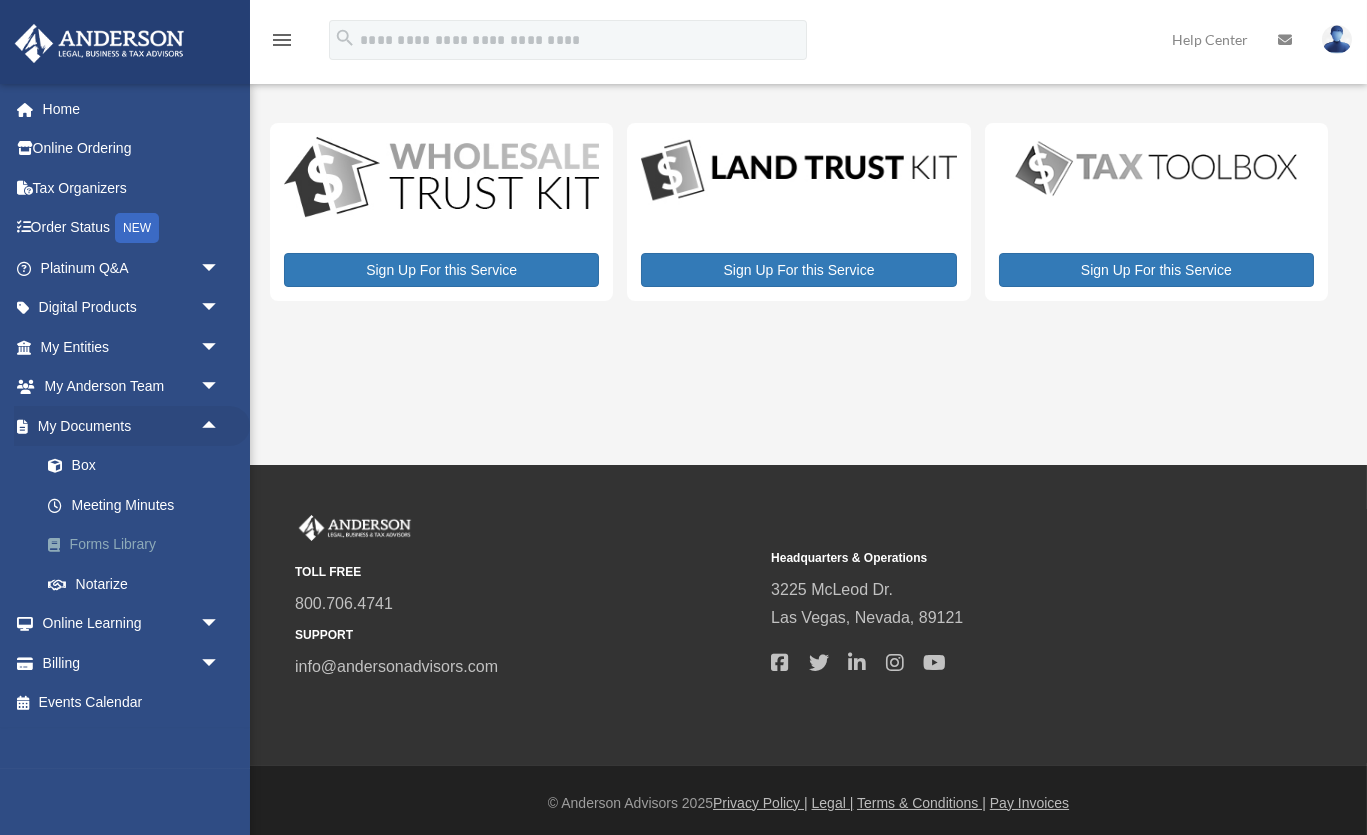 click on "Forms Library" at bounding box center [139, 545] 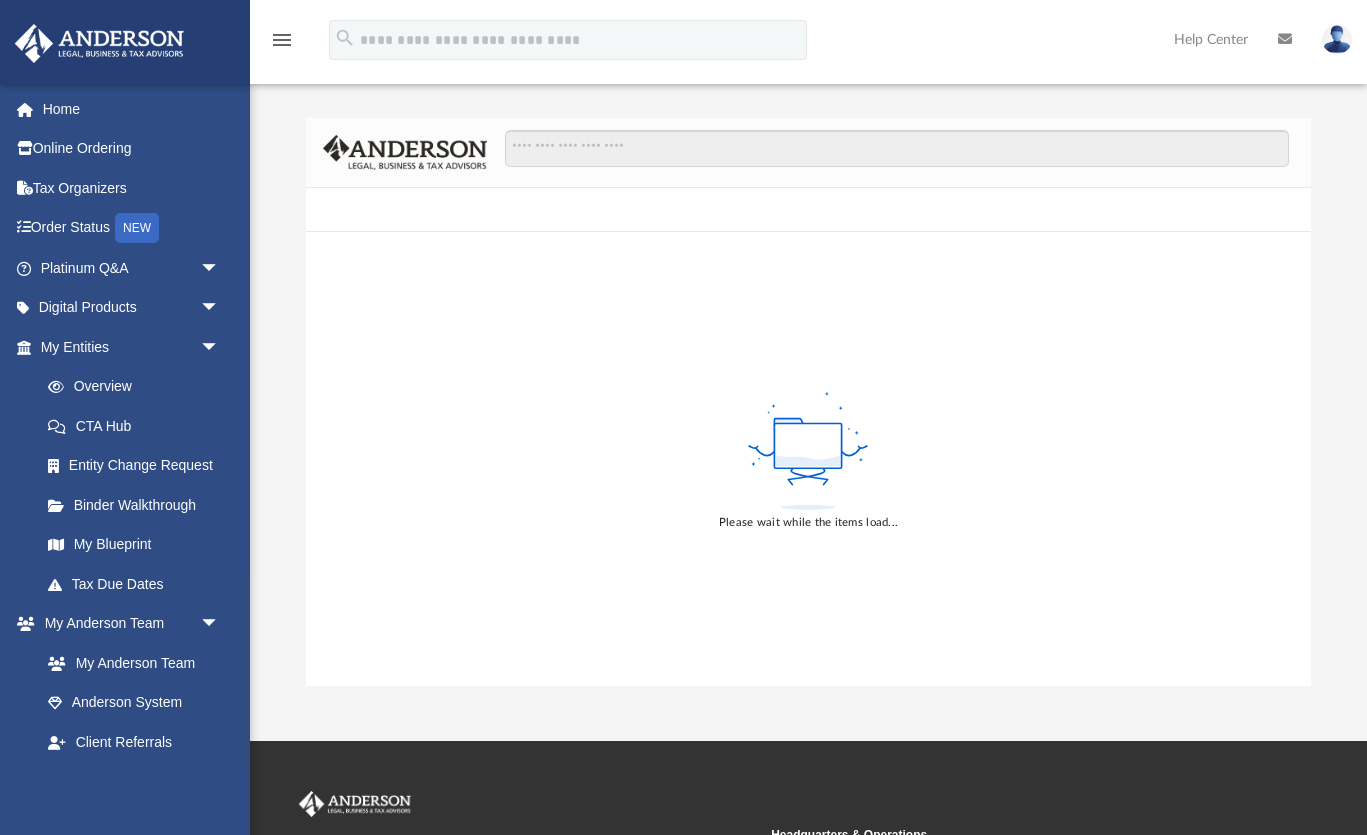 scroll, scrollTop: 0, scrollLeft: 0, axis: both 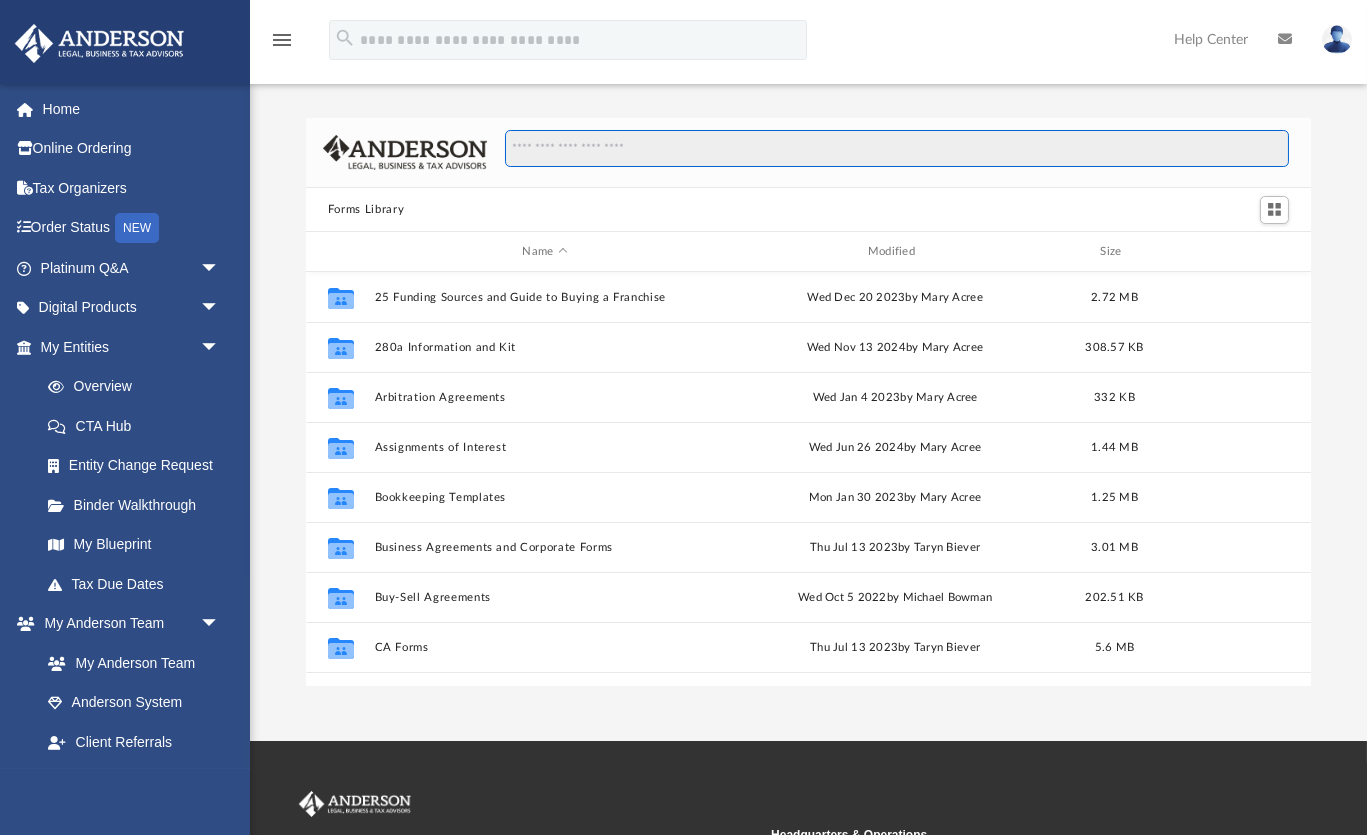 click at bounding box center [897, 149] 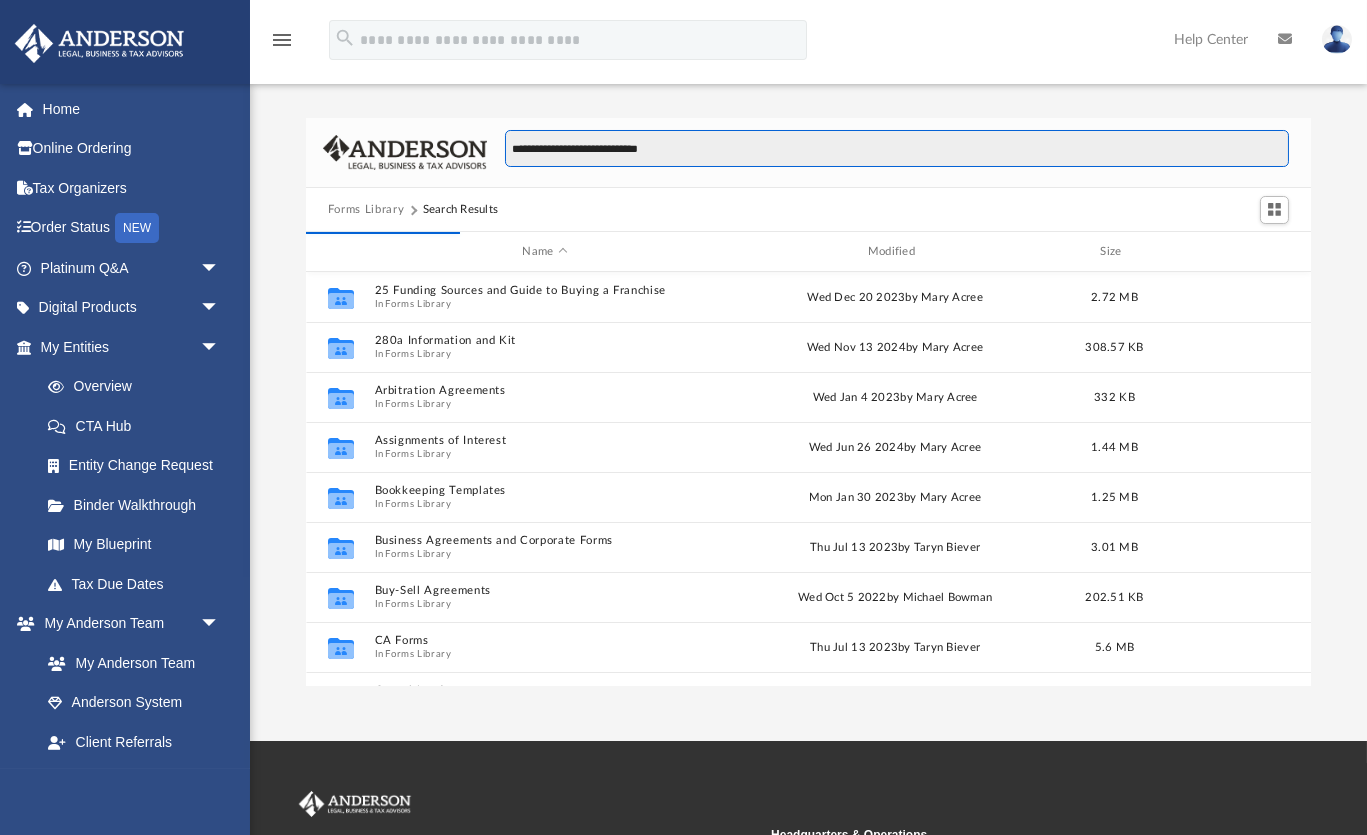 type on "**********" 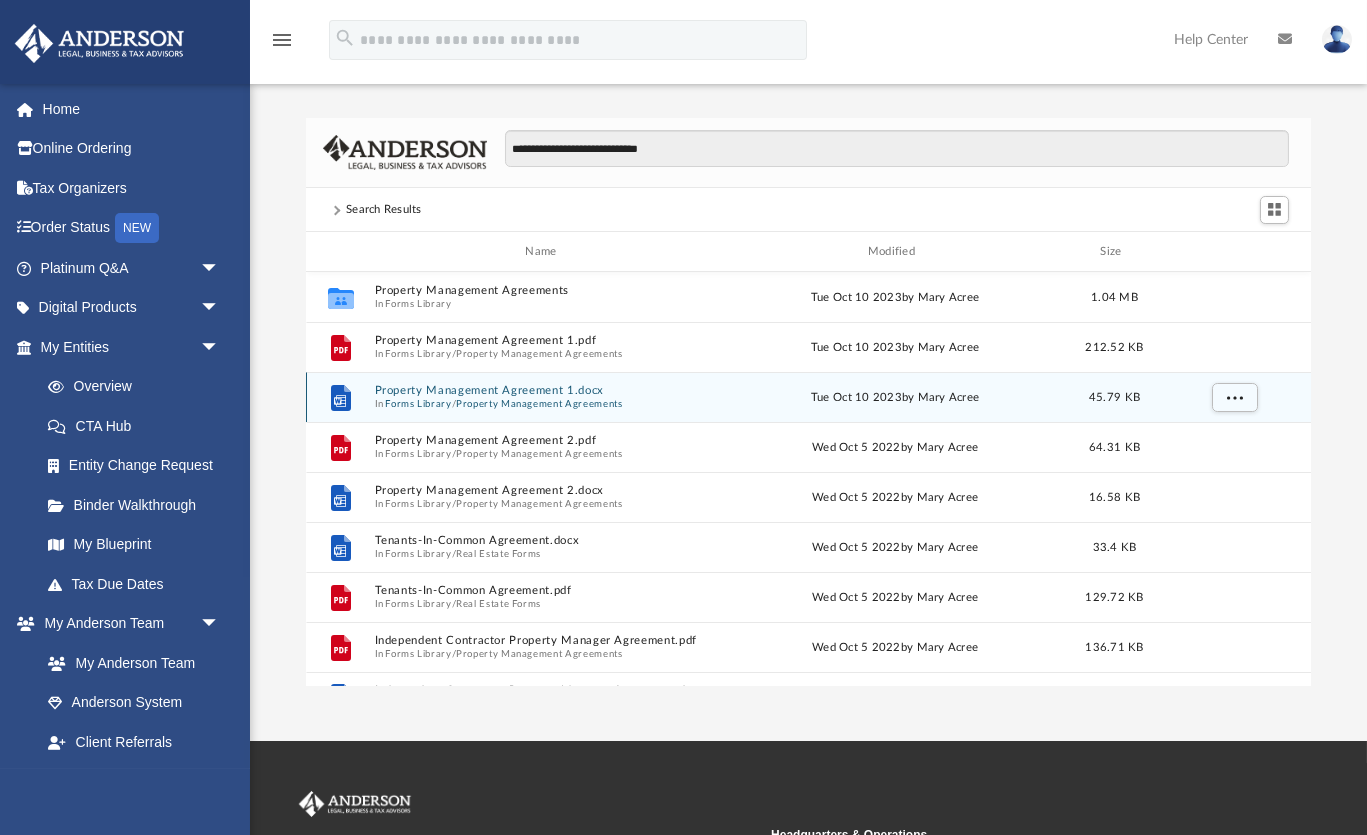 click on "Property Management Agreement 1.docx" at bounding box center (544, 391) 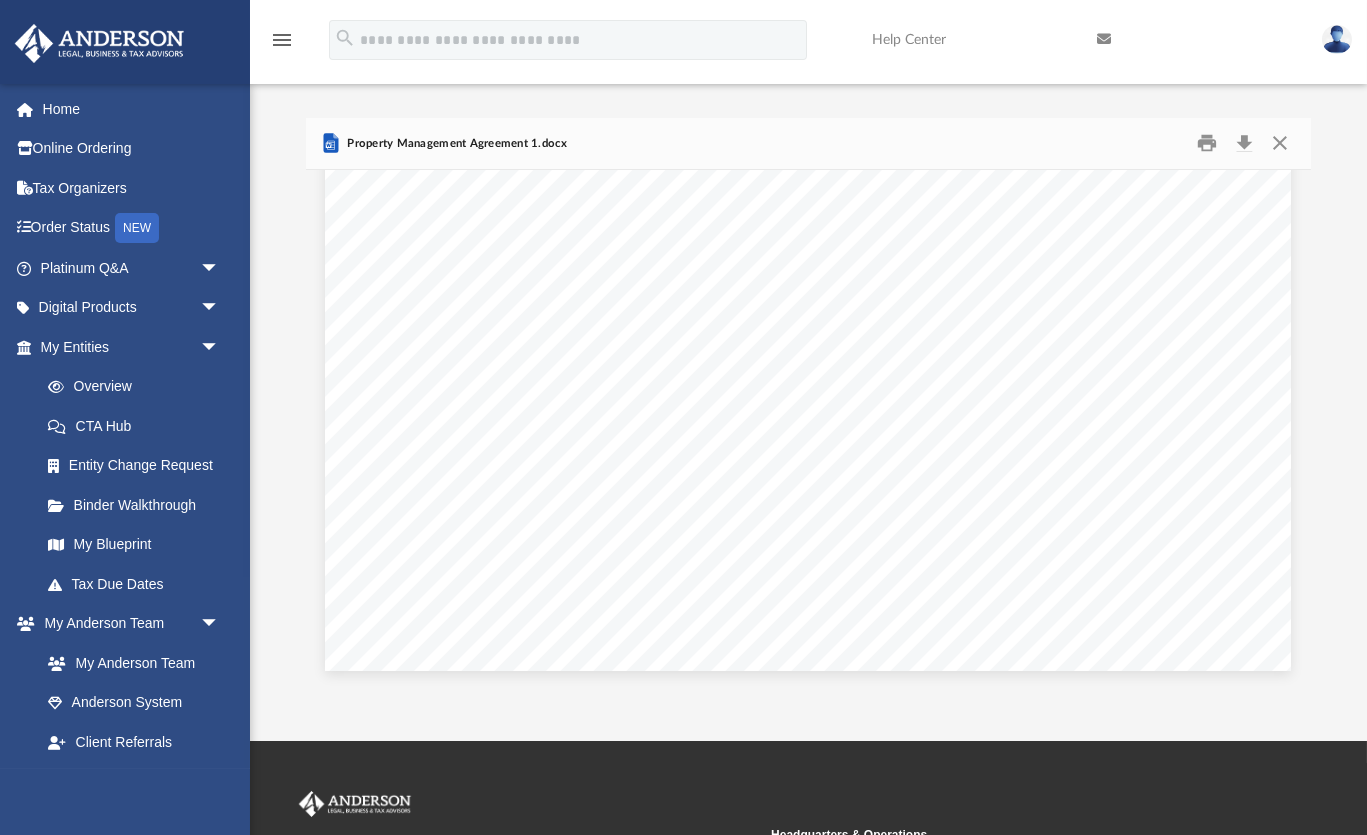 scroll, scrollTop: 9724, scrollLeft: 0, axis: vertical 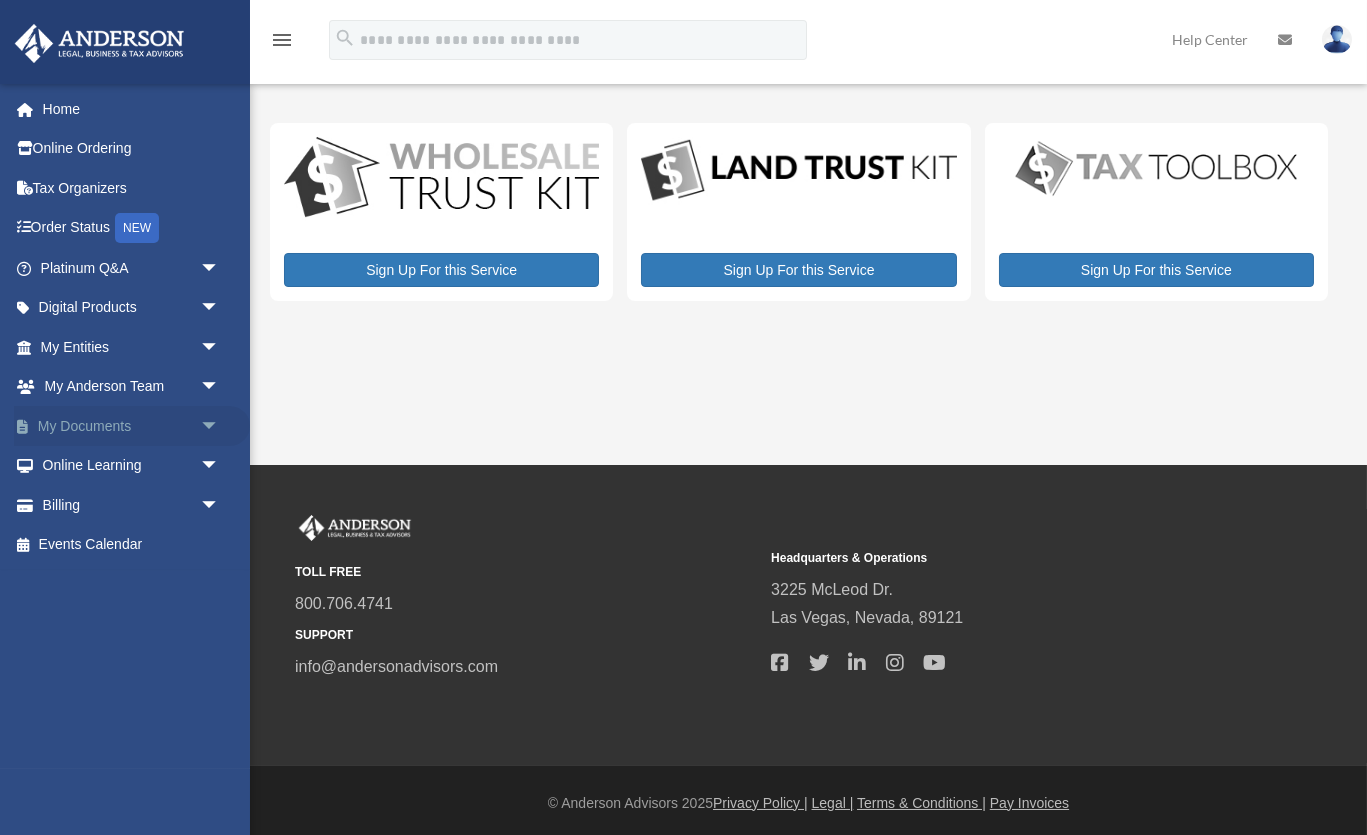 click on "arrow_drop_down" at bounding box center (220, 426) 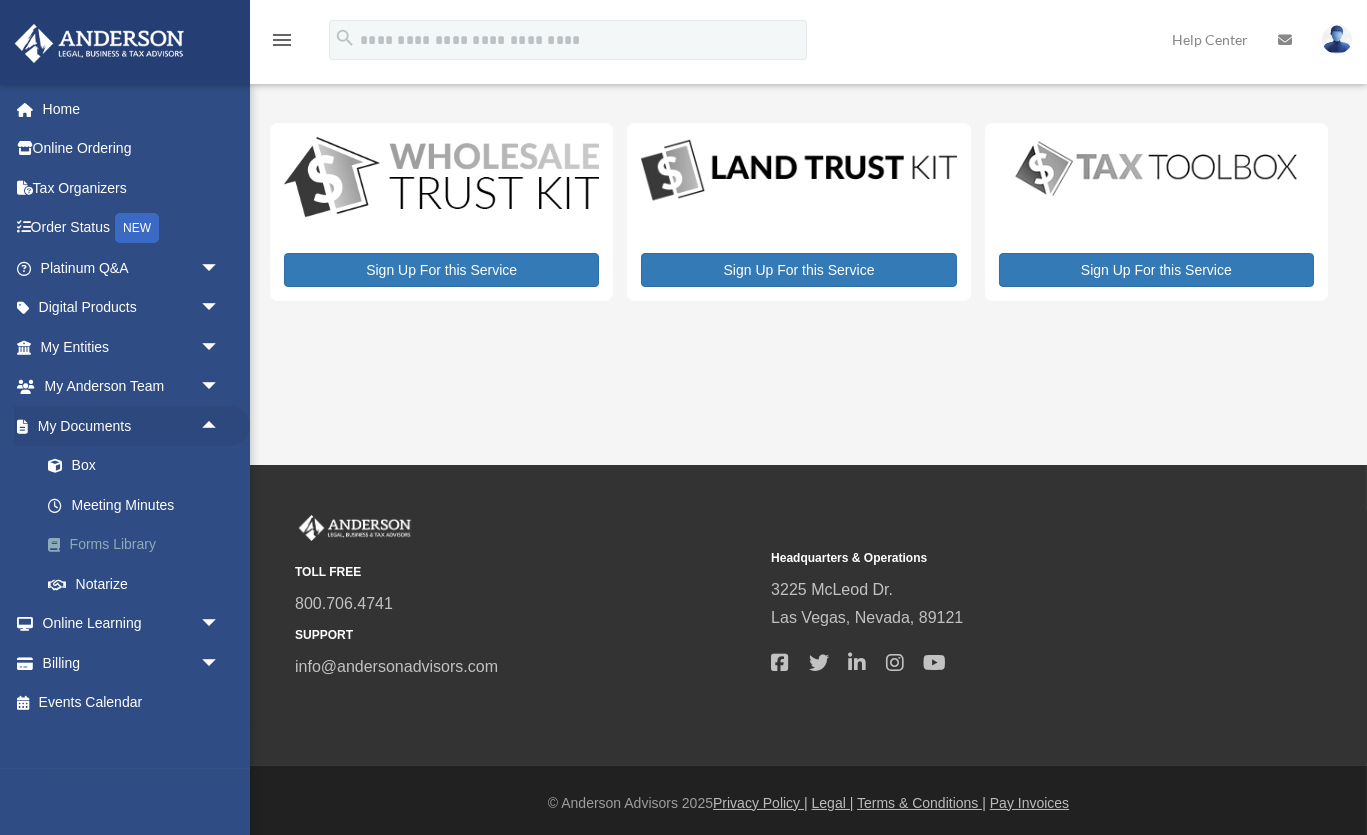 click on "Forms Library" at bounding box center (139, 545) 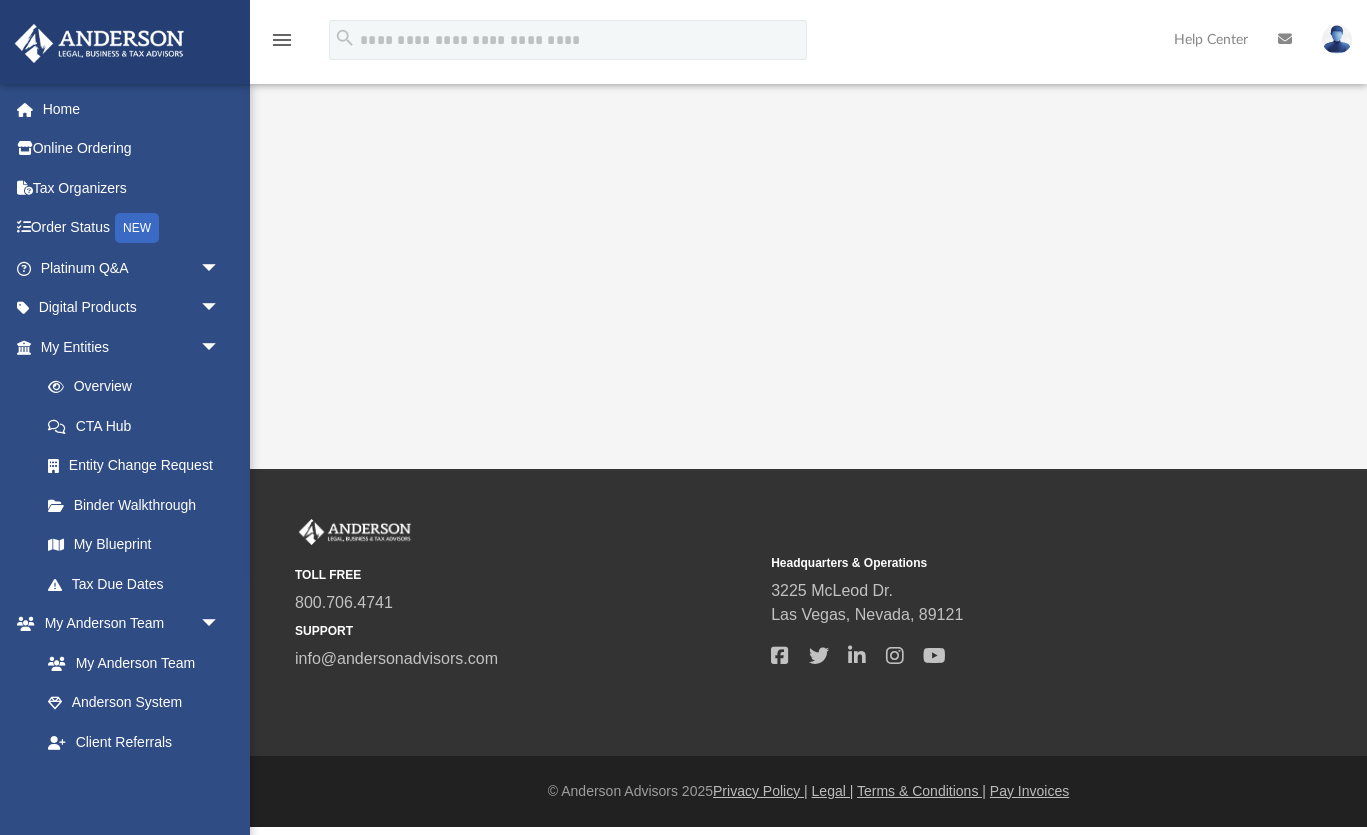 scroll, scrollTop: 0, scrollLeft: 0, axis: both 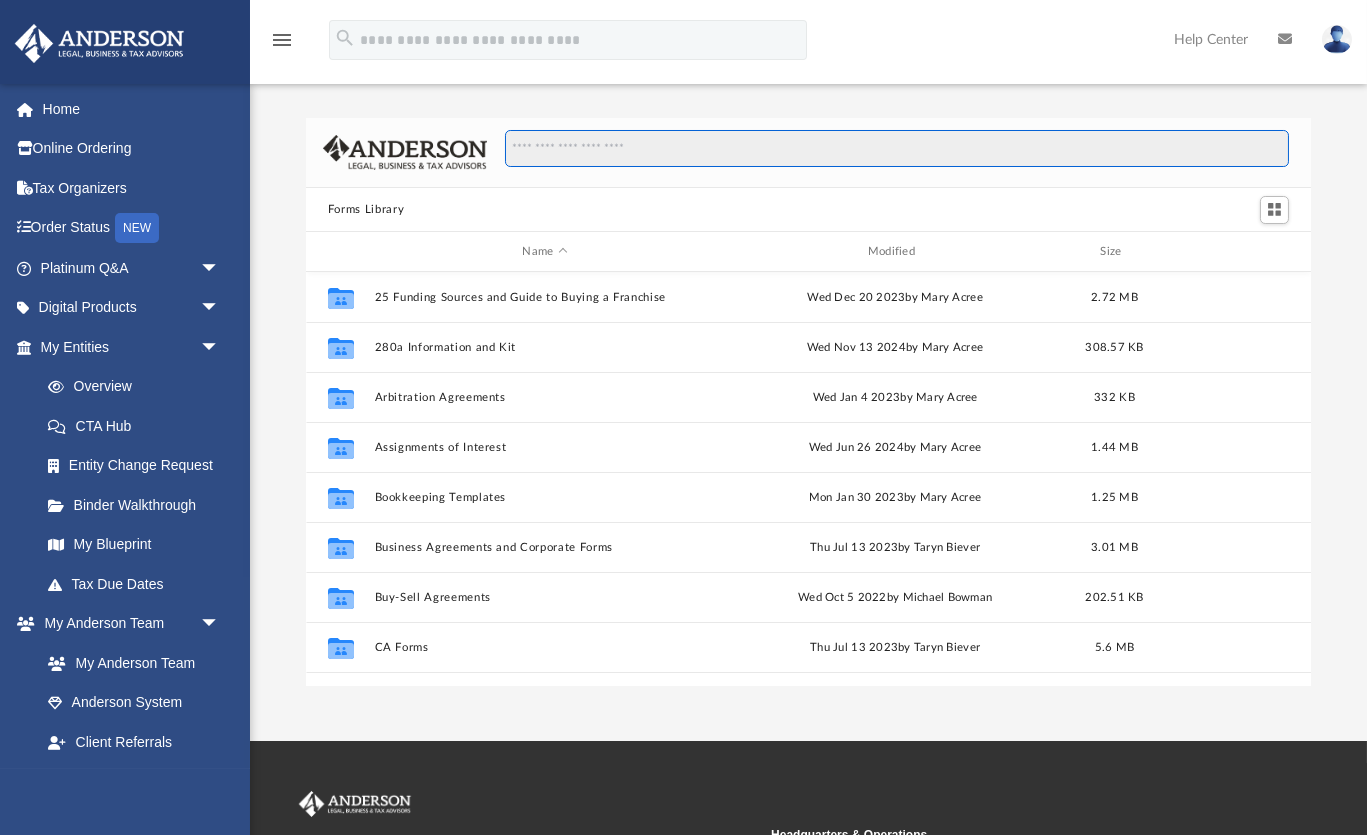 click at bounding box center (897, 149) 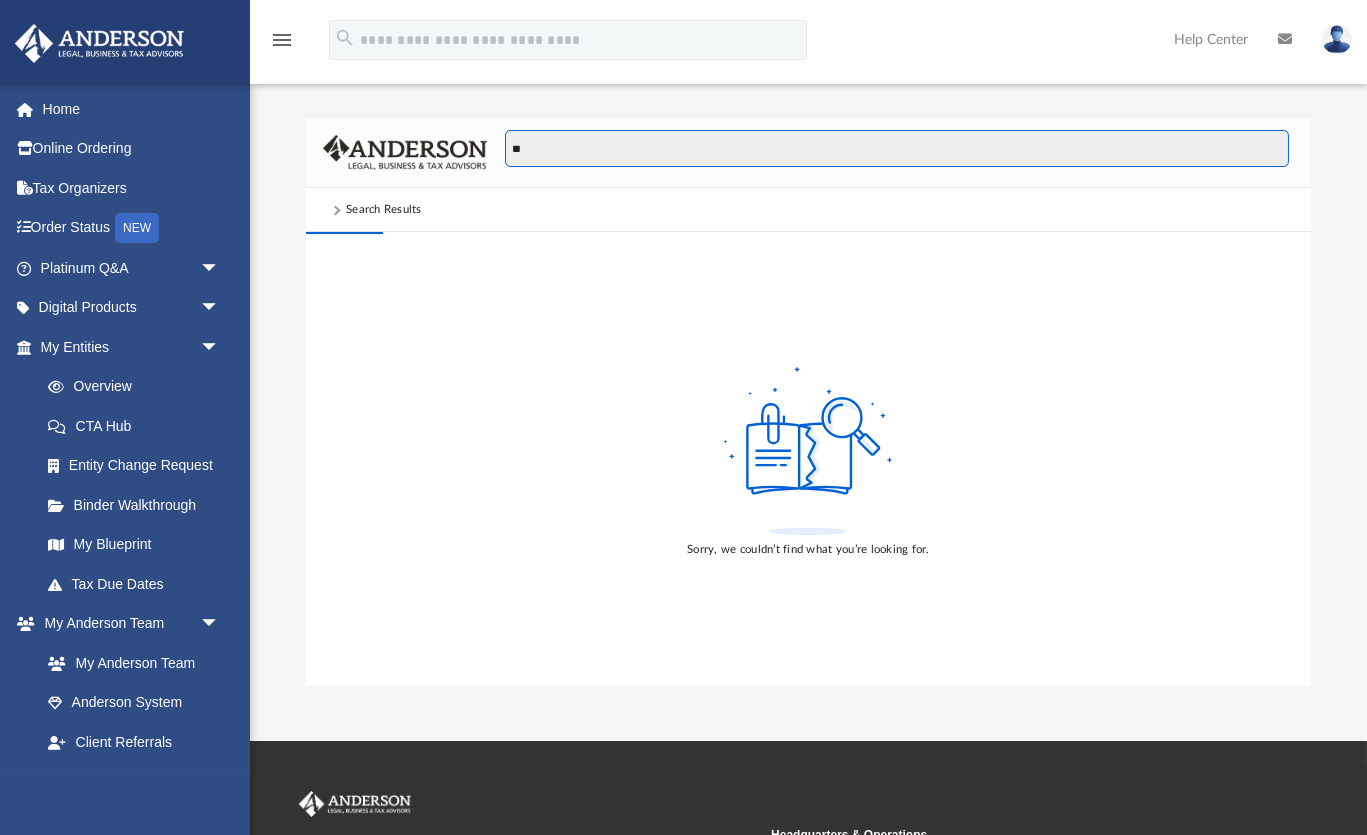 type on "*" 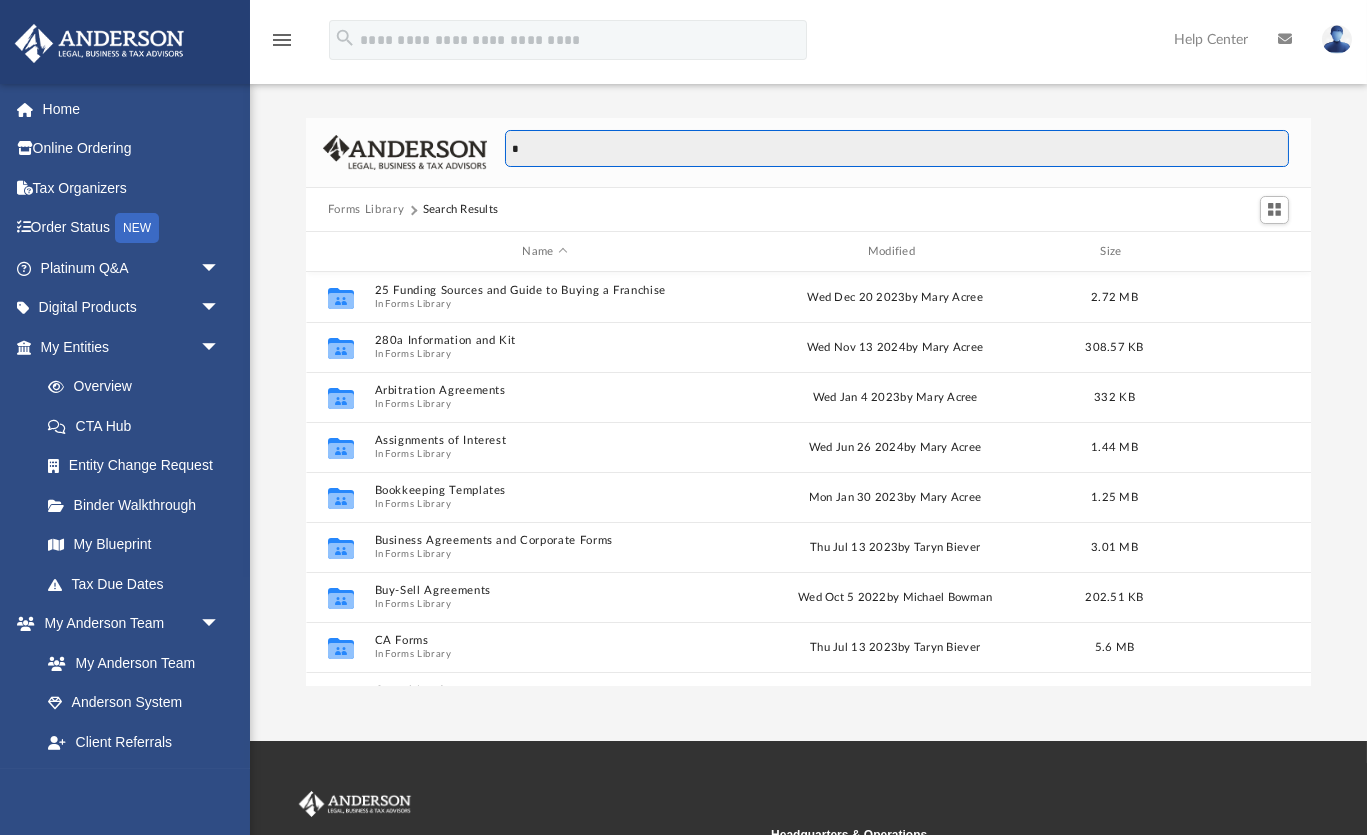 scroll, scrollTop: 1, scrollLeft: 1, axis: both 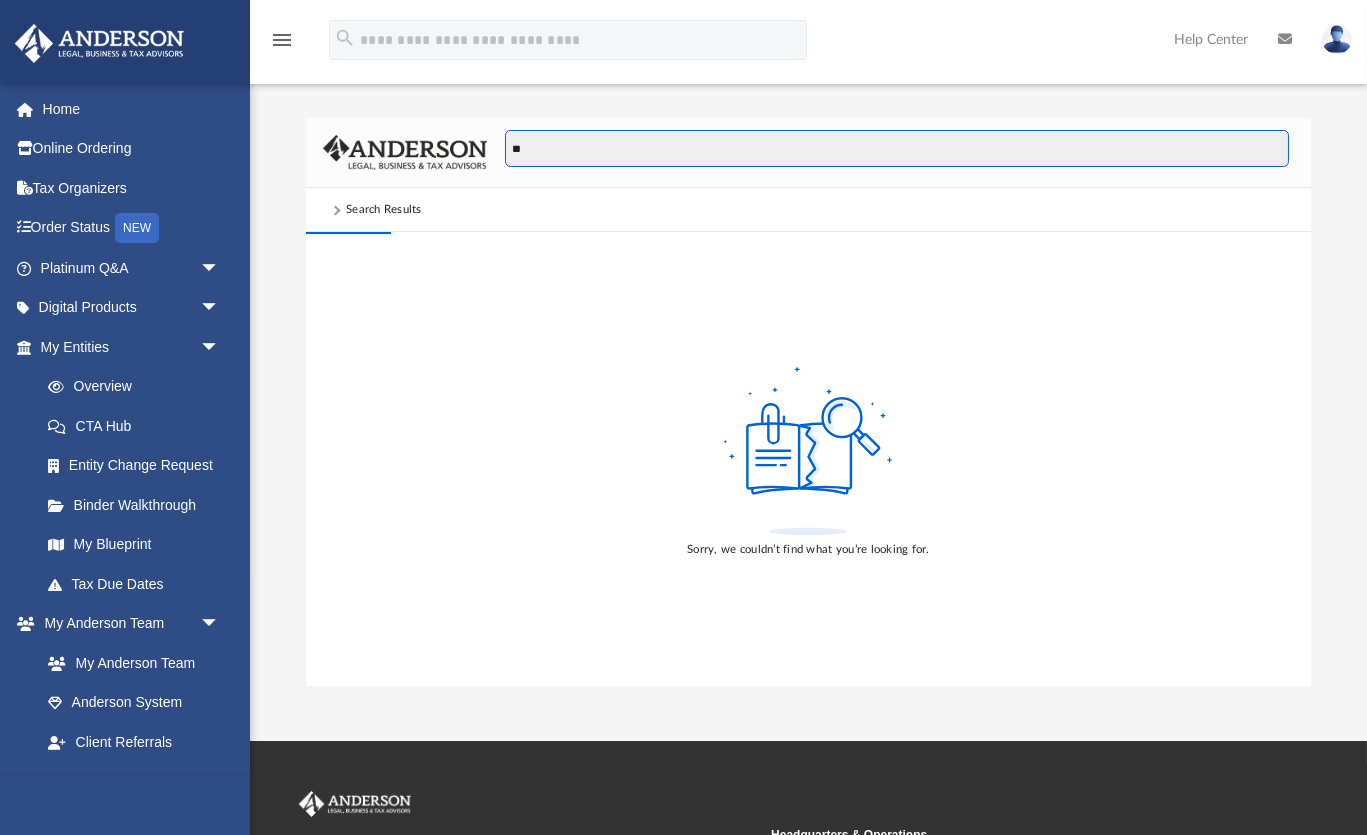 type on "*" 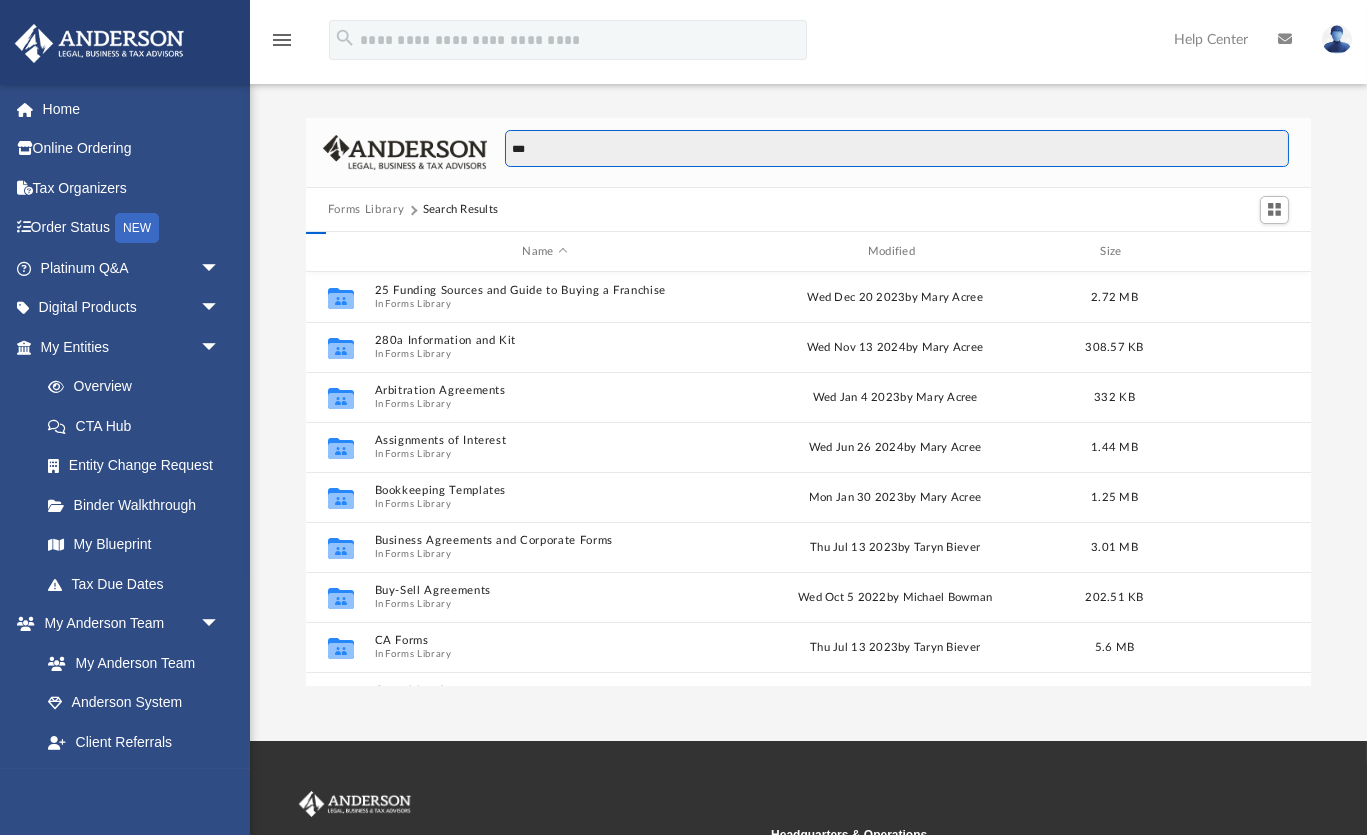 scroll, scrollTop: 1, scrollLeft: 1, axis: both 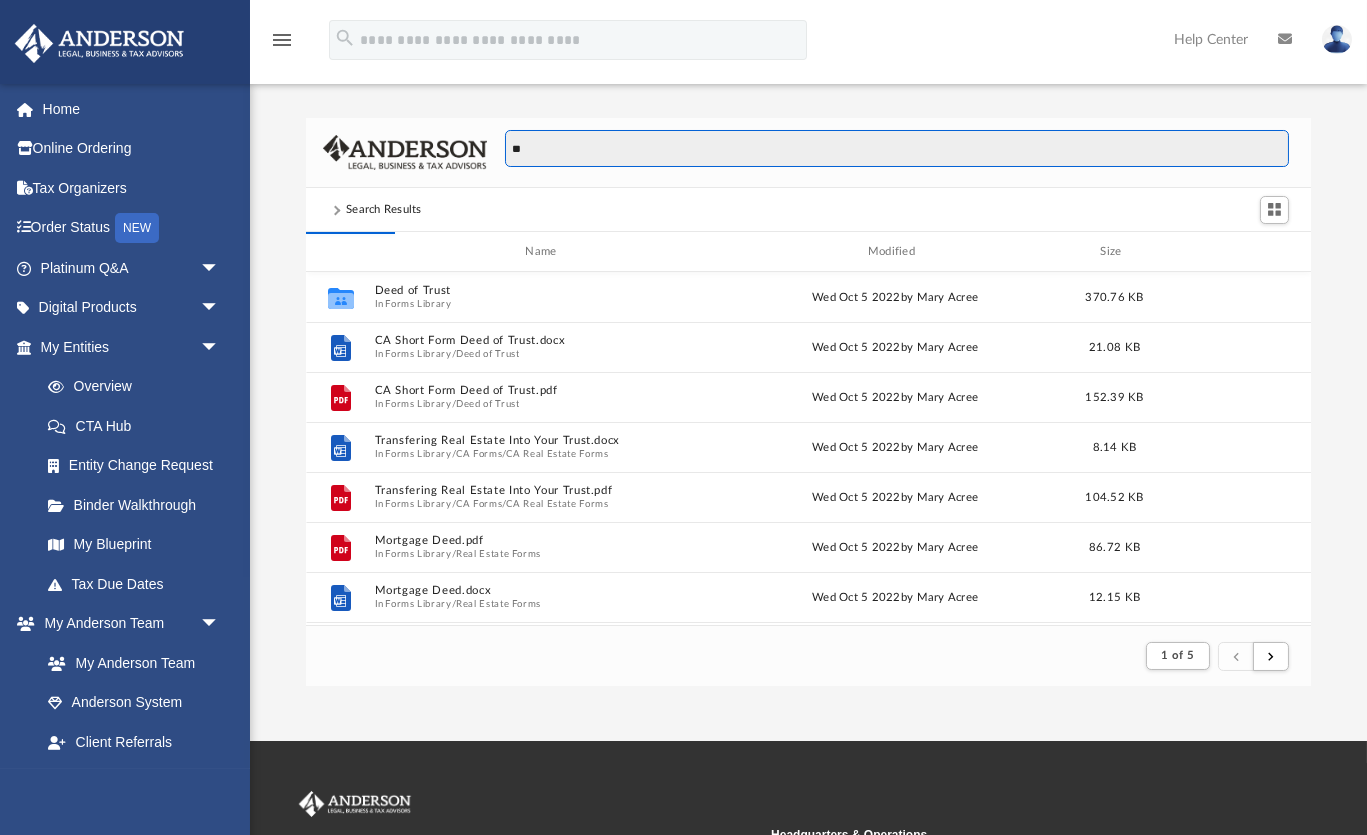 type on "*" 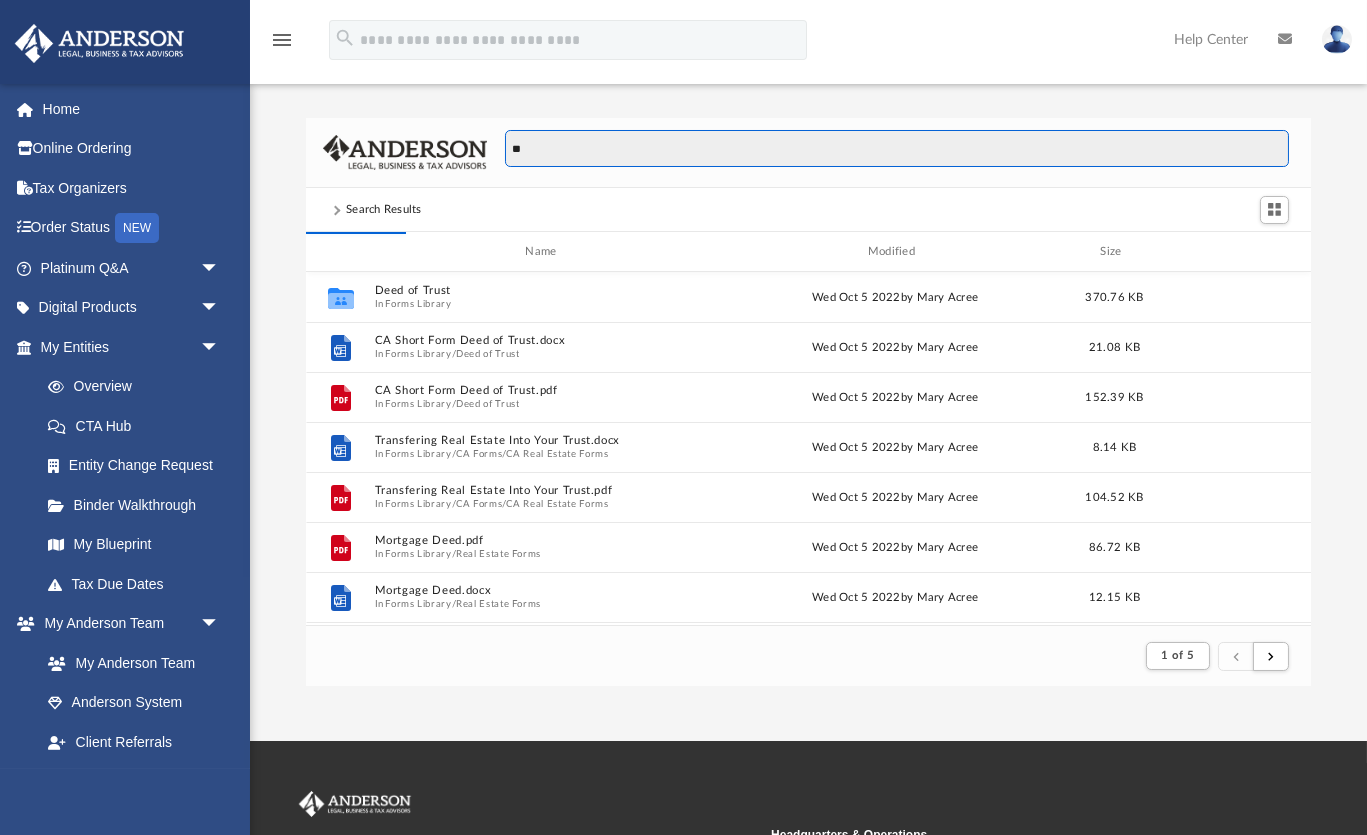 scroll, scrollTop: 1, scrollLeft: 1, axis: both 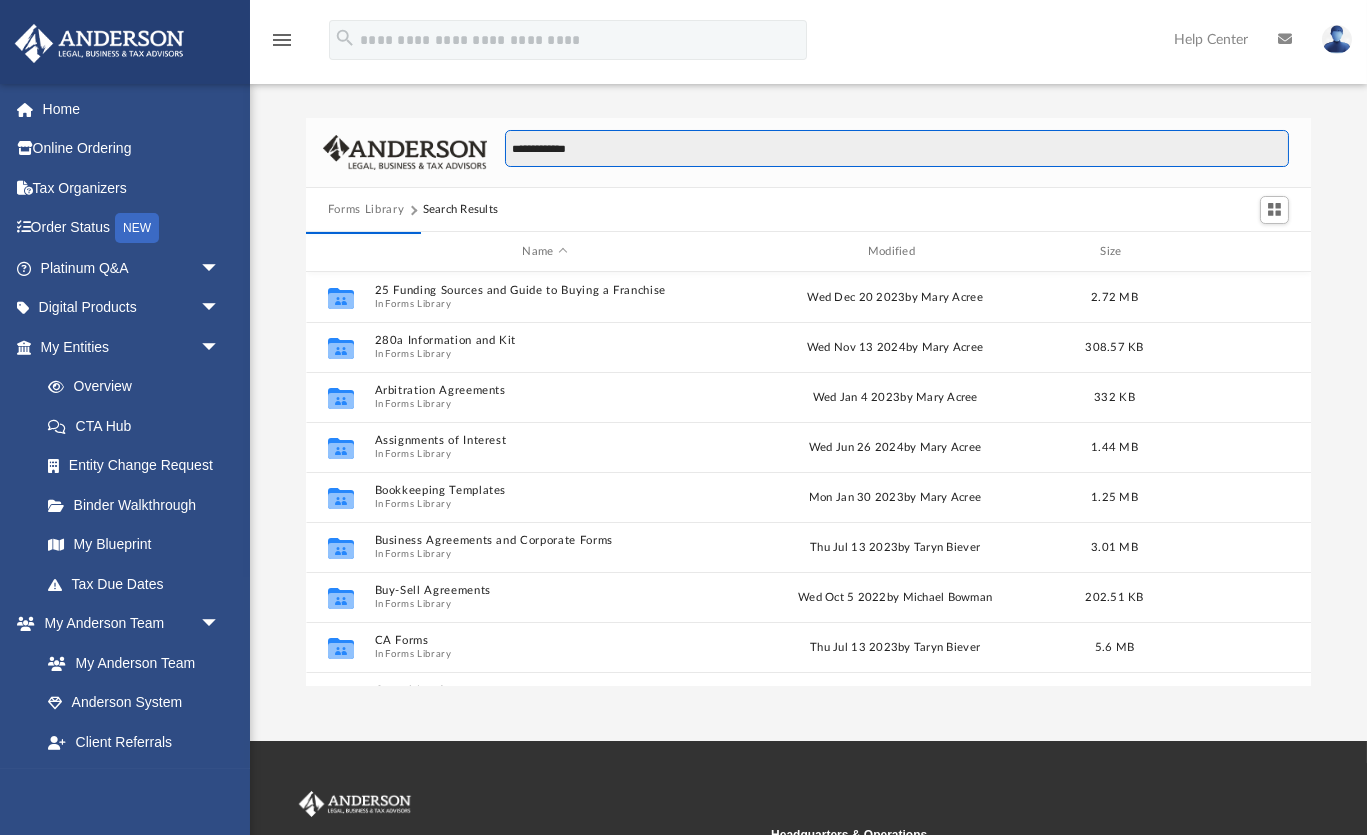 type on "**********" 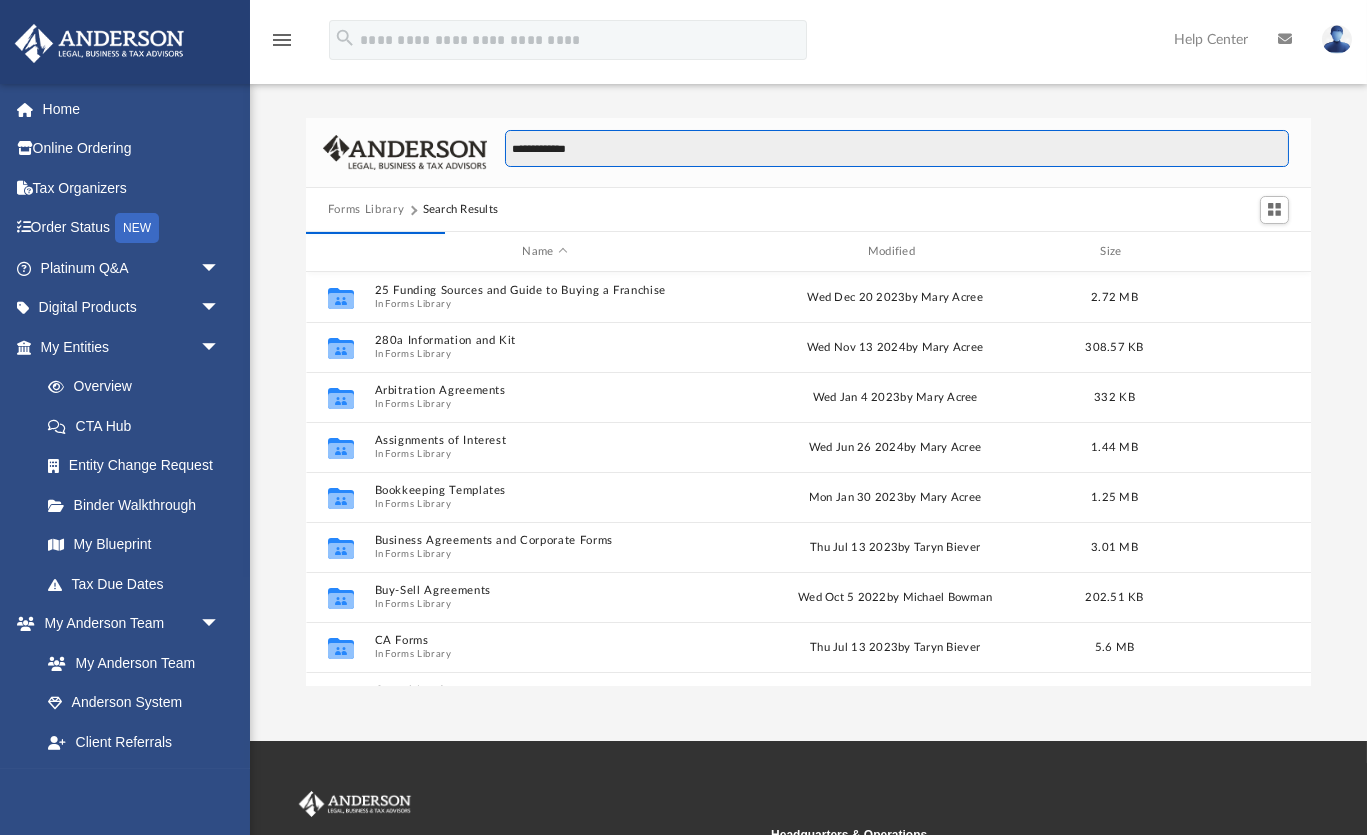 scroll, scrollTop: 394, scrollLeft: 1004, axis: both 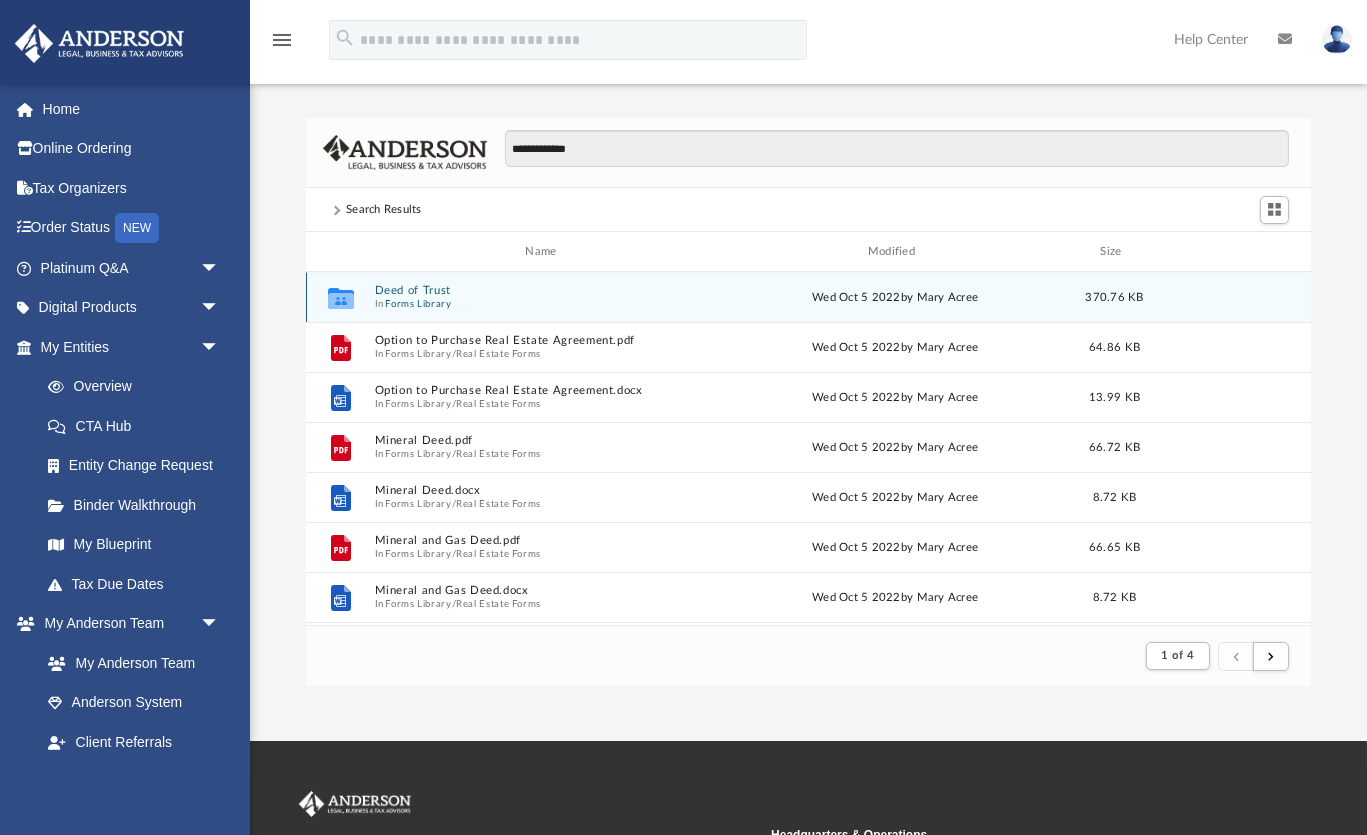 click on "Forms Library" at bounding box center [418, 304] 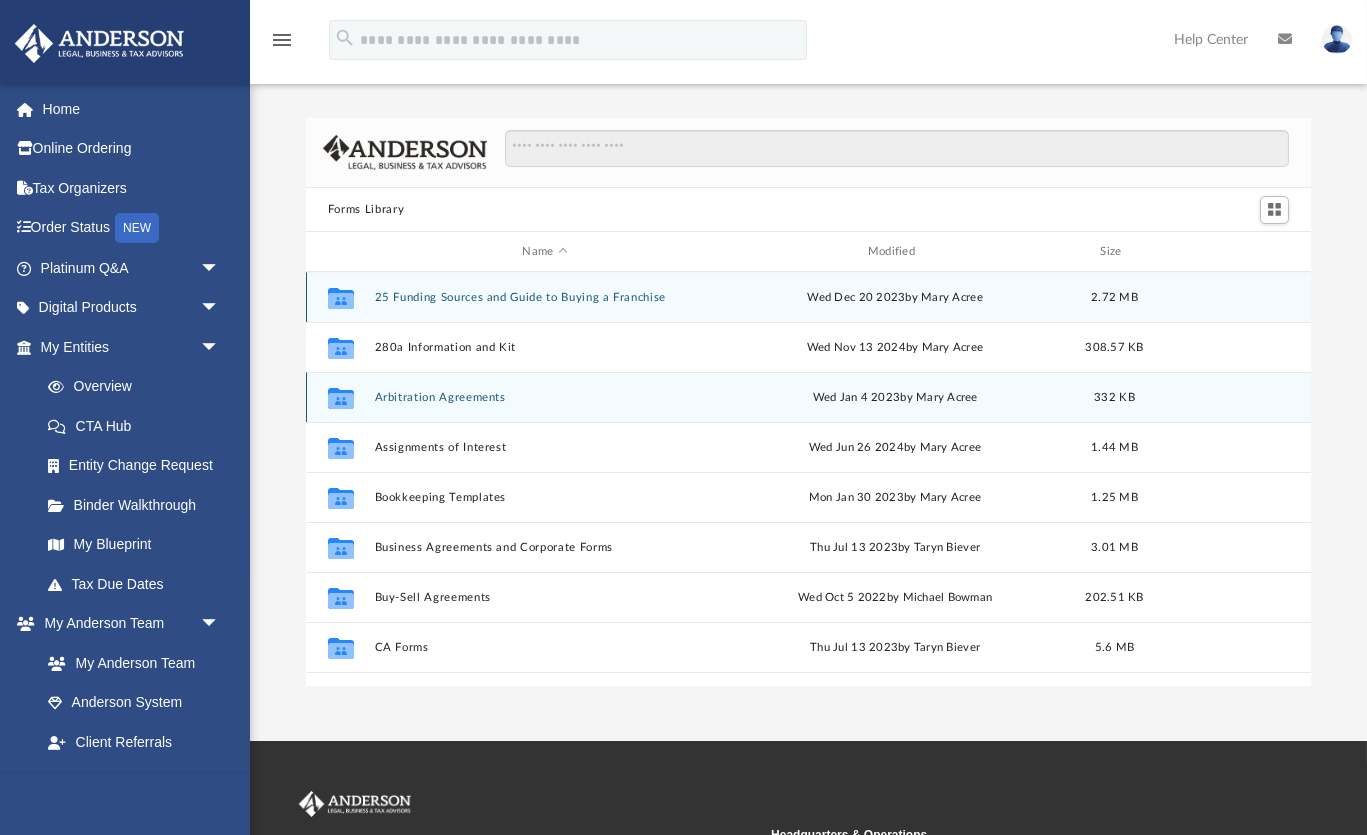 scroll, scrollTop: 1, scrollLeft: 1, axis: both 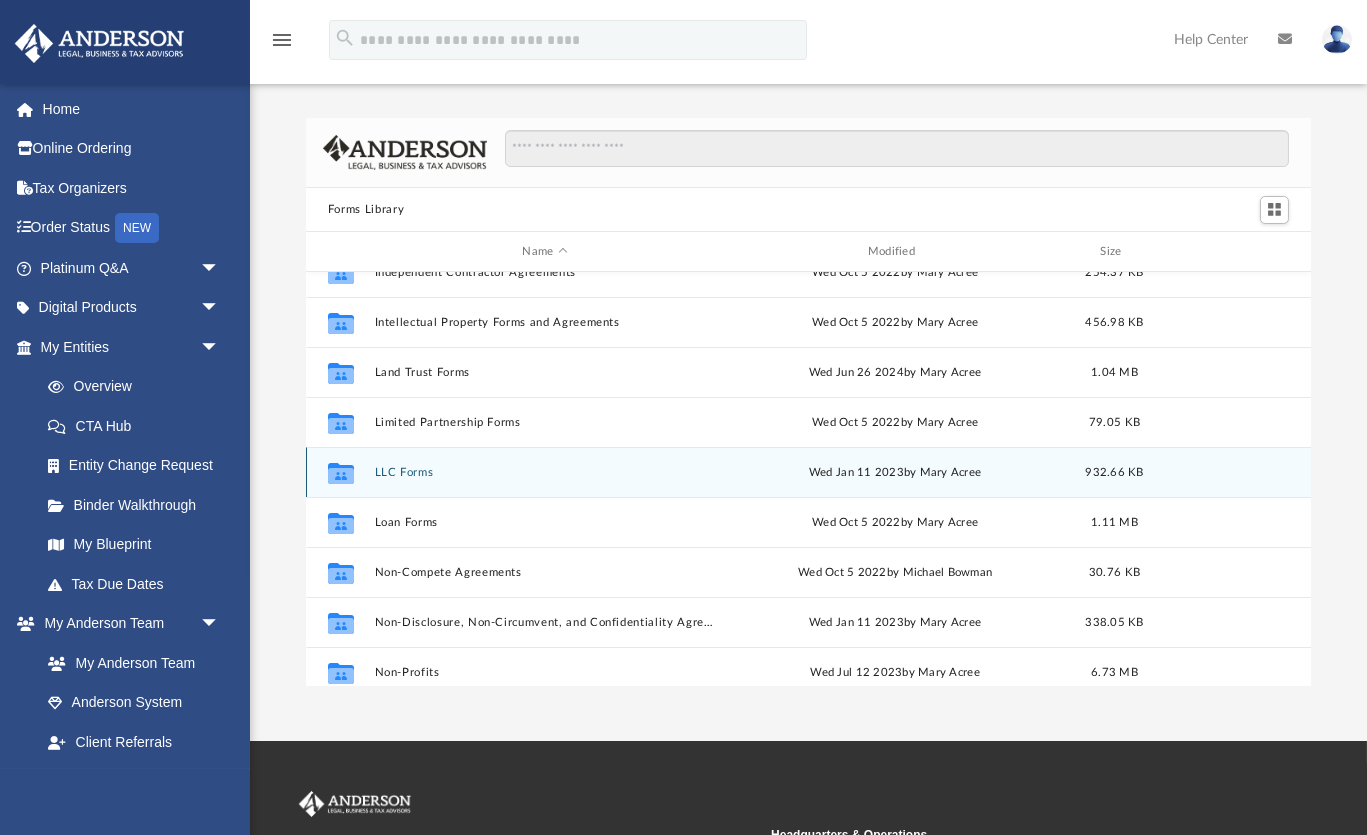 click on "LLC Forms" at bounding box center [544, 472] 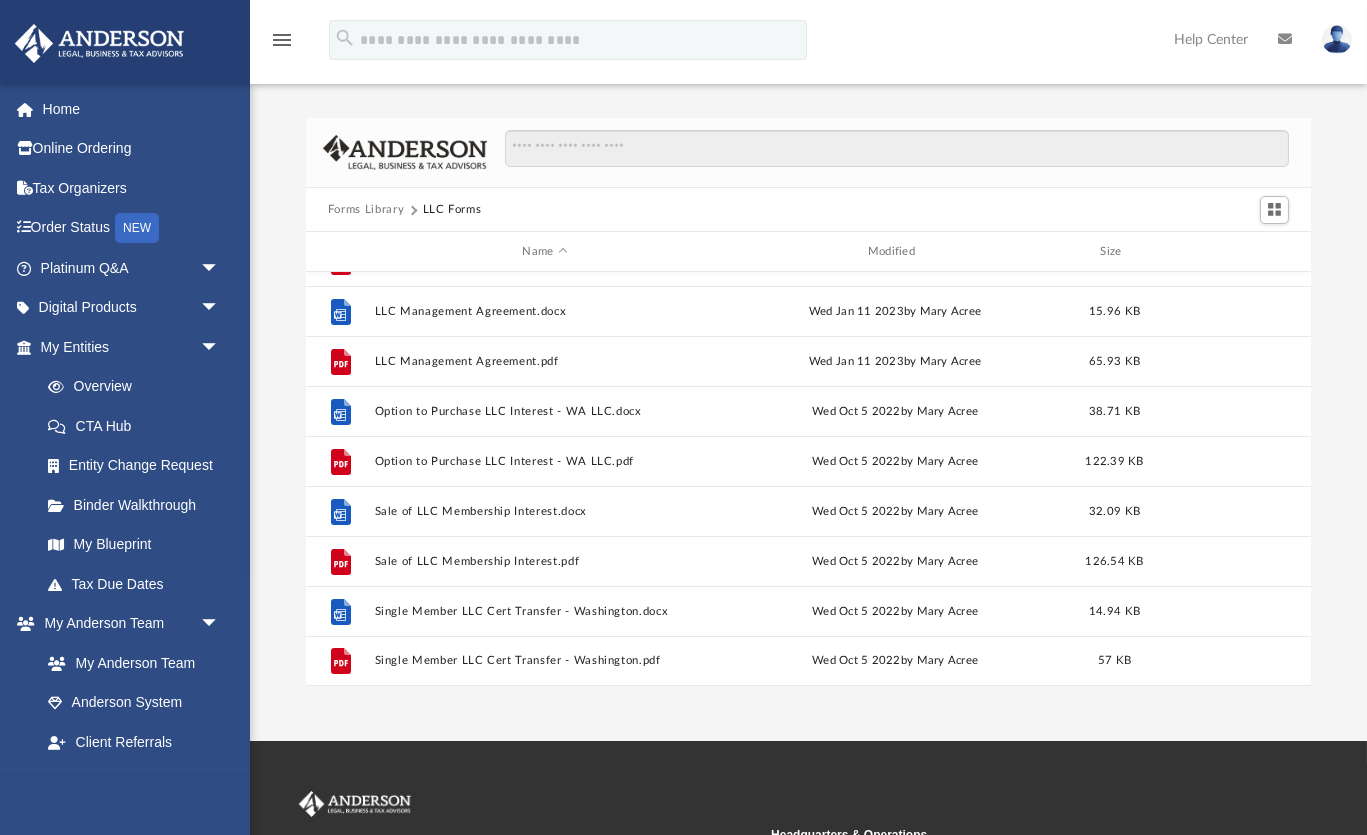 scroll, scrollTop: 385, scrollLeft: 0, axis: vertical 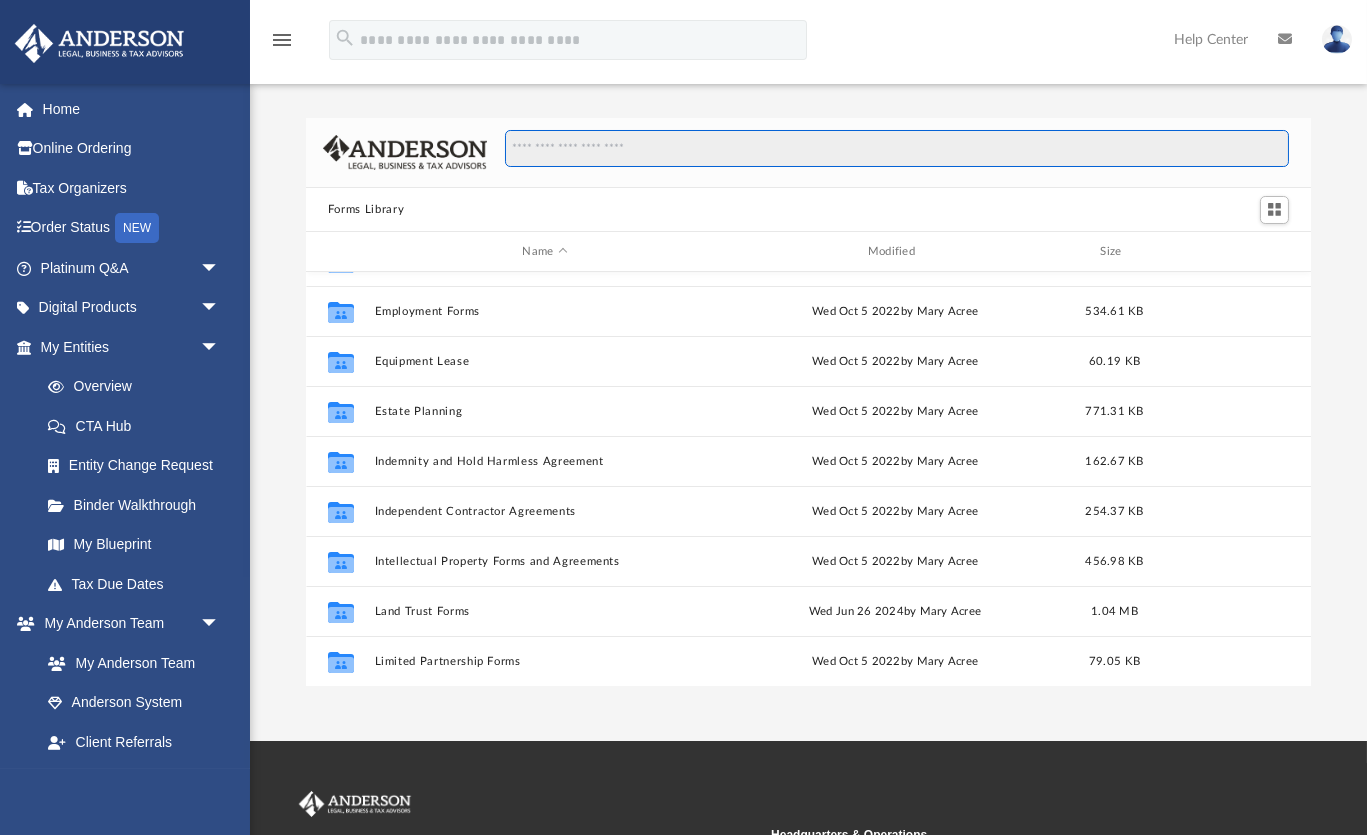 click at bounding box center (897, 149) 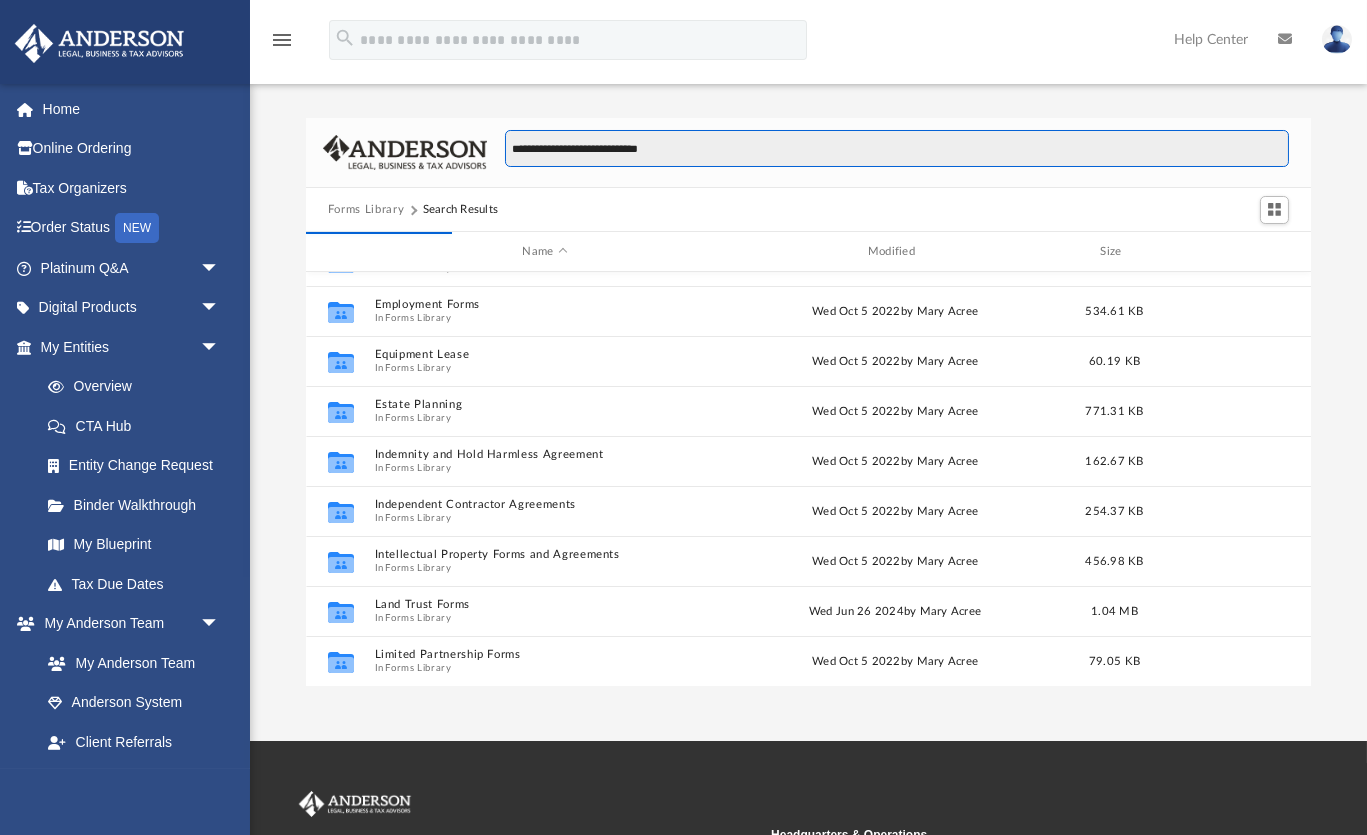 type on "**********" 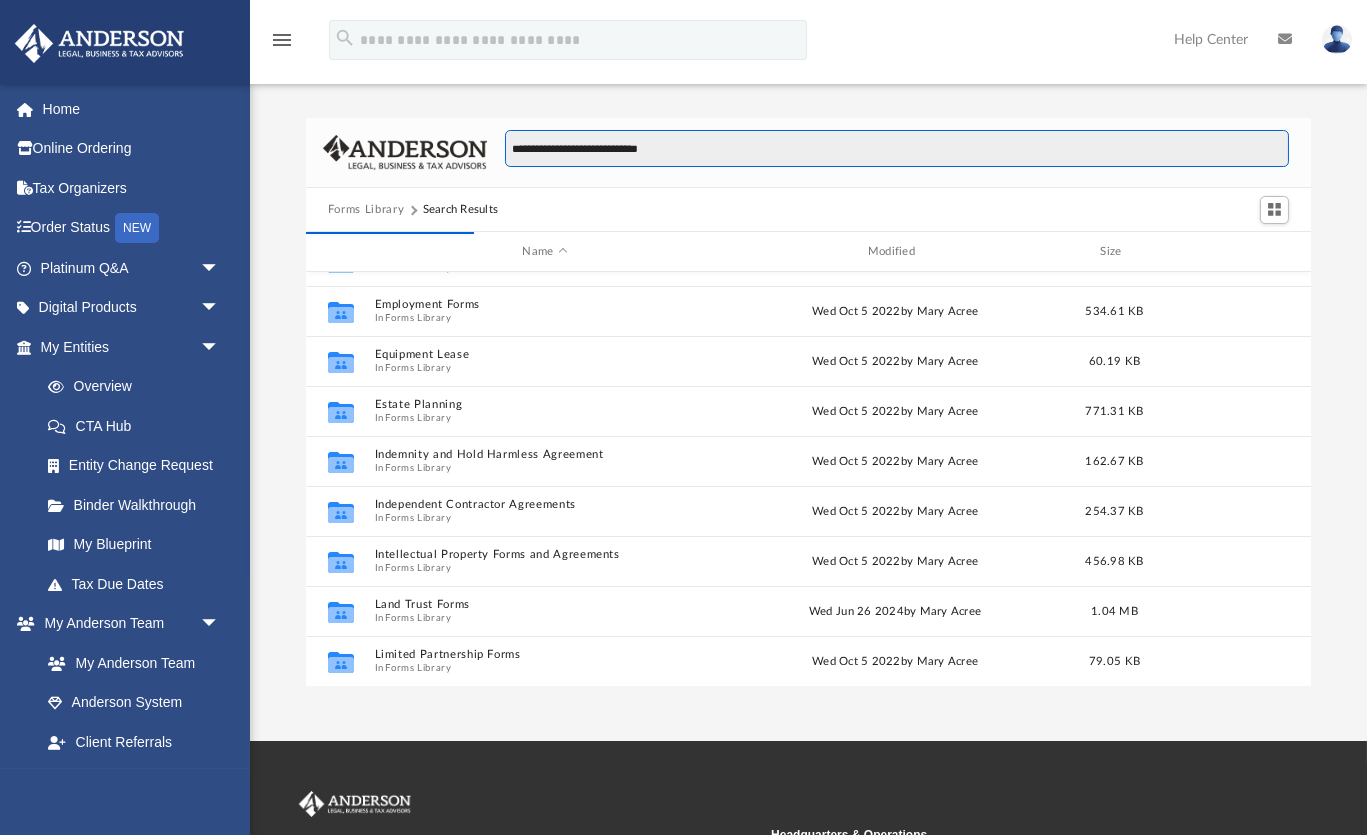 scroll, scrollTop: 0, scrollLeft: 0, axis: both 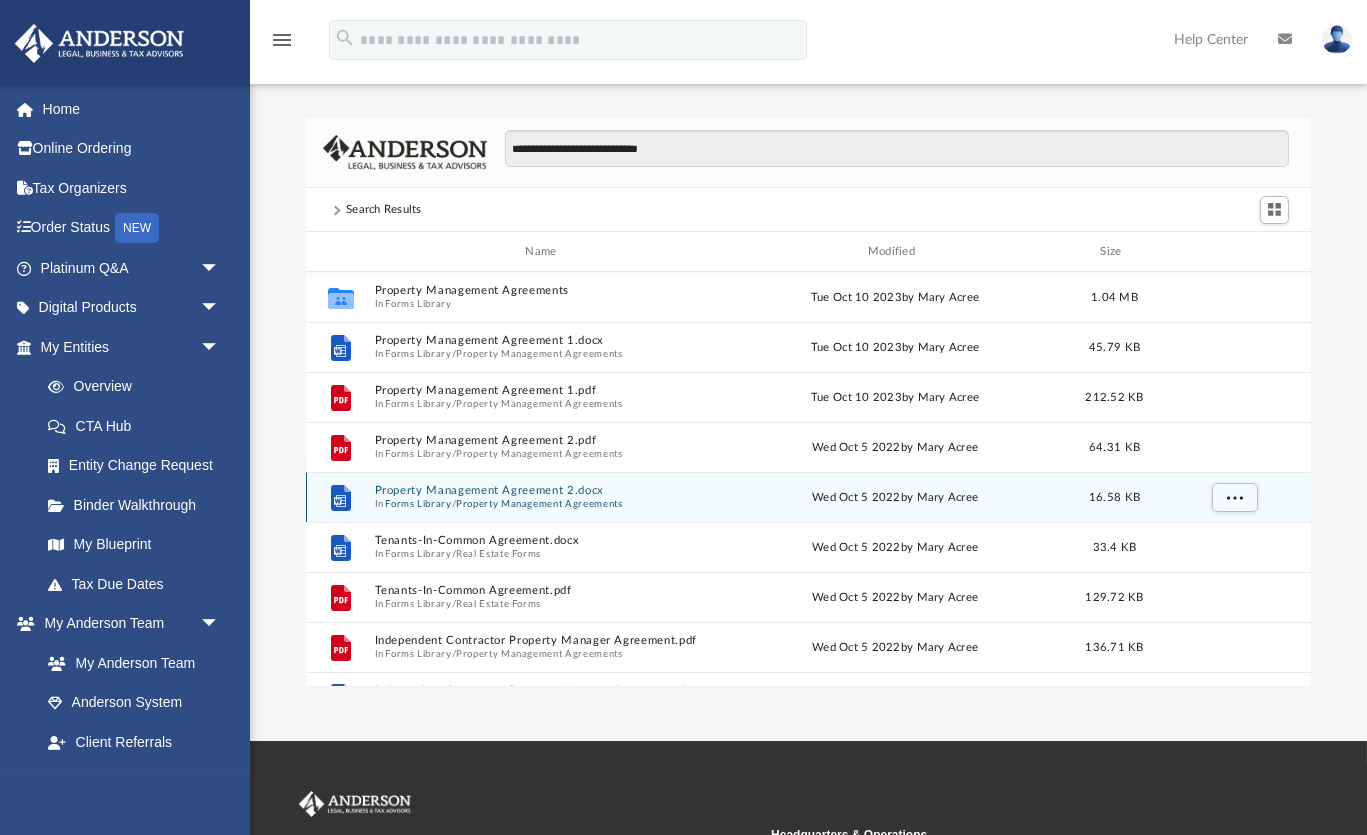 click on "Property Management Agreements" at bounding box center [539, 504] 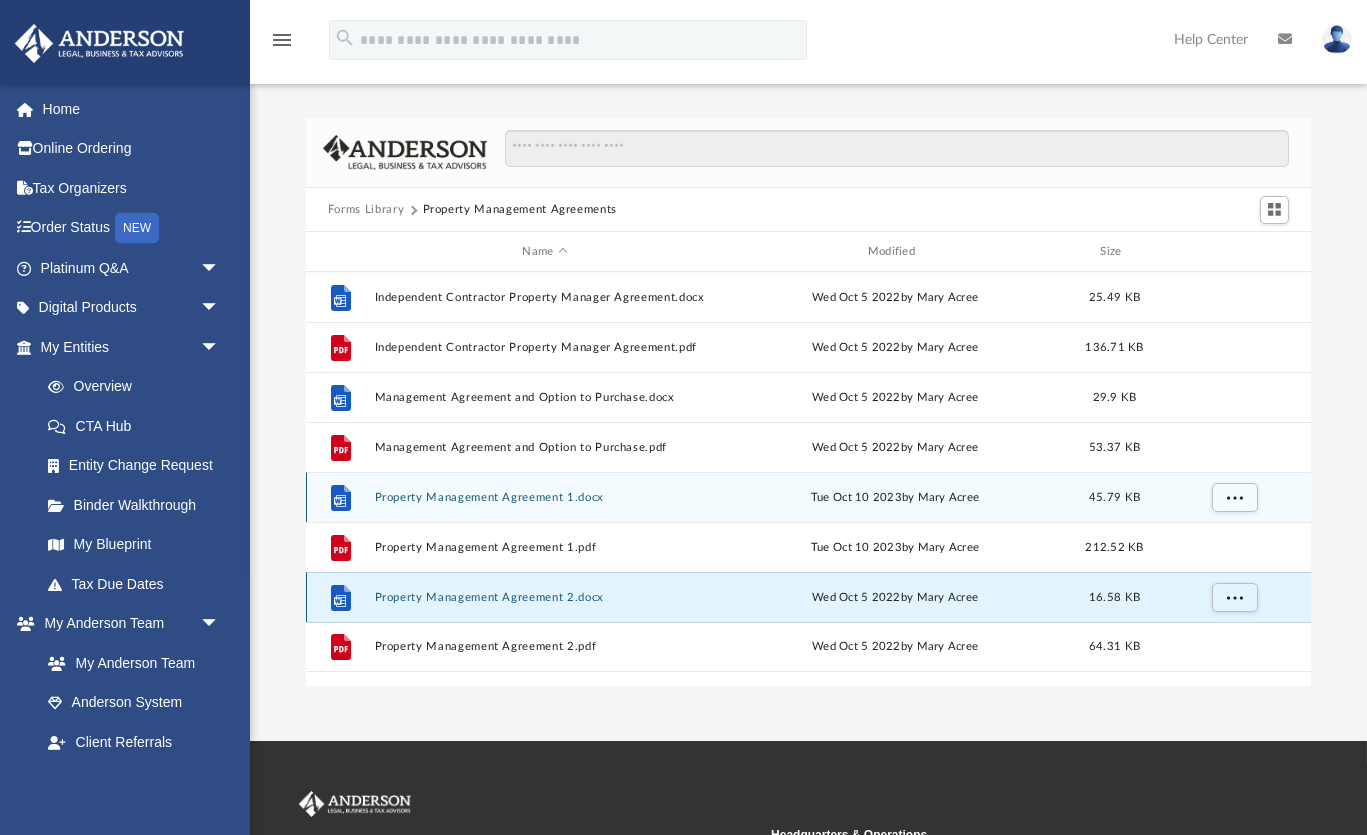 click on "Property Management Agreement 2.docx" at bounding box center (544, 597) 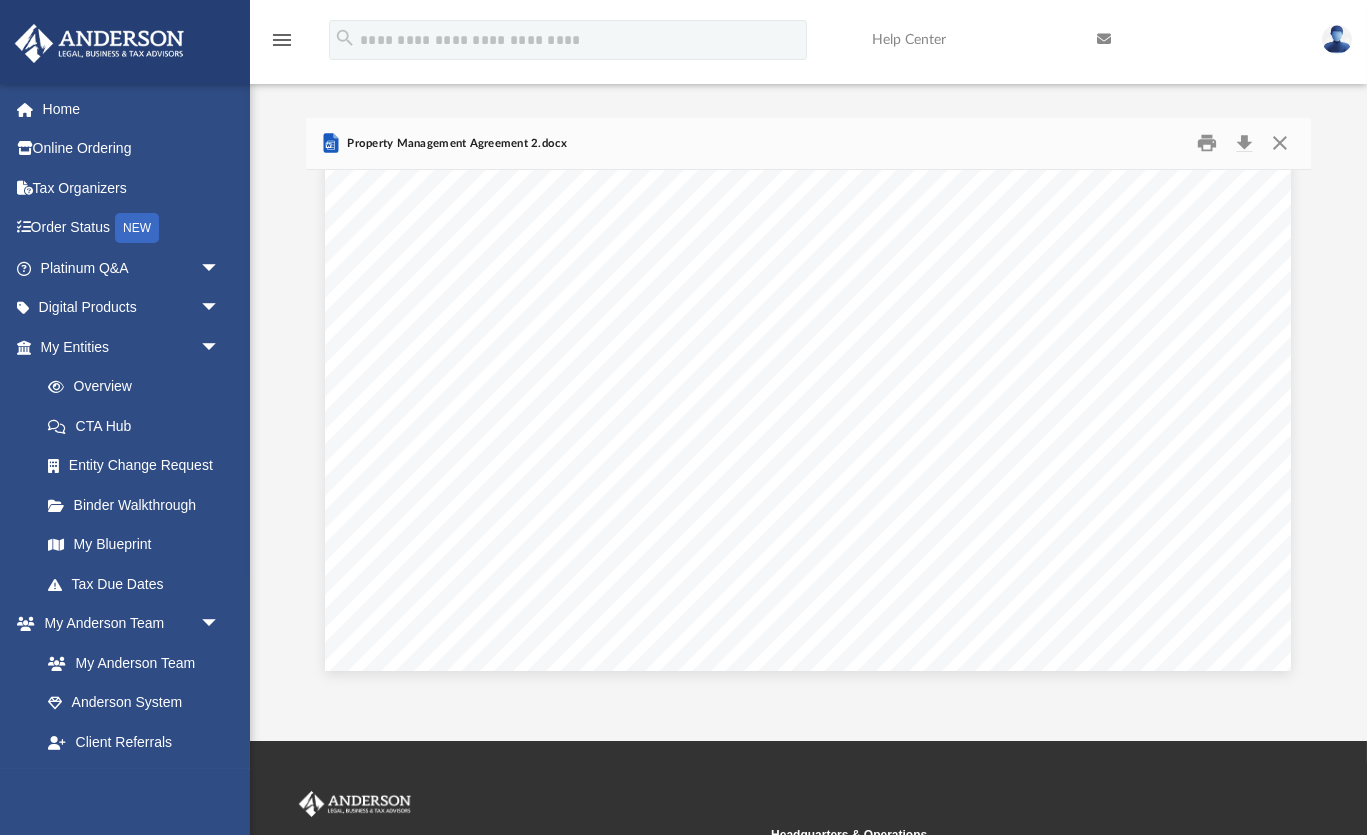 scroll, scrollTop: 2043, scrollLeft: 0, axis: vertical 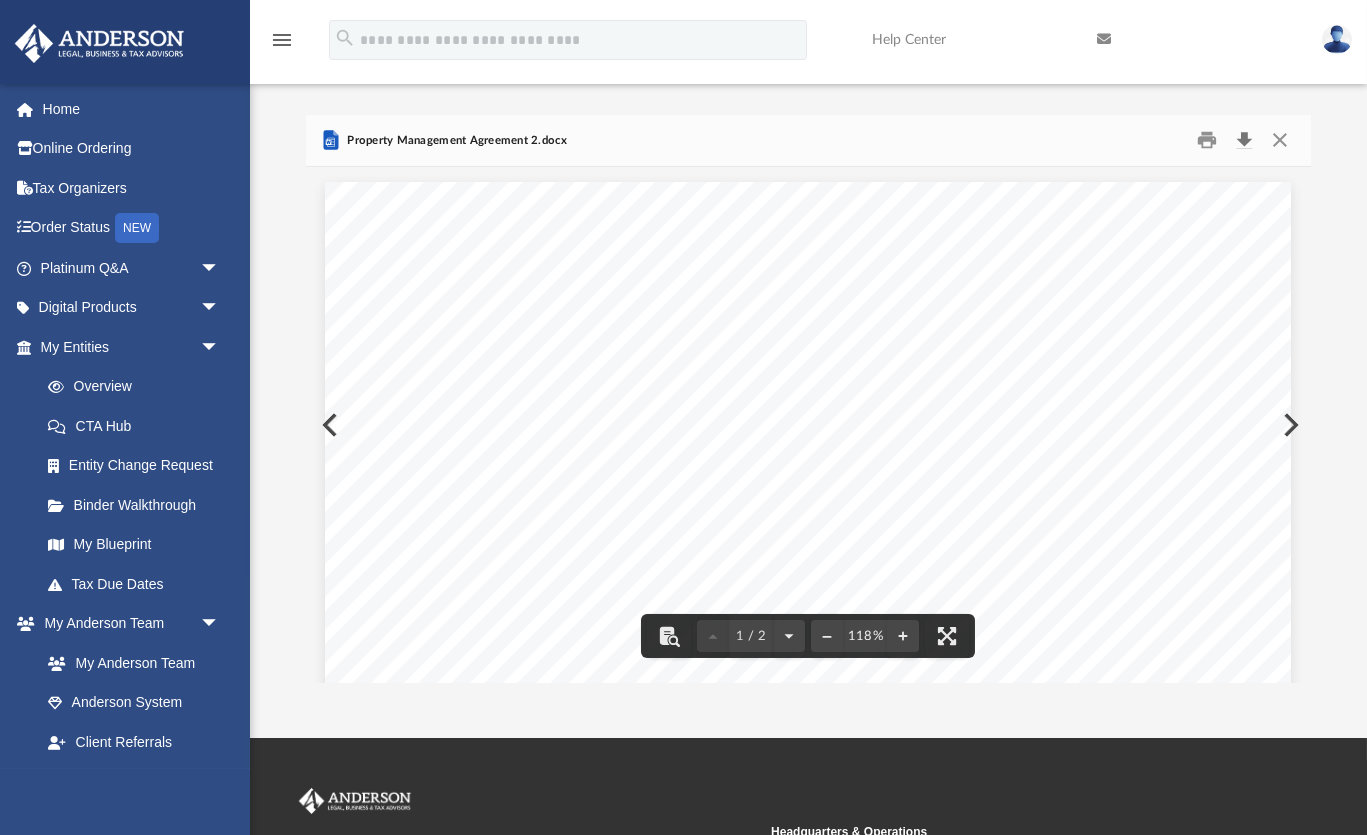 click at bounding box center (1244, 140) 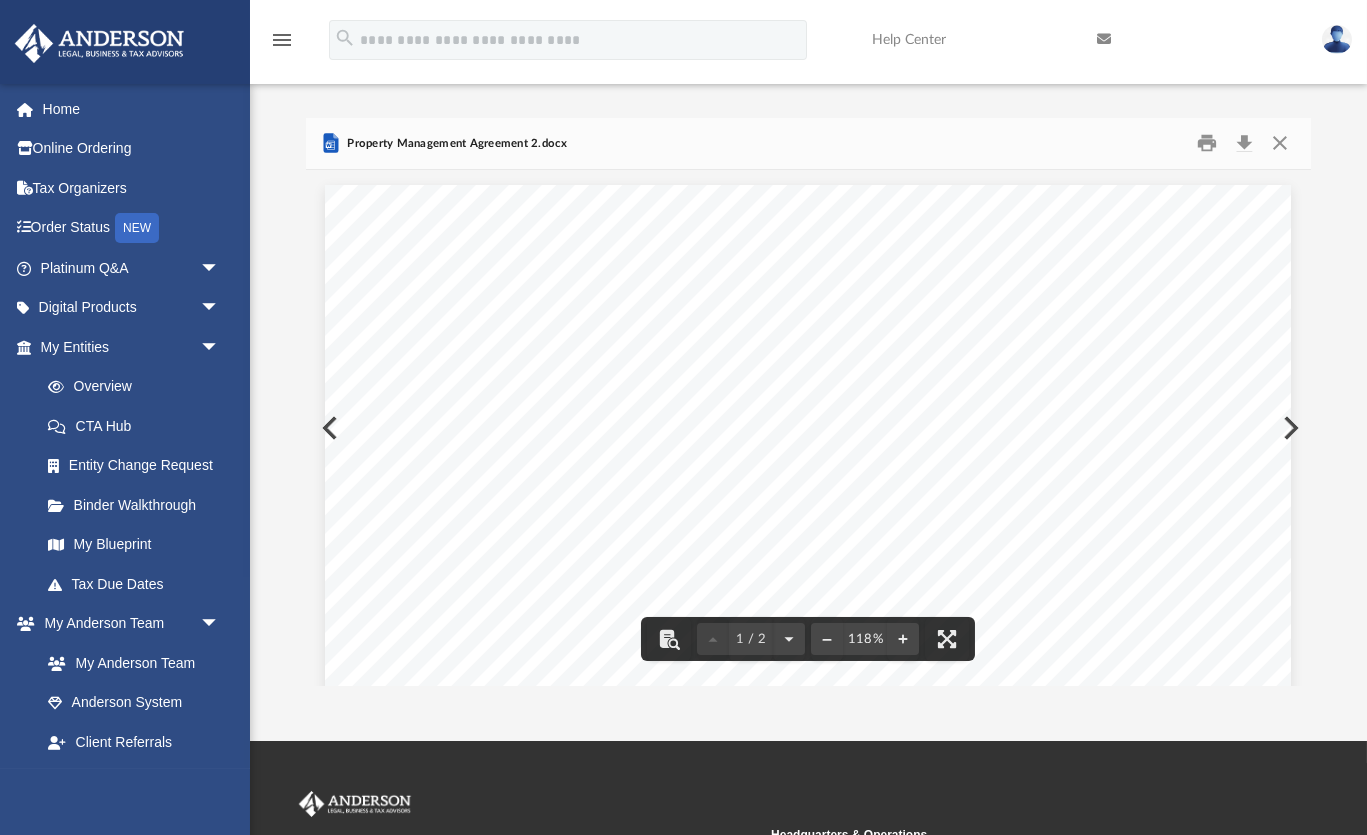 scroll, scrollTop: 0, scrollLeft: 0, axis: both 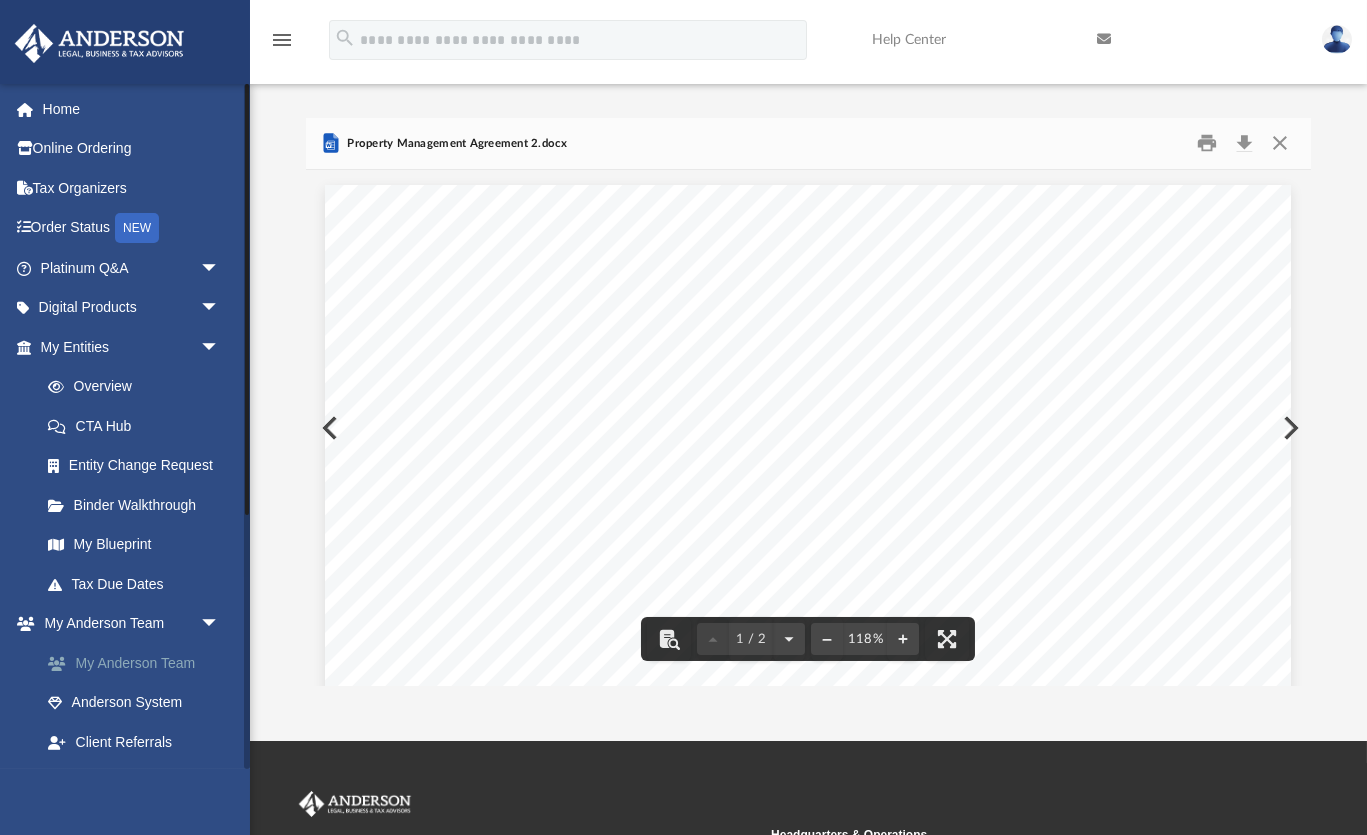 click on "My Anderson Team" at bounding box center (139, 663) 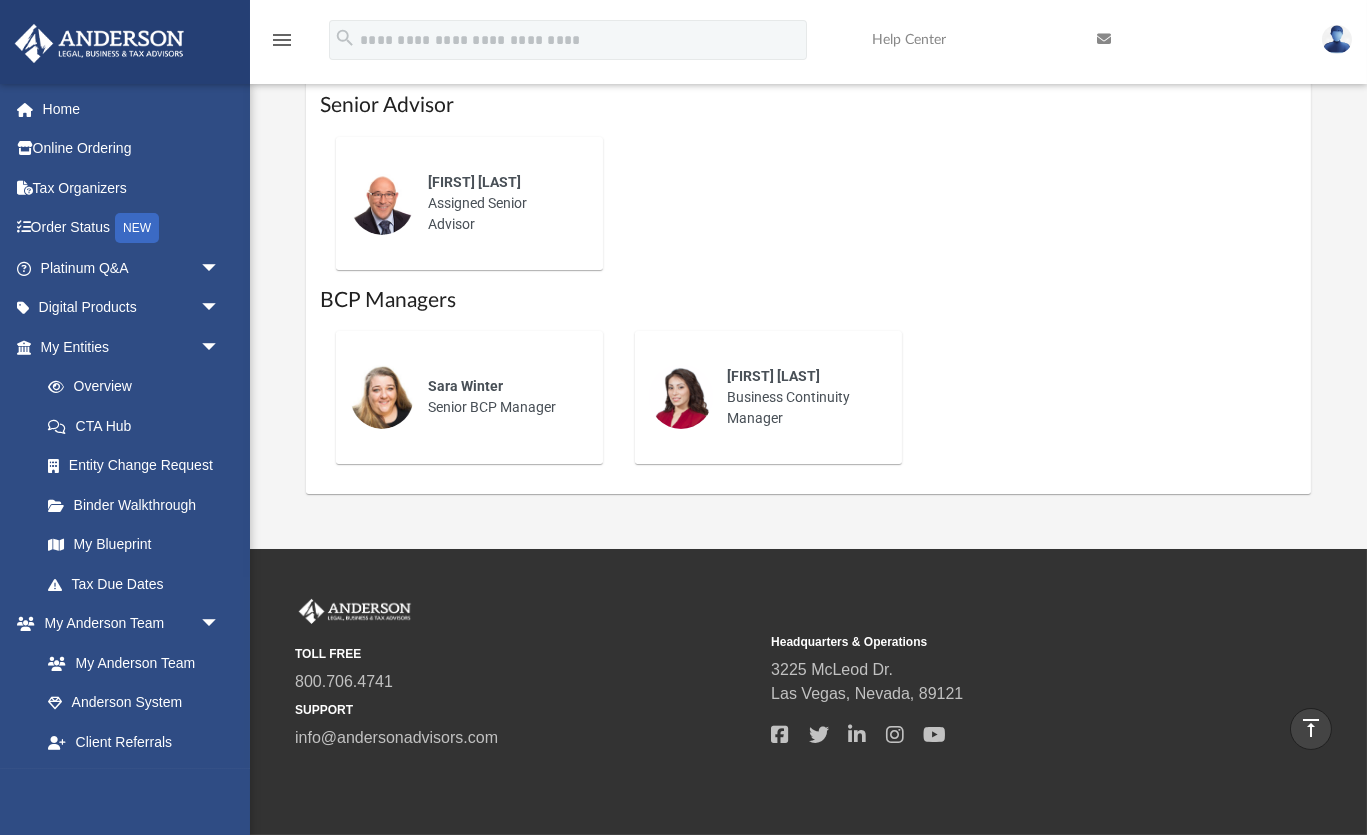 scroll, scrollTop: 1415, scrollLeft: 0, axis: vertical 